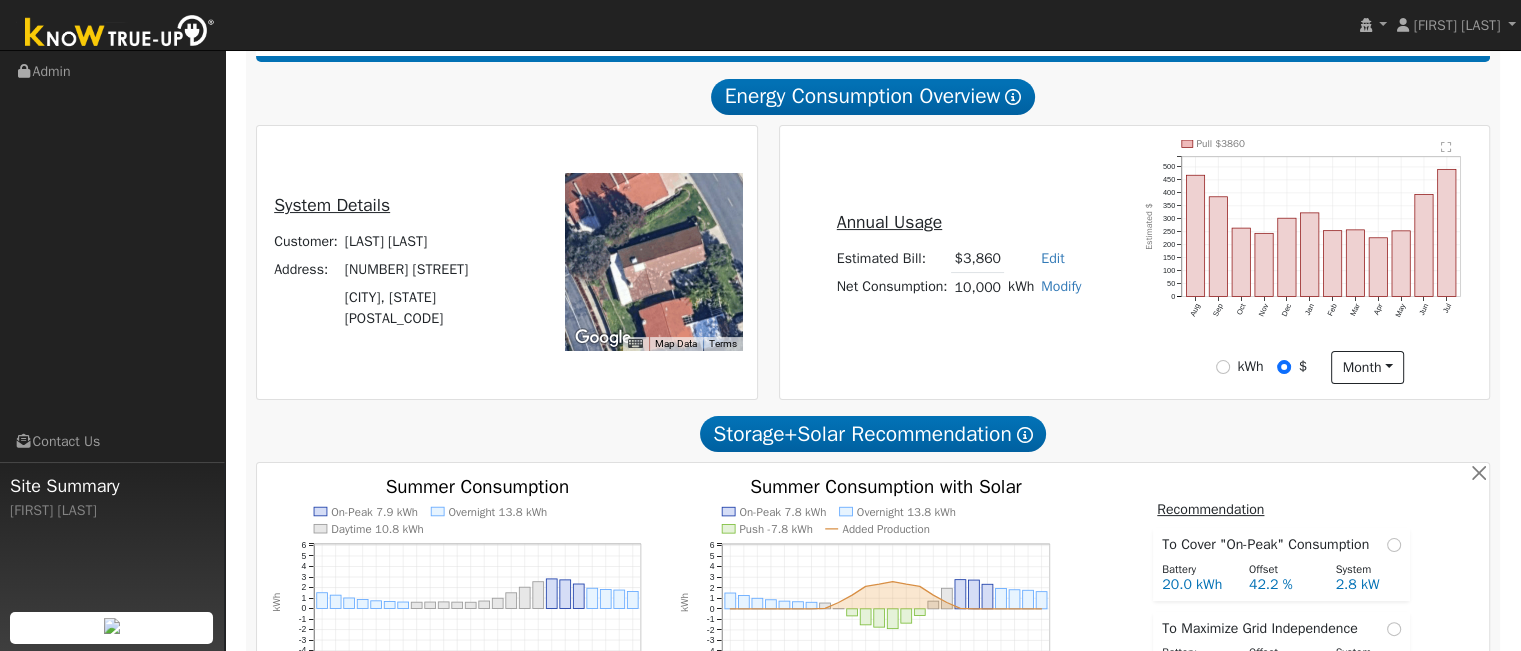 scroll, scrollTop: 329, scrollLeft: 0, axis: vertical 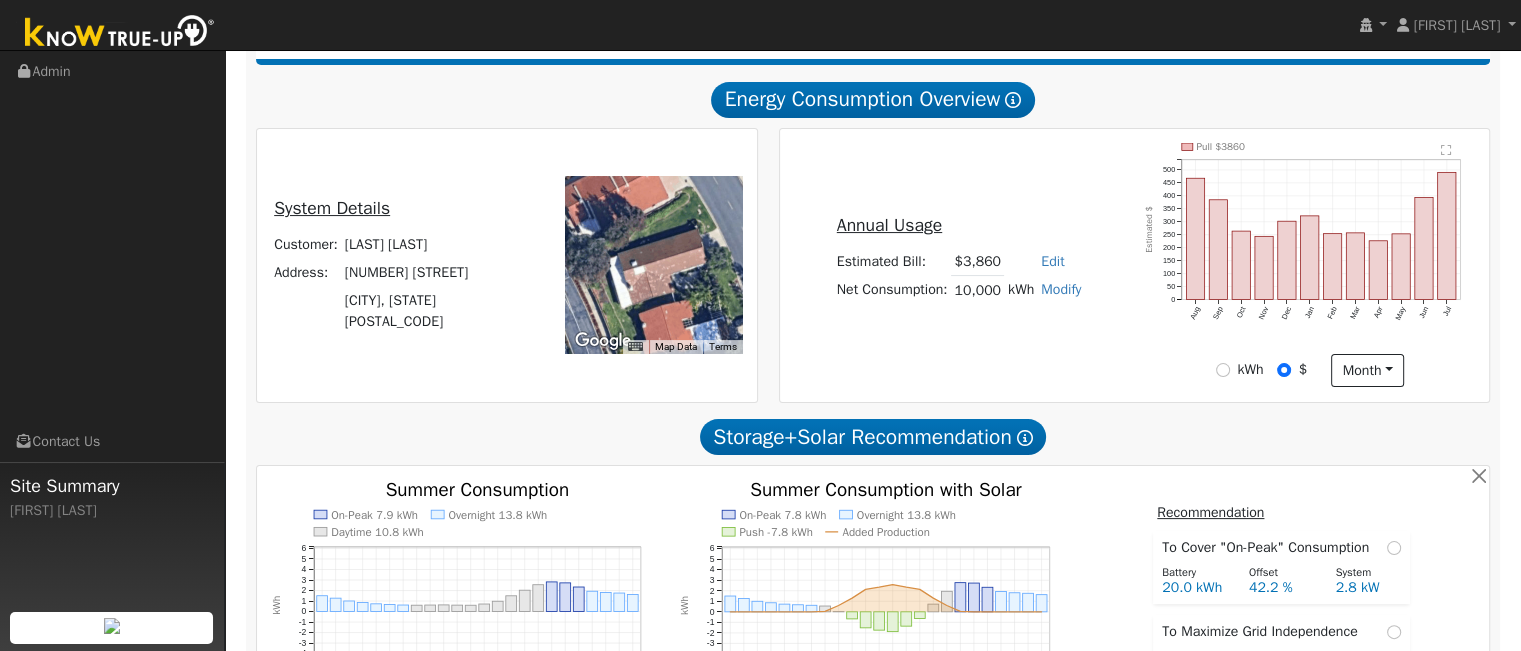 click on "Edit" at bounding box center [1052, 261] 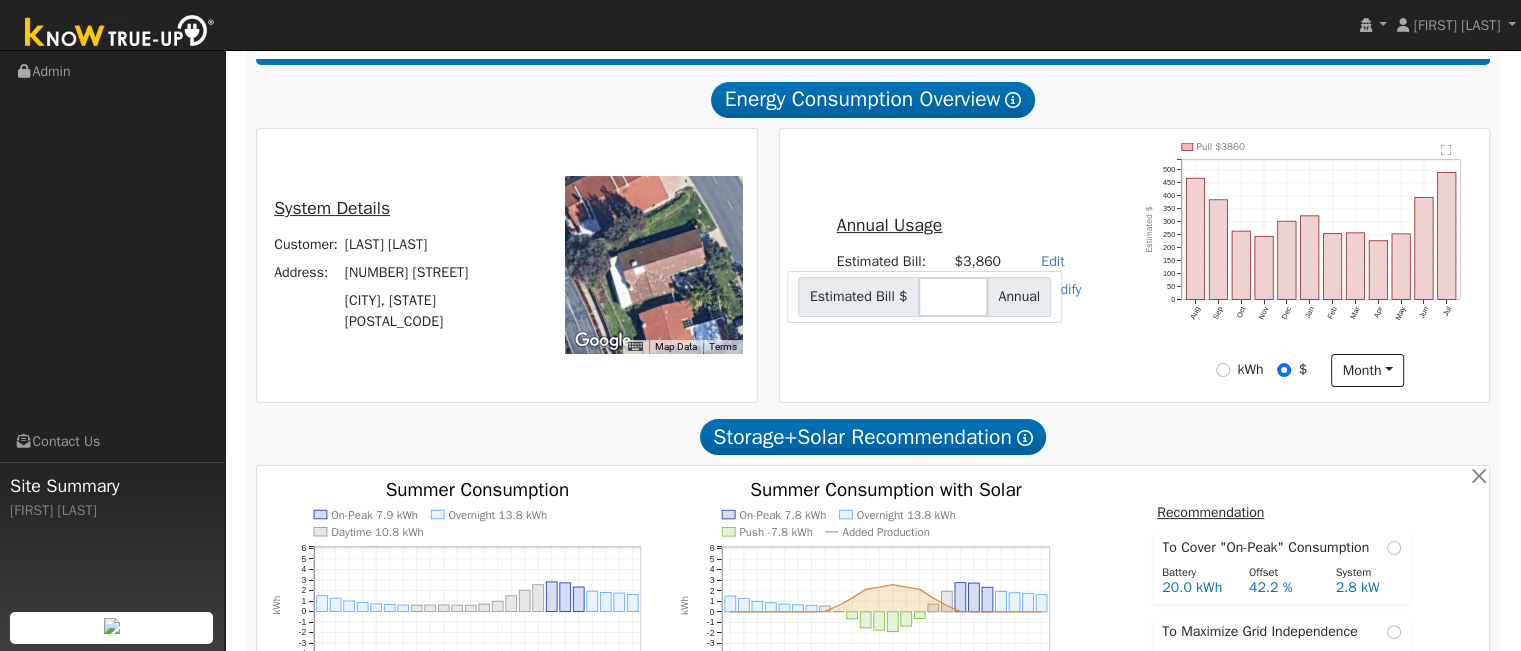 click on "Annual Usage Estimated Bill: $3,860 Edit Estimated Bill $ Annual Net Consumption: 10,000  kWh Modify Add Consumption Add Electric Vehicle  Add Consumption  Current: 10000 kWh Add: + 0 kWh New Total: = 0 kWh Save  Add Electric Vehicle  miles per week Save Pull $3860  Aug Sep Oct Nov Dec Jan Feb Mar Apr May Jun Jul 0 50 100 150 200 250 300 350 400 450 500  Estimated $ onclick="" onclick="" onclick="" onclick="" onclick="" onclick="" onclick="" onclick="" onclick="" onclick="" onclick="" onclick="" onclick="" onclick="" onclick="" onclick="" onclick="" onclick="" onclick="" onclick="" onclick="" onclick="" onclick="" onclick=""  kWh  $ month Day Month" at bounding box center [1134, 265] 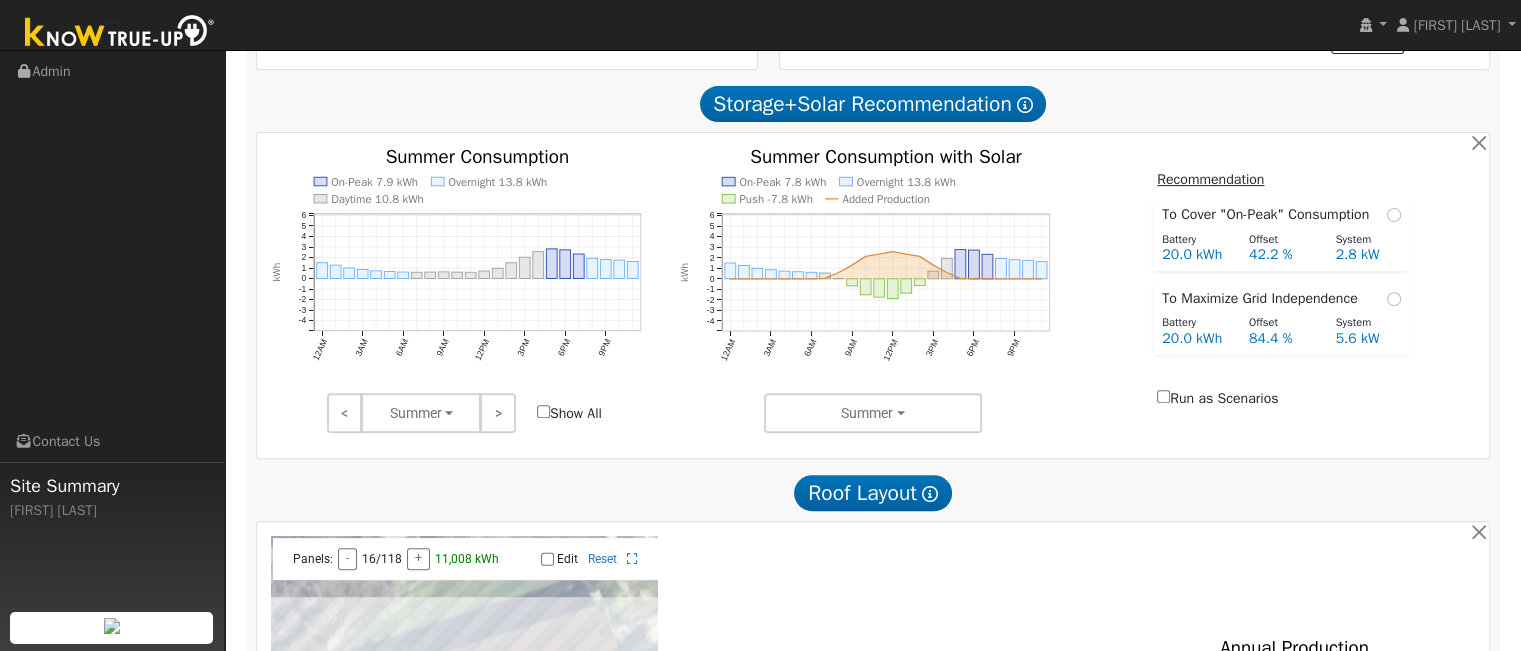 scroll, scrollTop: 663, scrollLeft: 0, axis: vertical 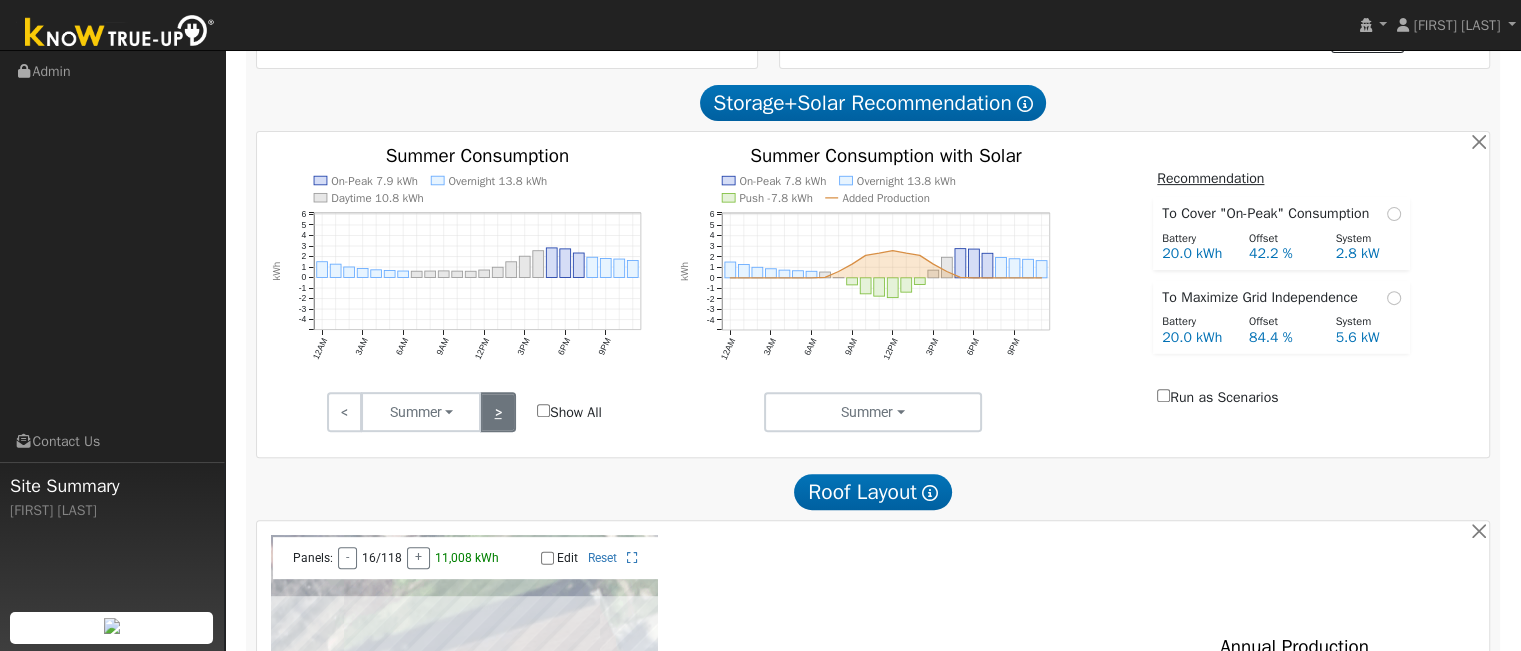 click on ">" at bounding box center (497, 412) 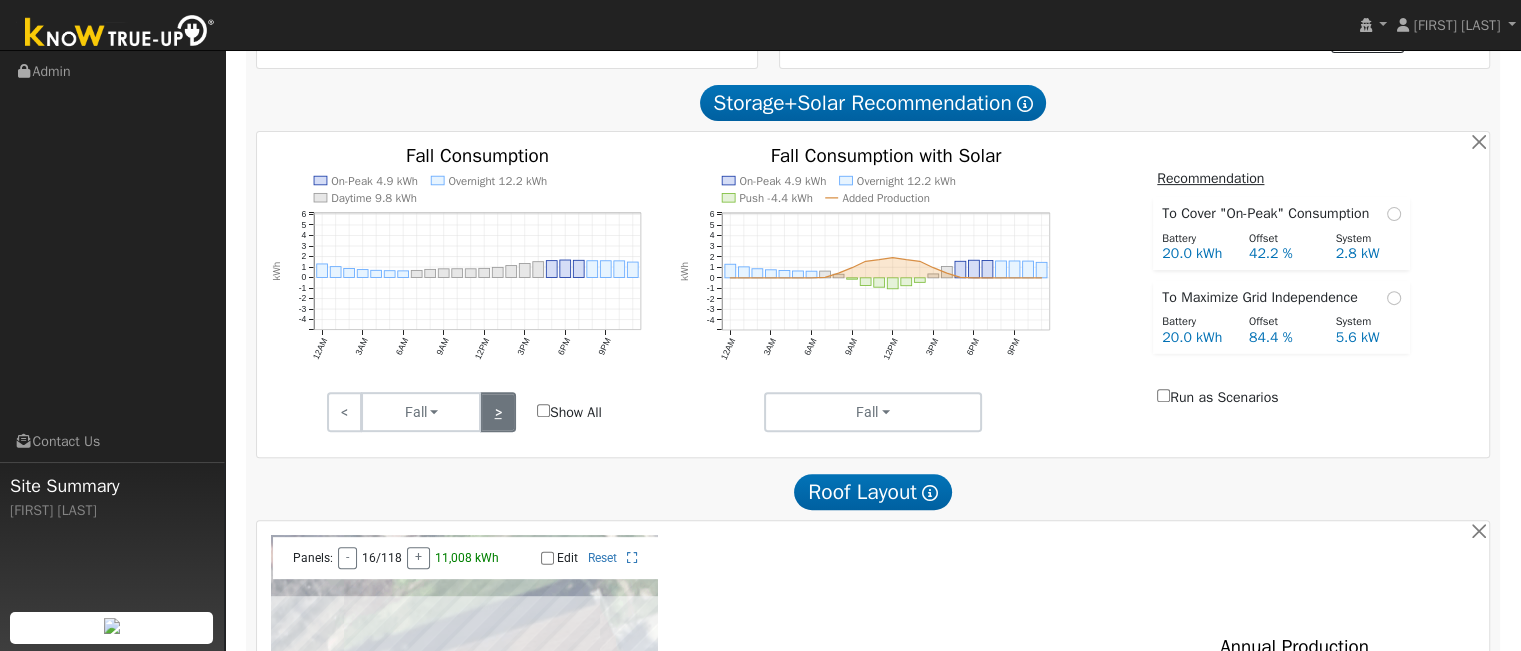click on ">" at bounding box center [497, 412] 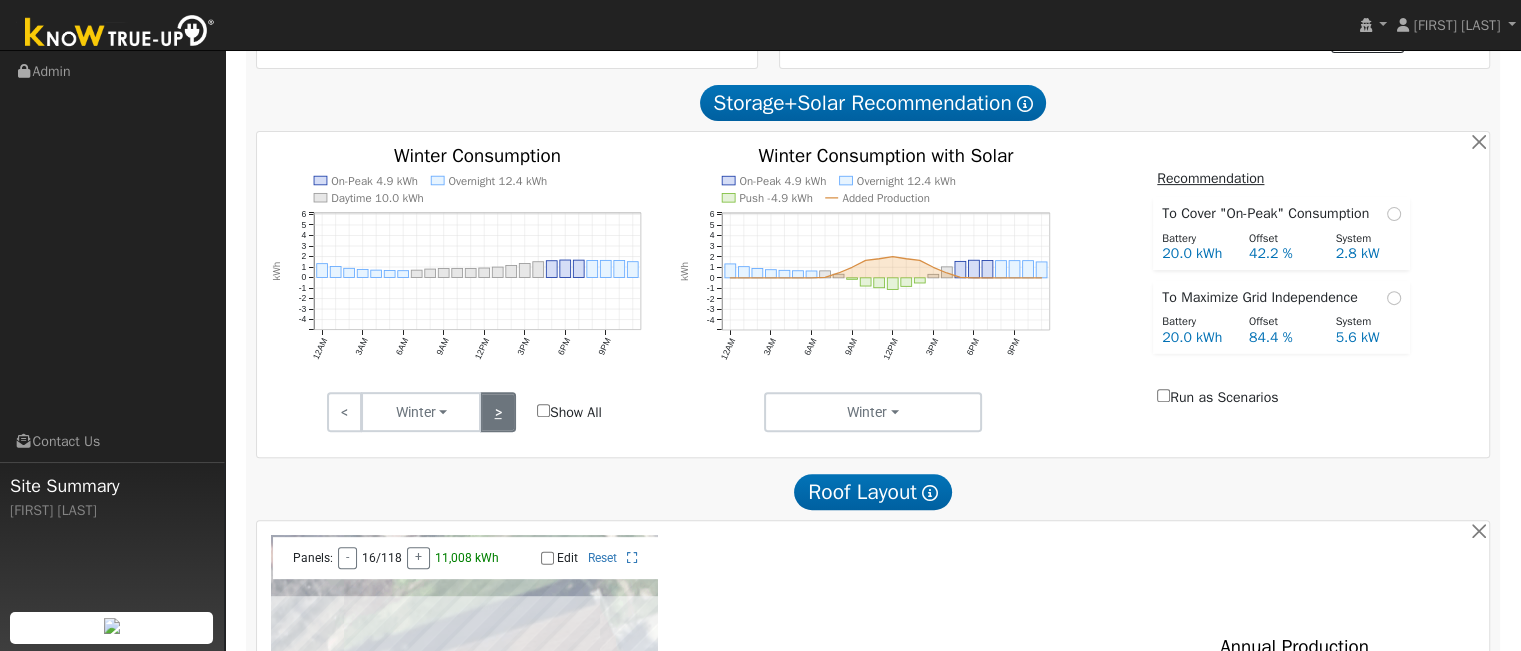 click on ">" at bounding box center [497, 412] 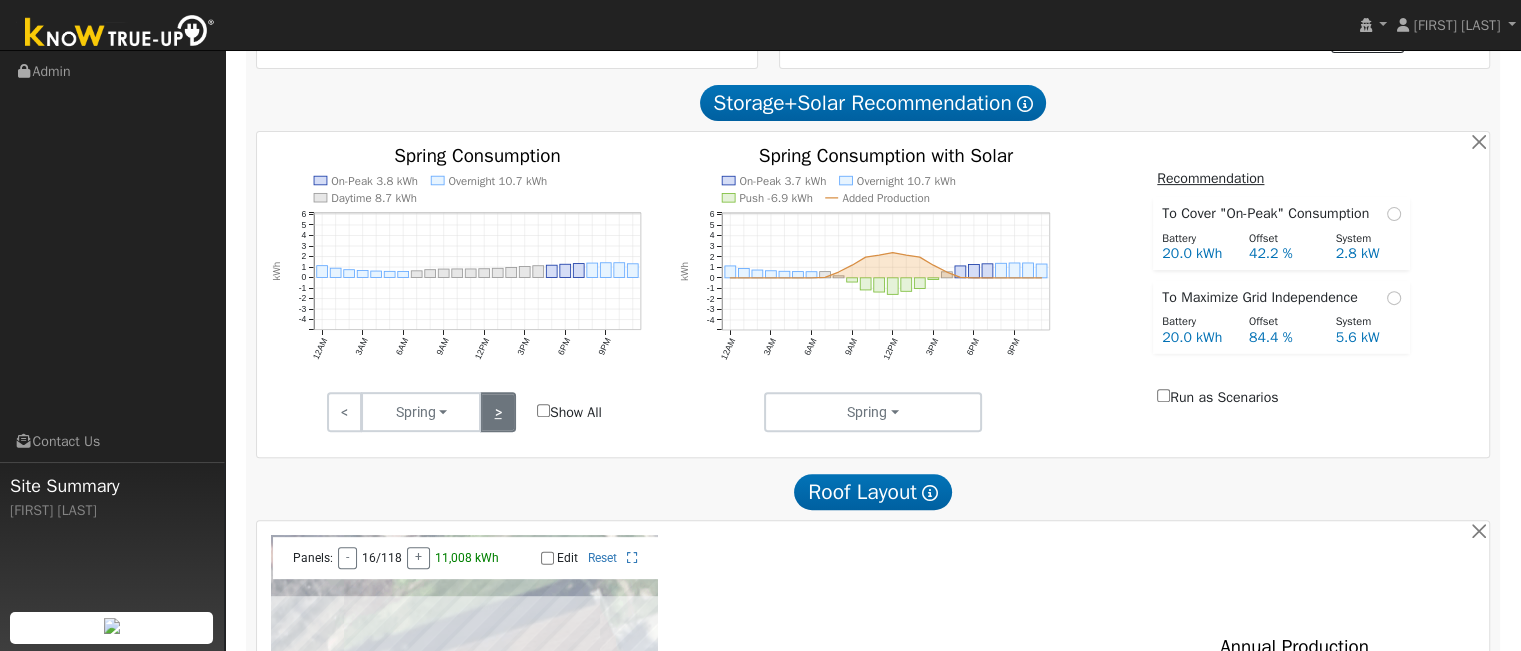 click on ">" at bounding box center [497, 412] 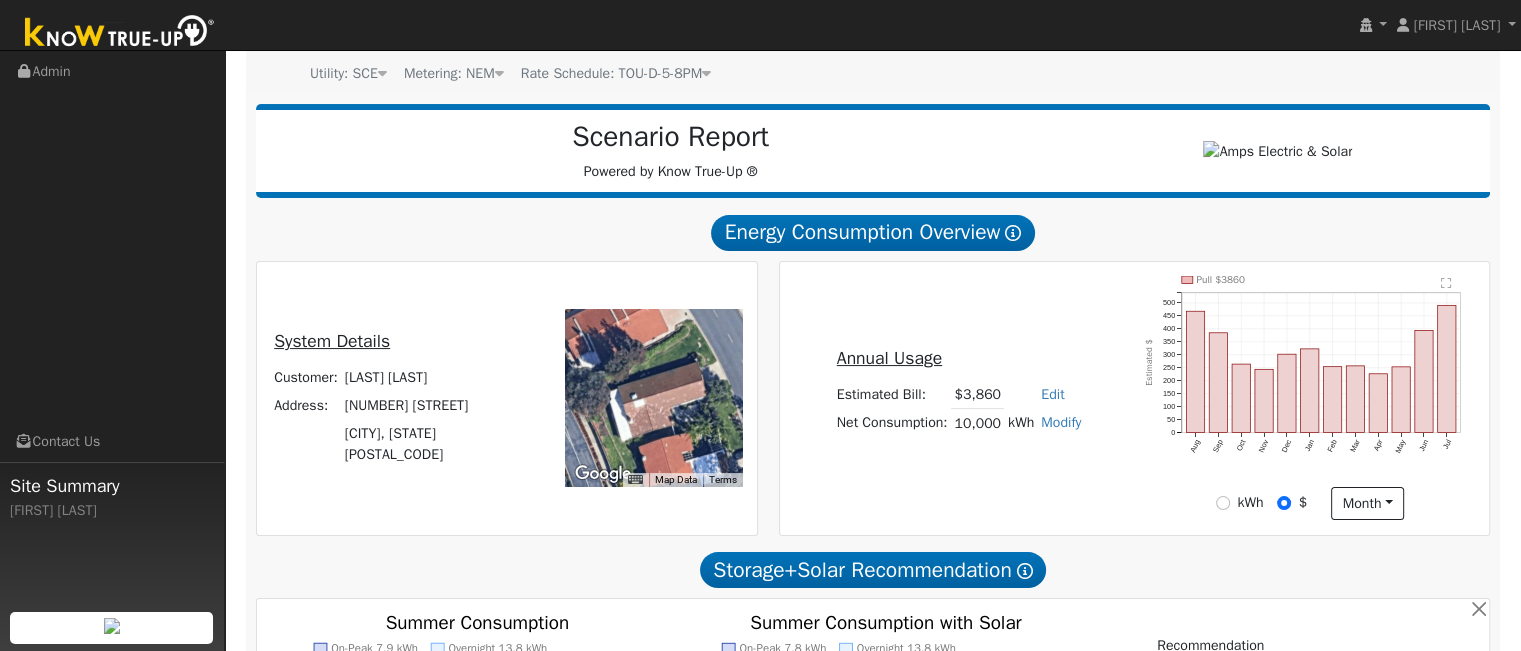 scroll, scrollTop: 199, scrollLeft: 0, axis: vertical 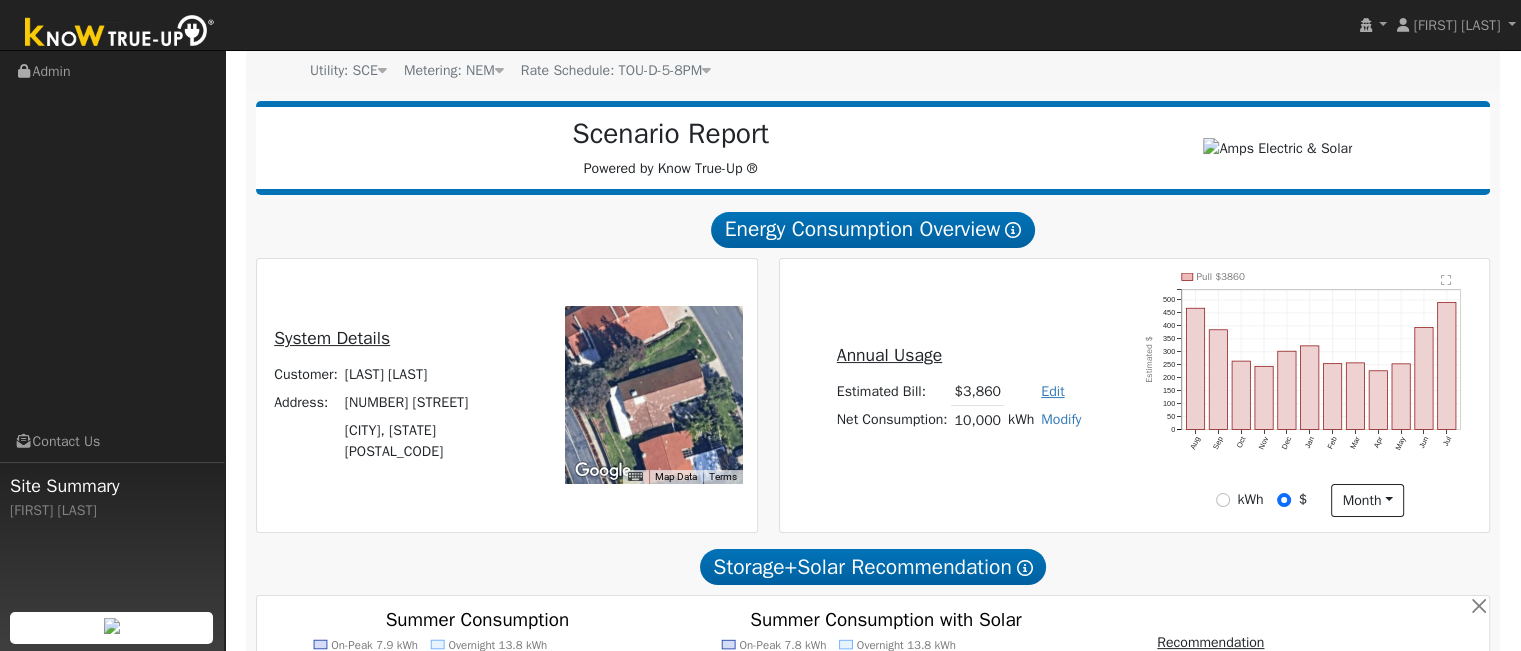 click on "Edit" at bounding box center (1052, 391) 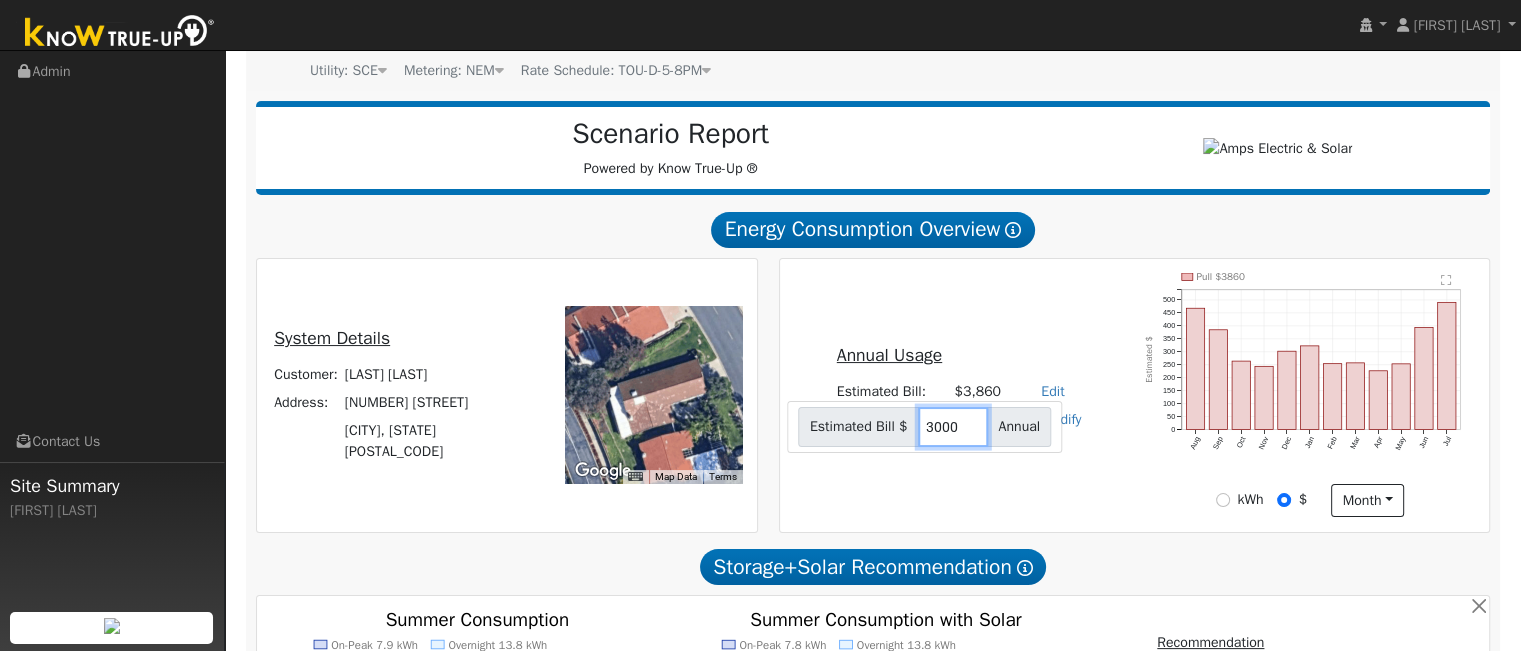 type on "3000" 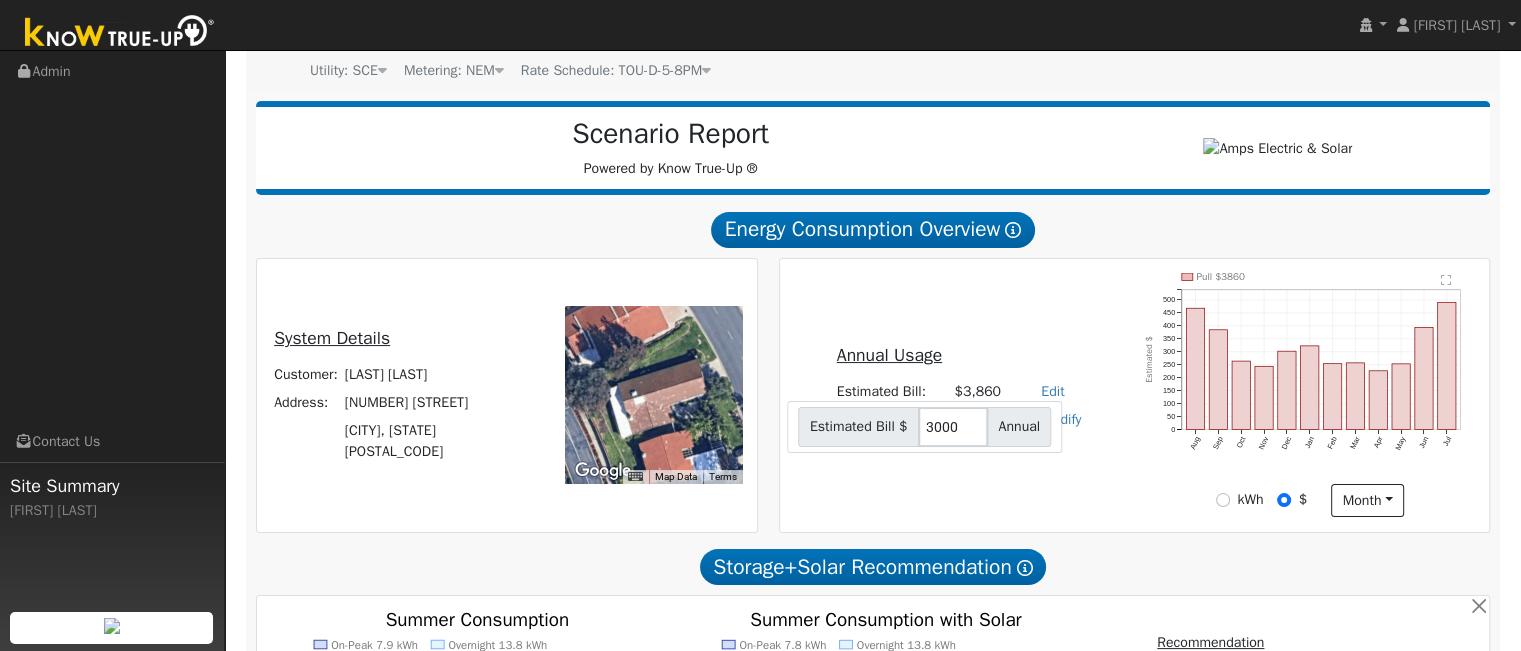 click on "Annual" at bounding box center (1019, 427) 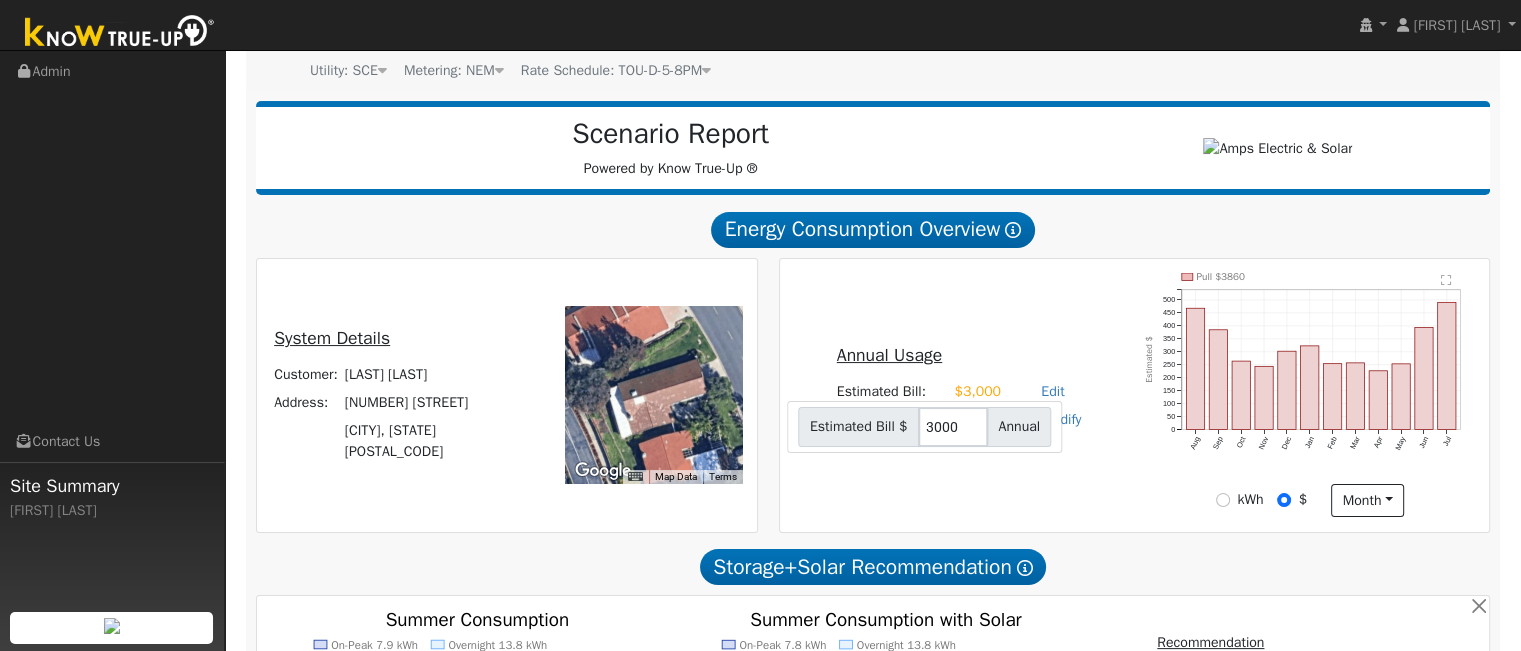 click on "Annual Usage Estimated Bill: $3,000 Edit Estimated Bill $ 3000 Annual Net Consumption: 10,000  kWh Modify Add Consumption Add Electric Vehicle  Add Consumption  Current: 10000 kWh Add: + 0 kWh New Total: = 0 kWh Save  Add Electric Vehicle  miles per week Save Pull $3860  Aug Sep Oct Nov Dec Jan Feb Mar Apr May Jun Jul 0 50 100 150 200 250 300 350 400 450 500  Estimated $ onclick="" onclick="" onclick="" onclick="" onclick="" onclick="" onclick="" onclick="" onclick="" onclick="" onclick="" onclick="" onclick="" onclick="" onclick="" onclick="" onclick="" onclick="" onclick="" onclick="" onclick="" onclick="" onclick="" onclick=""  kWh  $ month Day Month" at bounding box center [1134, 395] 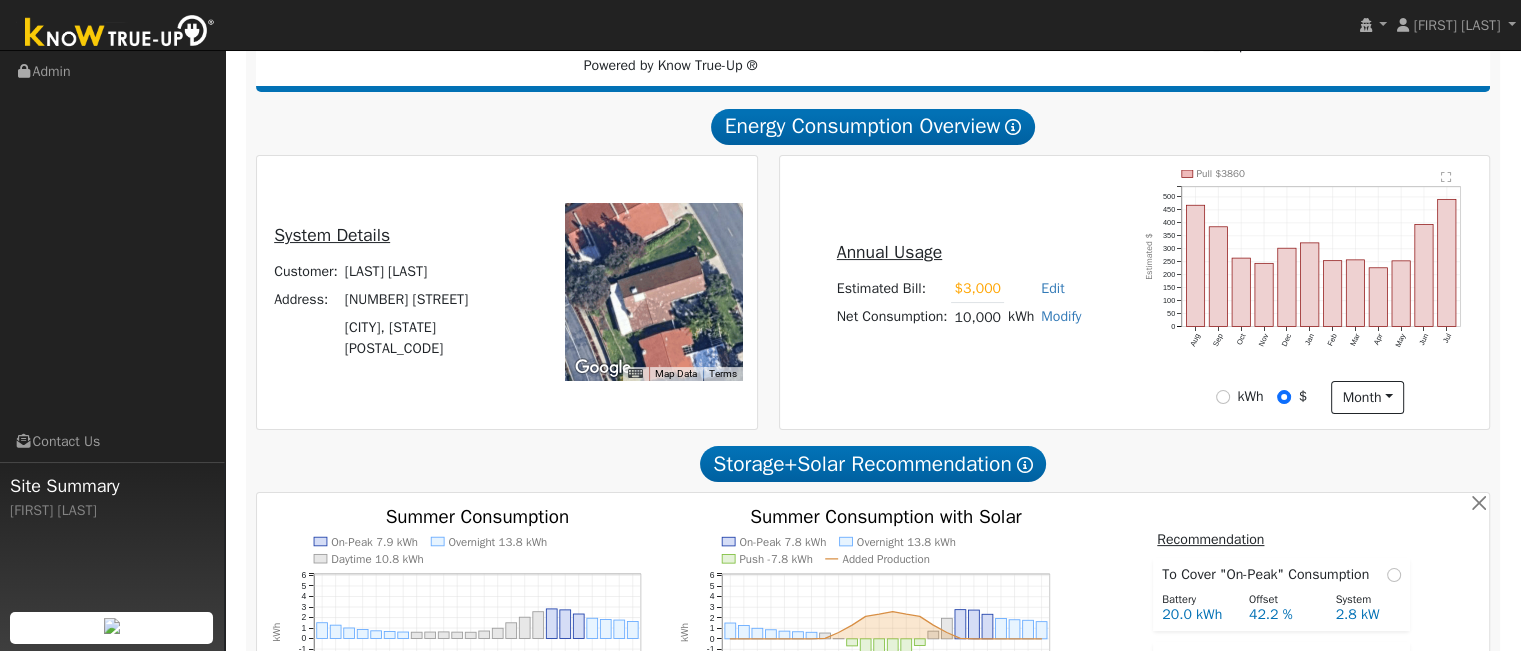 scroll, scrollTop: 308, scrollLeft: 0, axis: vertical 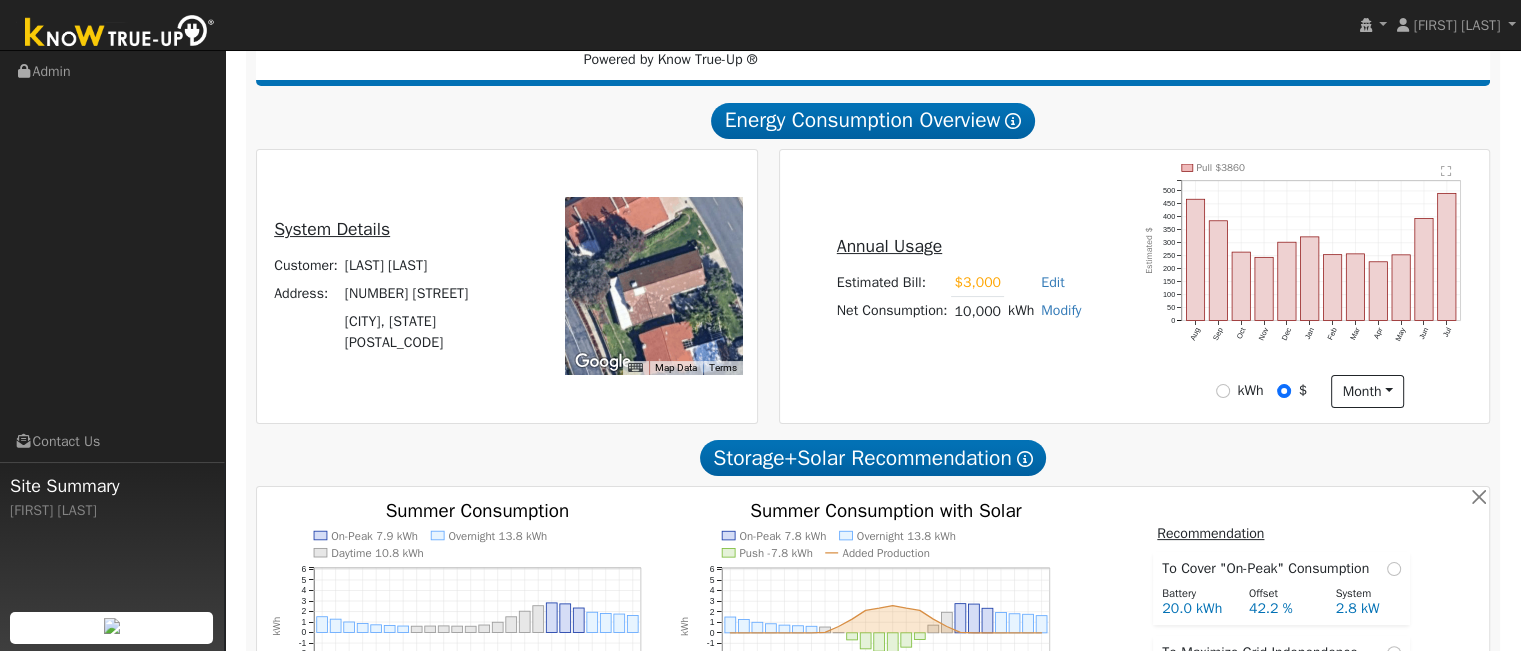click on "kWh" at bounding box center [1239, 390] 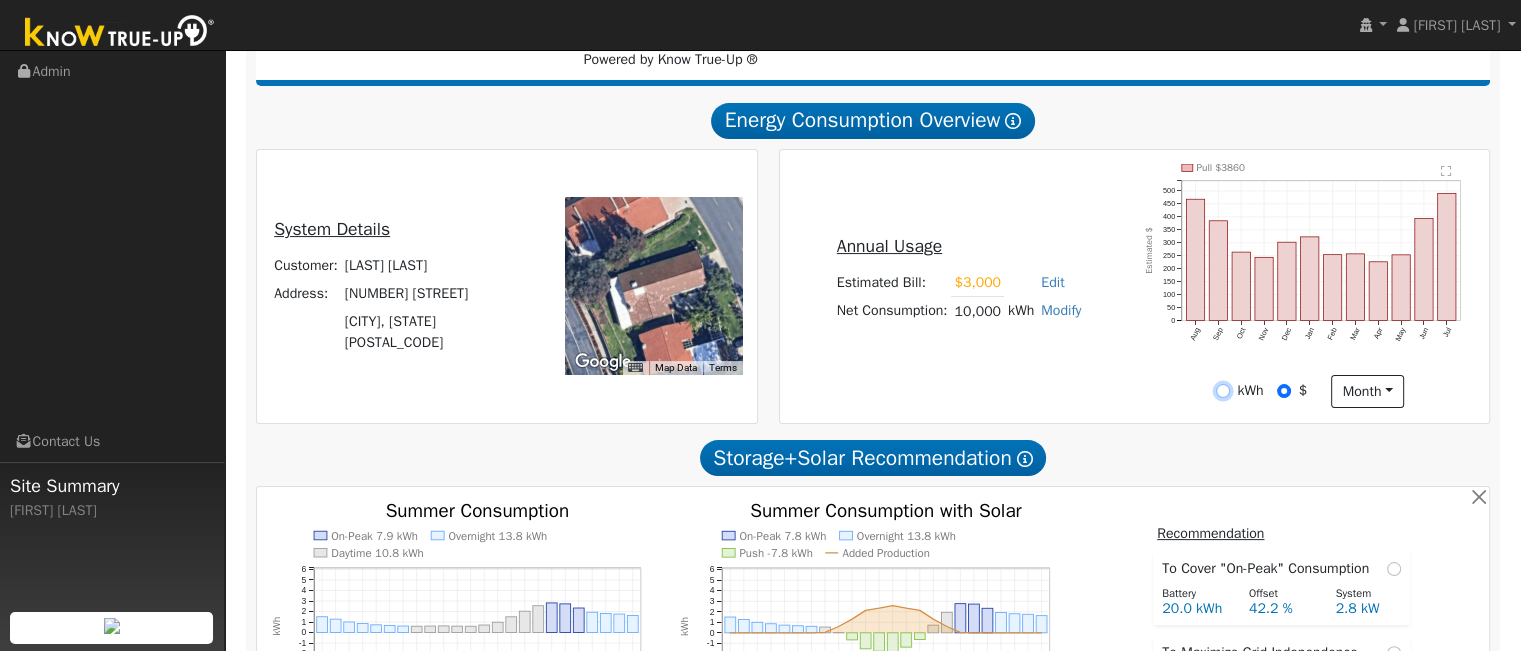click on "kWh" at bounding box center [1223, 391] 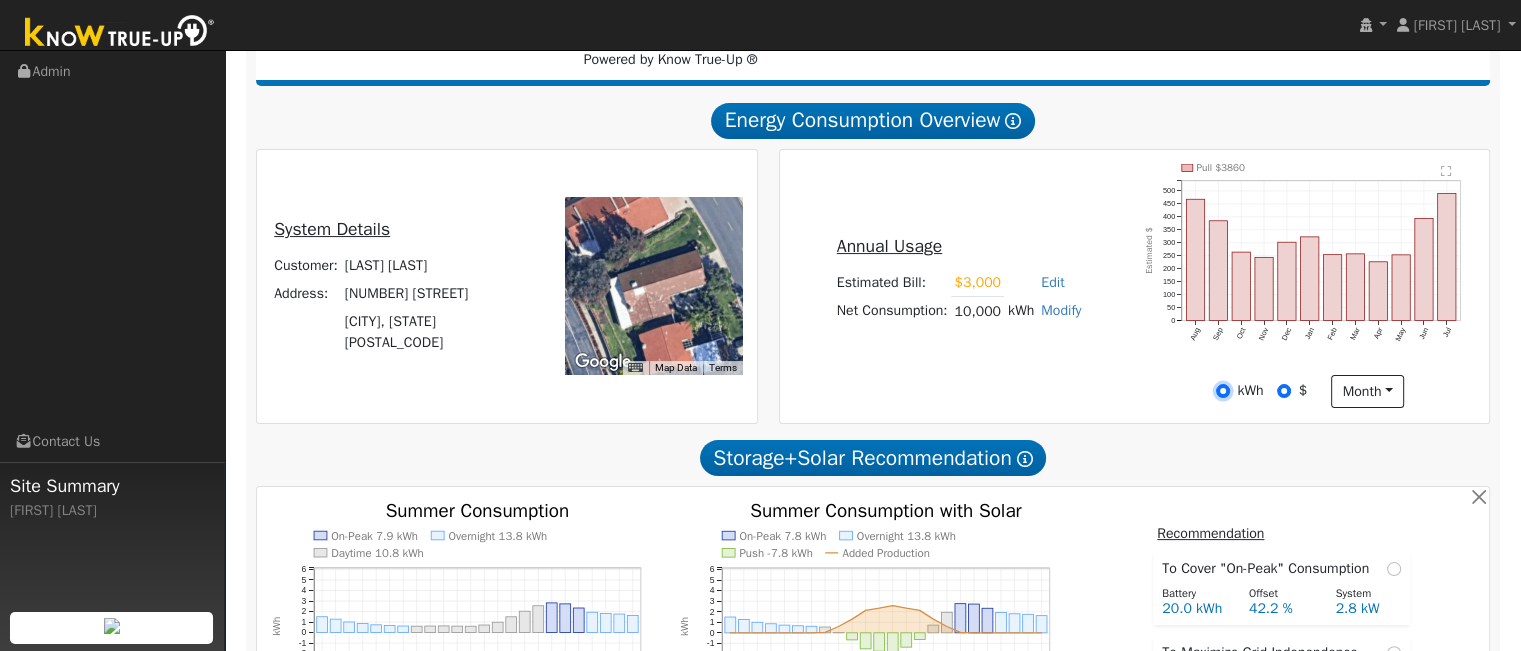 radio on "true" 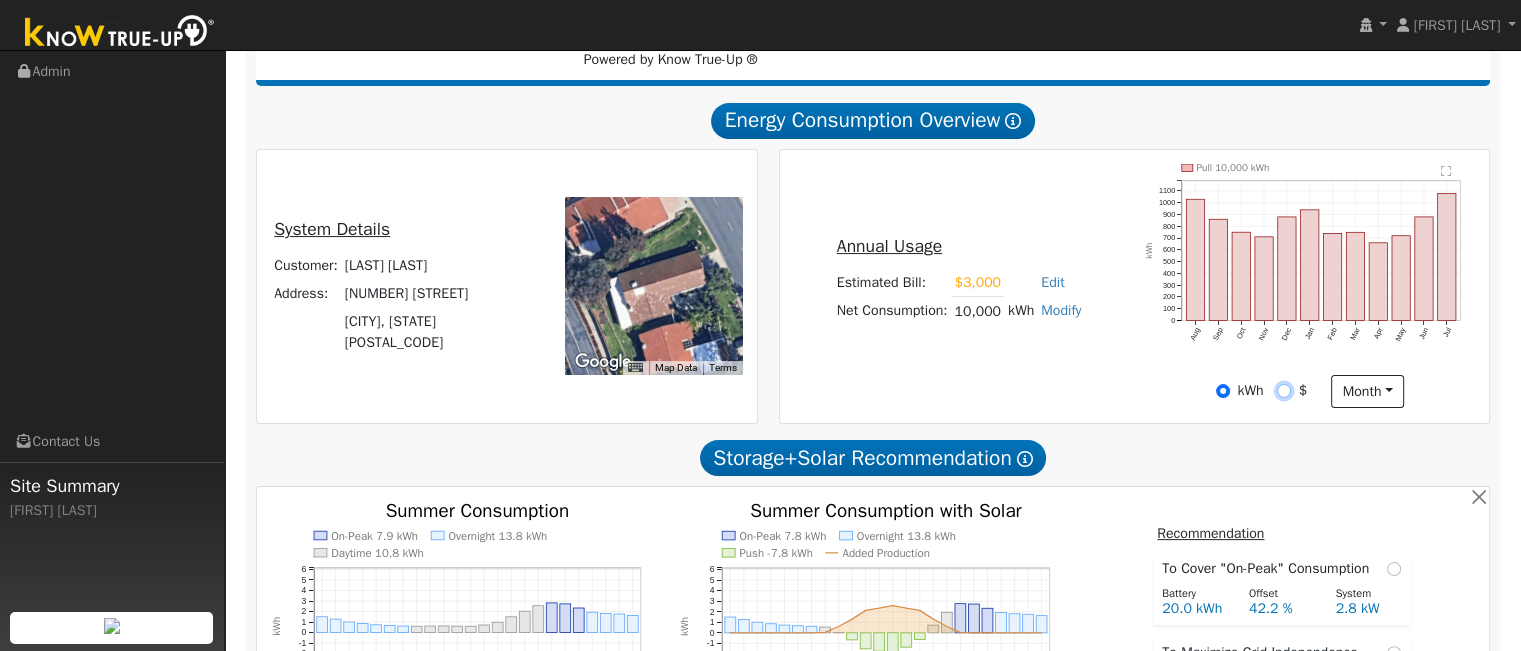 click on "$" at bounding box center (1284, 391) 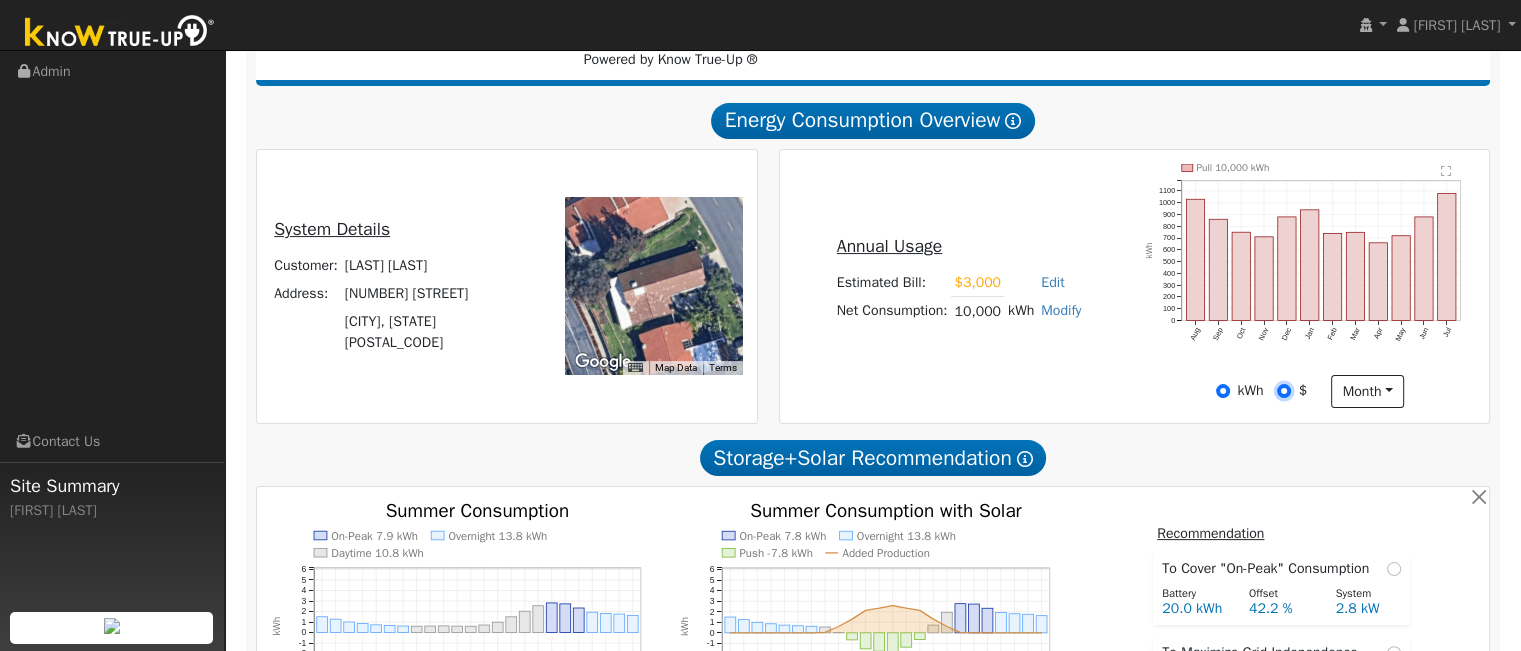radio on "false" 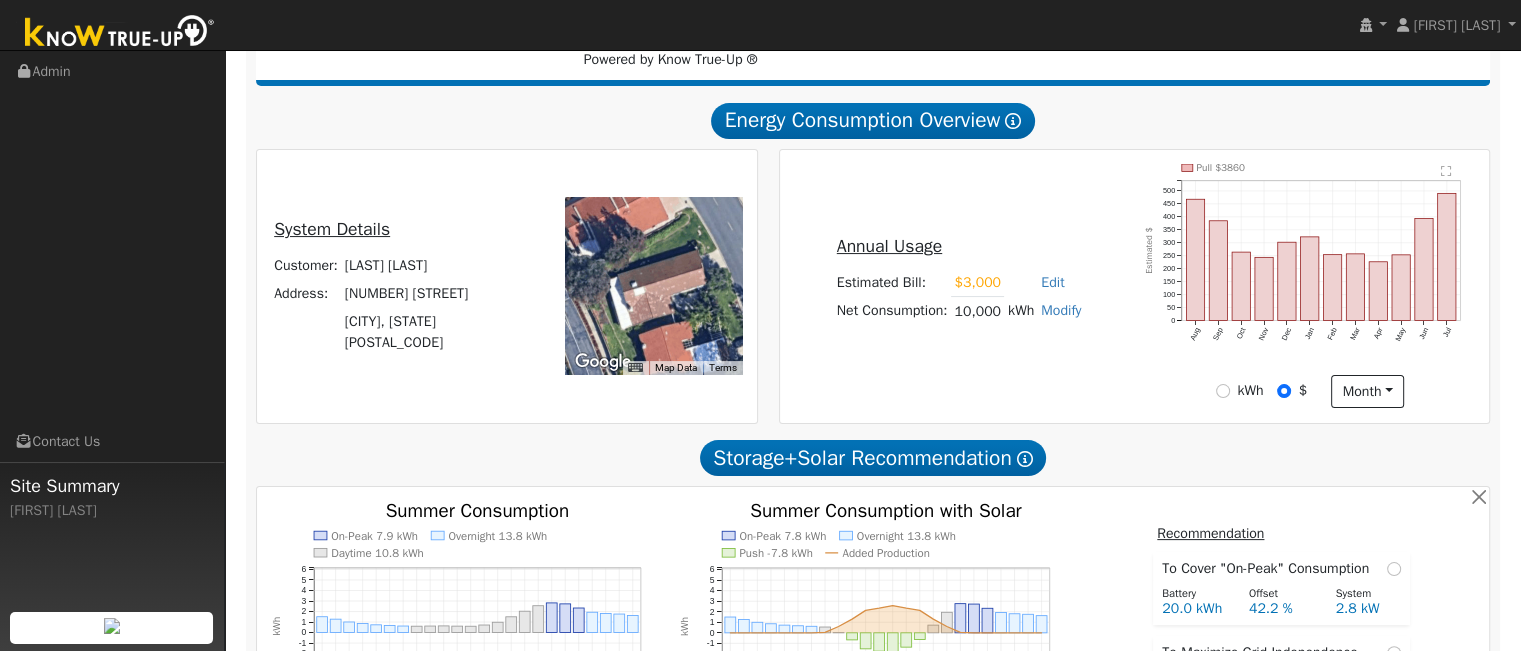 click on "Annual Usage Estimated Bill: $3,000 Edit Estimated Bill $ 3000 Annual Net Consumption: 10,000  kWh Modify Add Consumption Add Electric Vehicle  Add Consumption  Current: 10000 kWh Add: + 0 kWh New Total: = 0 kWh Save  Add Electric Vehicle  miles per week Save Pull $3860  Aug Sep Oct Nov Dec Jan Feb Mar Apr May Jun Jul 0 50 100 150 200 250 300 350 400 450 500  Estimated $ onclick="" onclick="" onclick="" onclick="" onclick="" onclick="" onclick="" onclick="" onclick="" onclick="" onclick="" onclick="" onclick="" onclick="" onclick="" onclick="" onclick="" onclick="" onclick="" onclick="" onclick="" onclick="" onclick="" onclick=""  kWh  $ month Day Month" at bounding box center [1135, 286] 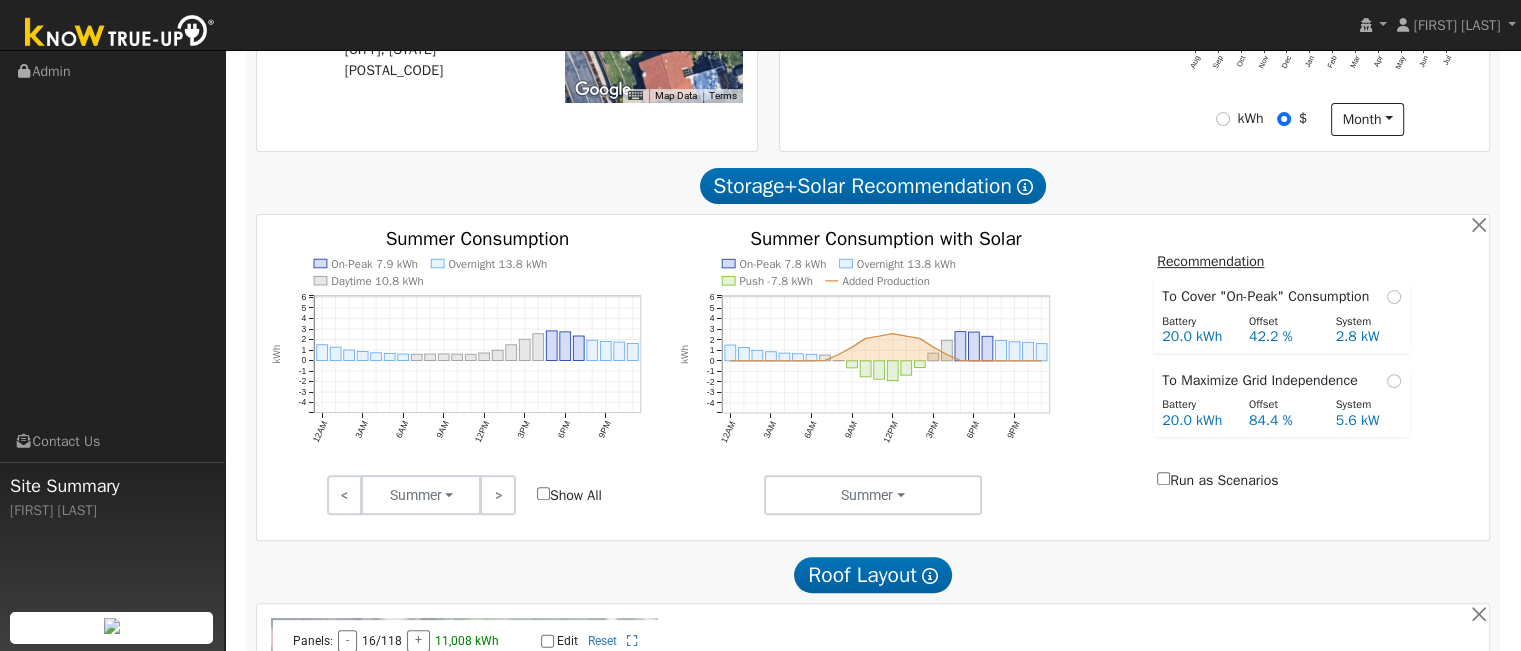 scroll, scrollTop: 572, scrollLeft: 0, axis: vertical 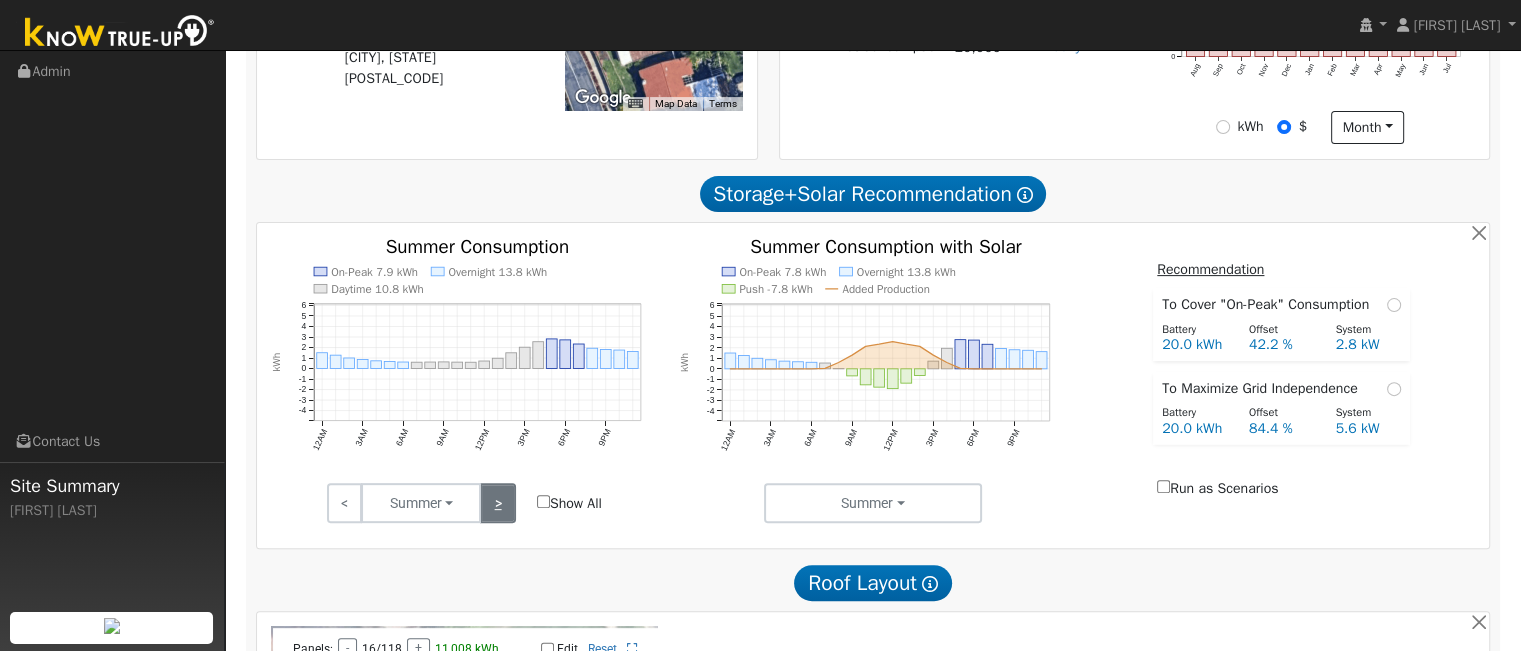 click on ">" at bounding box center [497, 503] 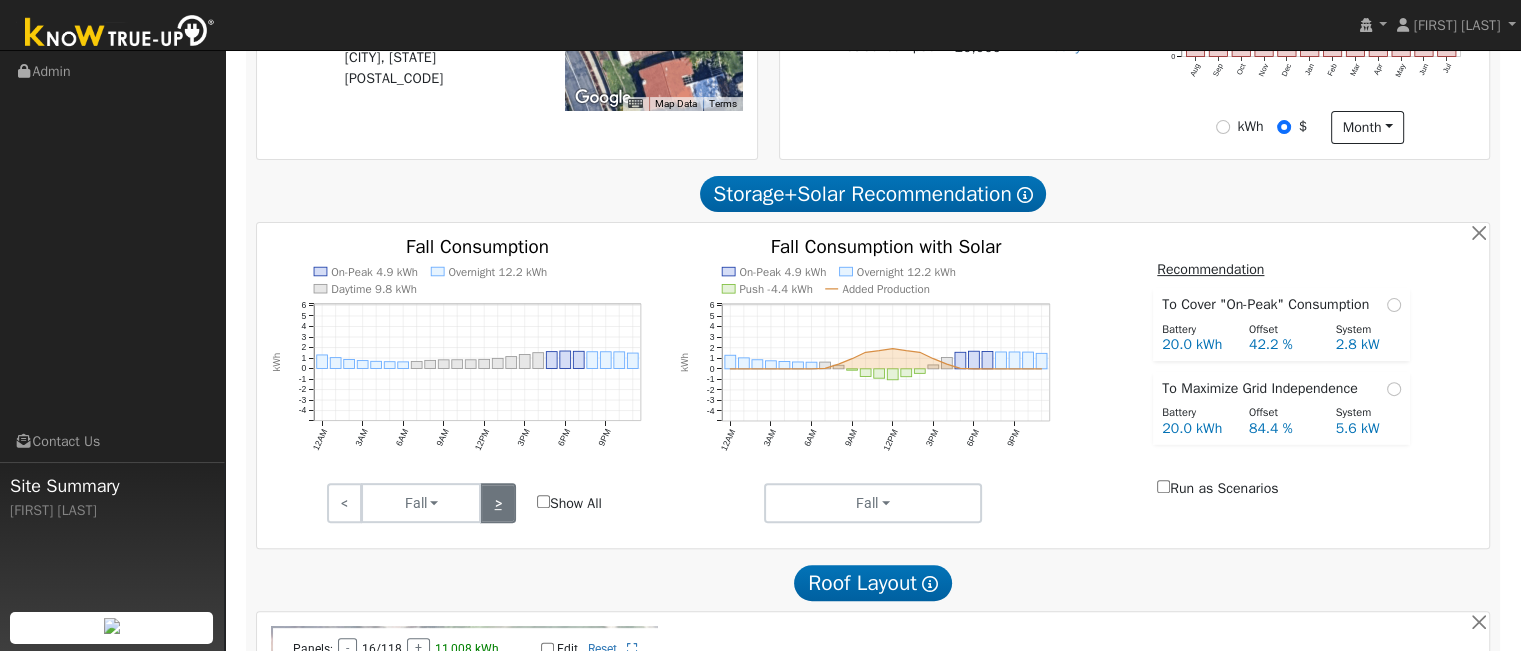 click on ">" at bounding box center (497, 503) 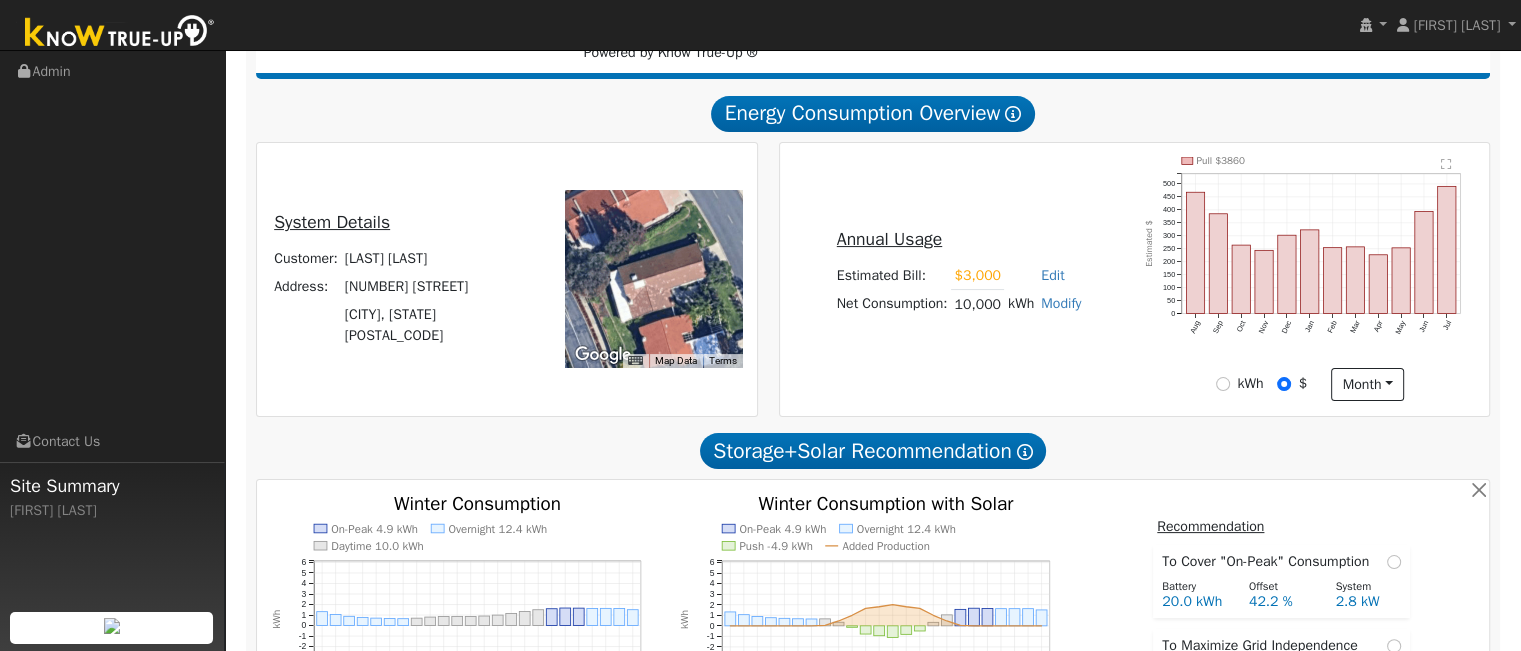 scroll, scrollTop: 312, scrollLeft: 0, axis: vertical 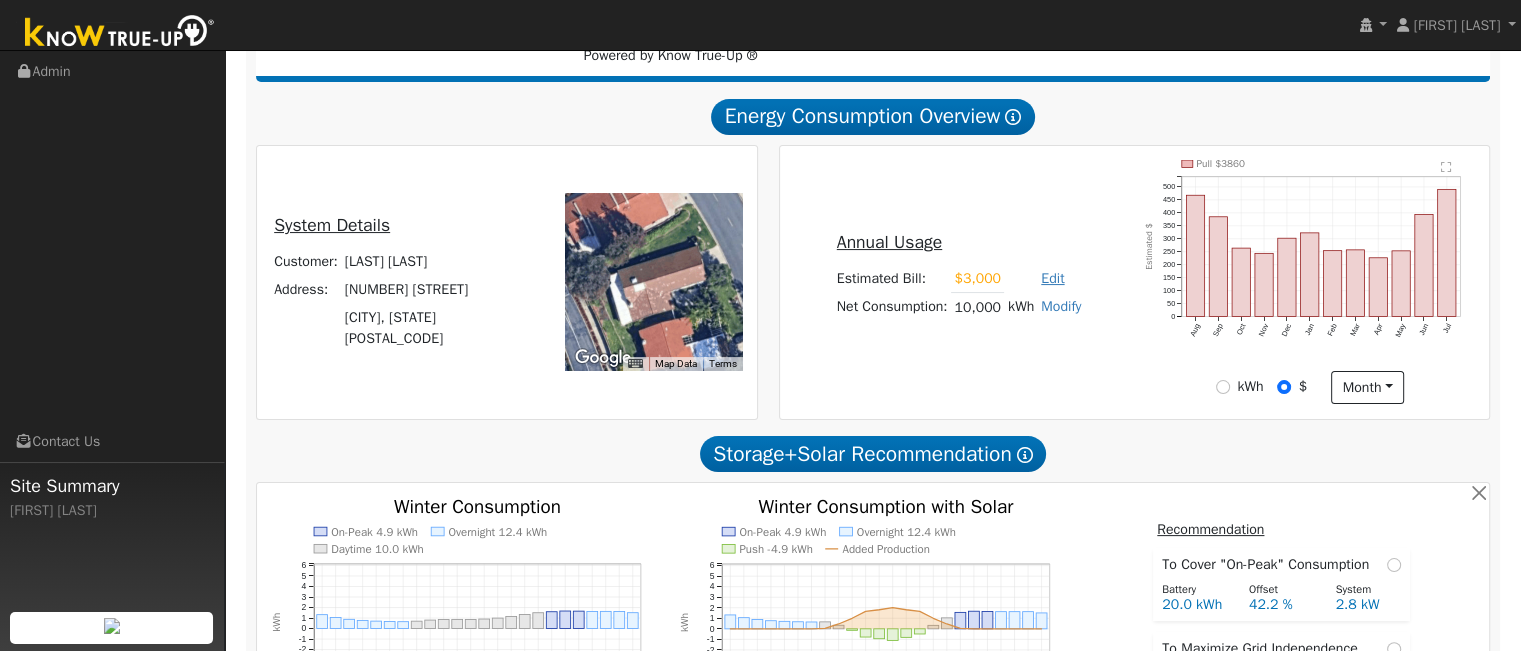 click on "Edit" at bounding box center (1052, 278) 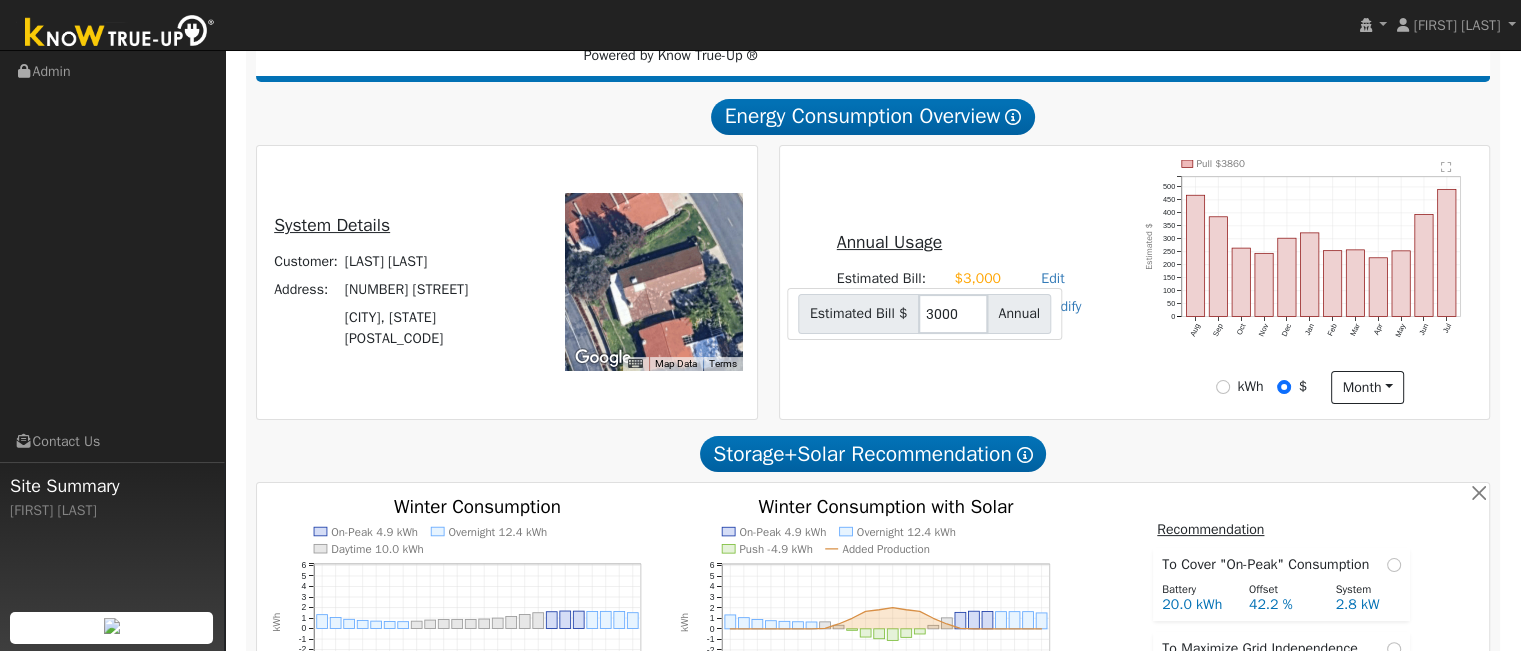 click on "Annual" at bounding box center [1019, 314] 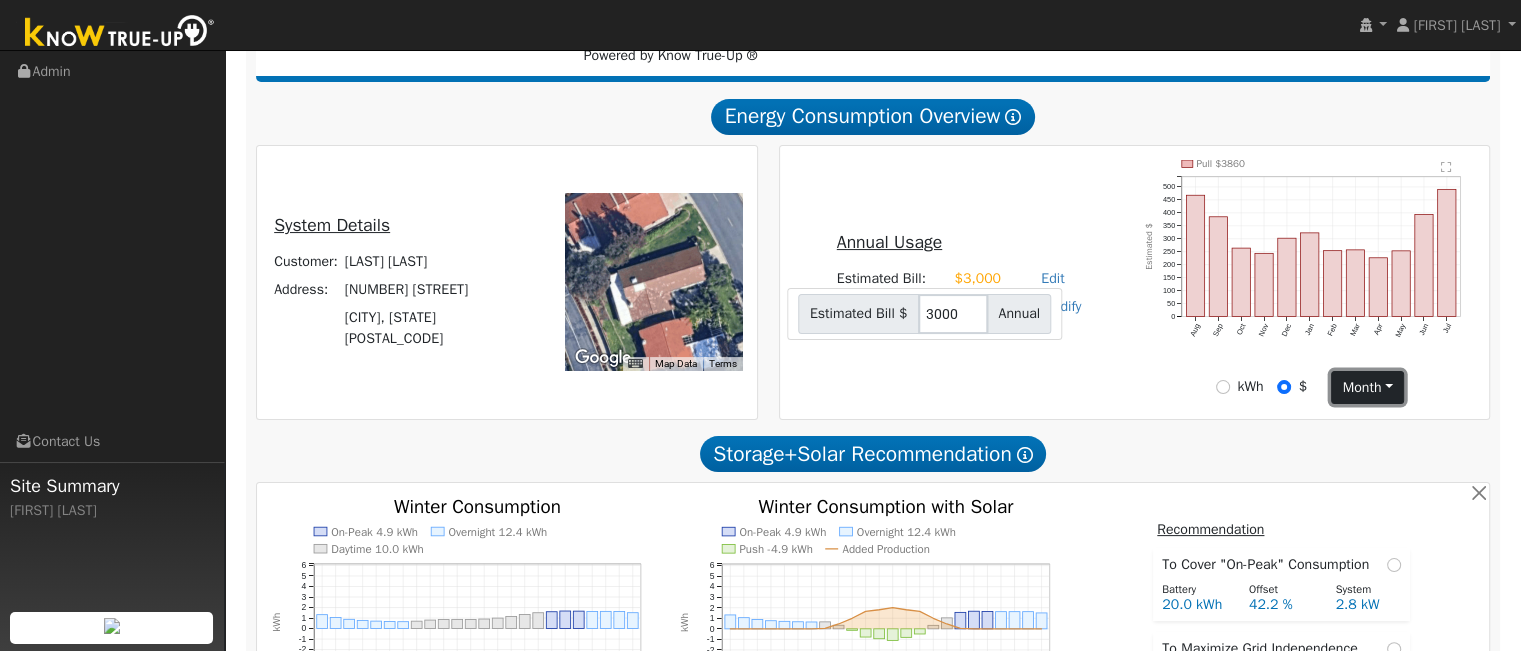 click on "month" at bounding box center (1367, 388) 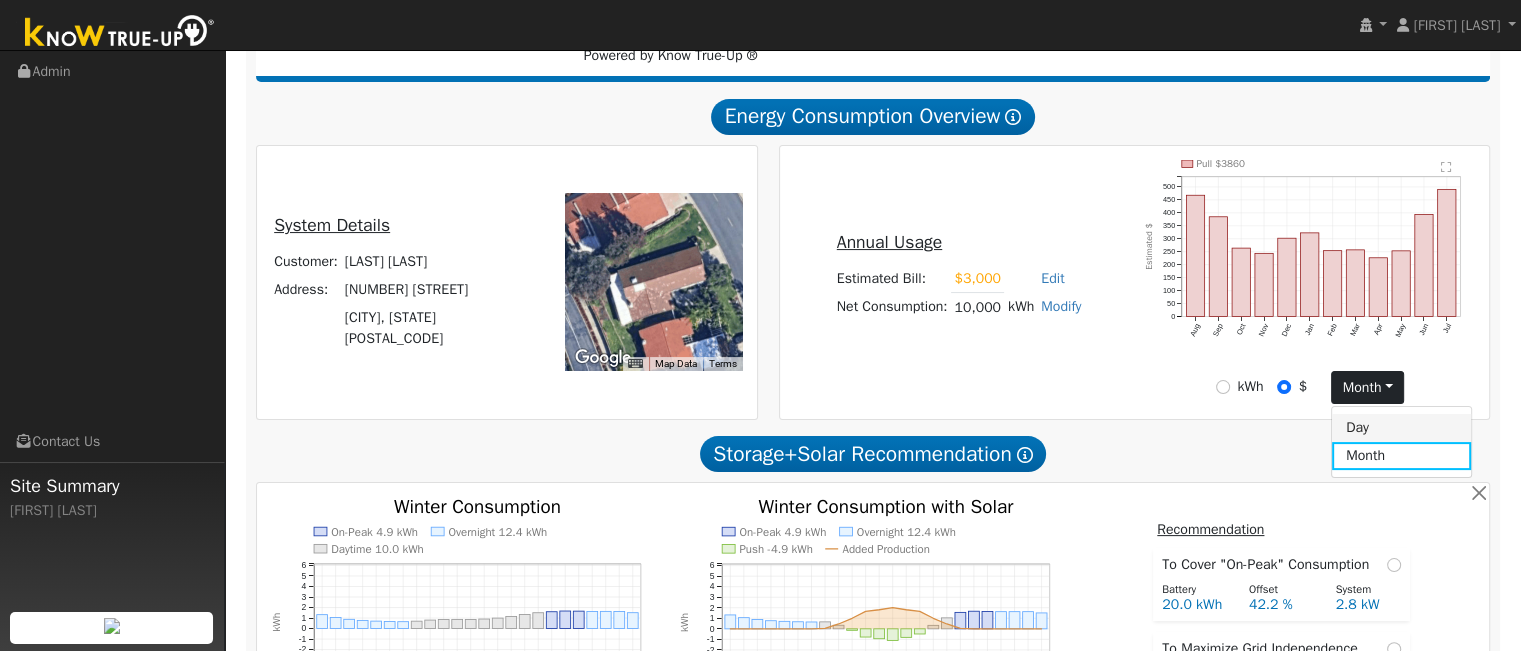 click on "Day" at bounding box center (1401, 428) 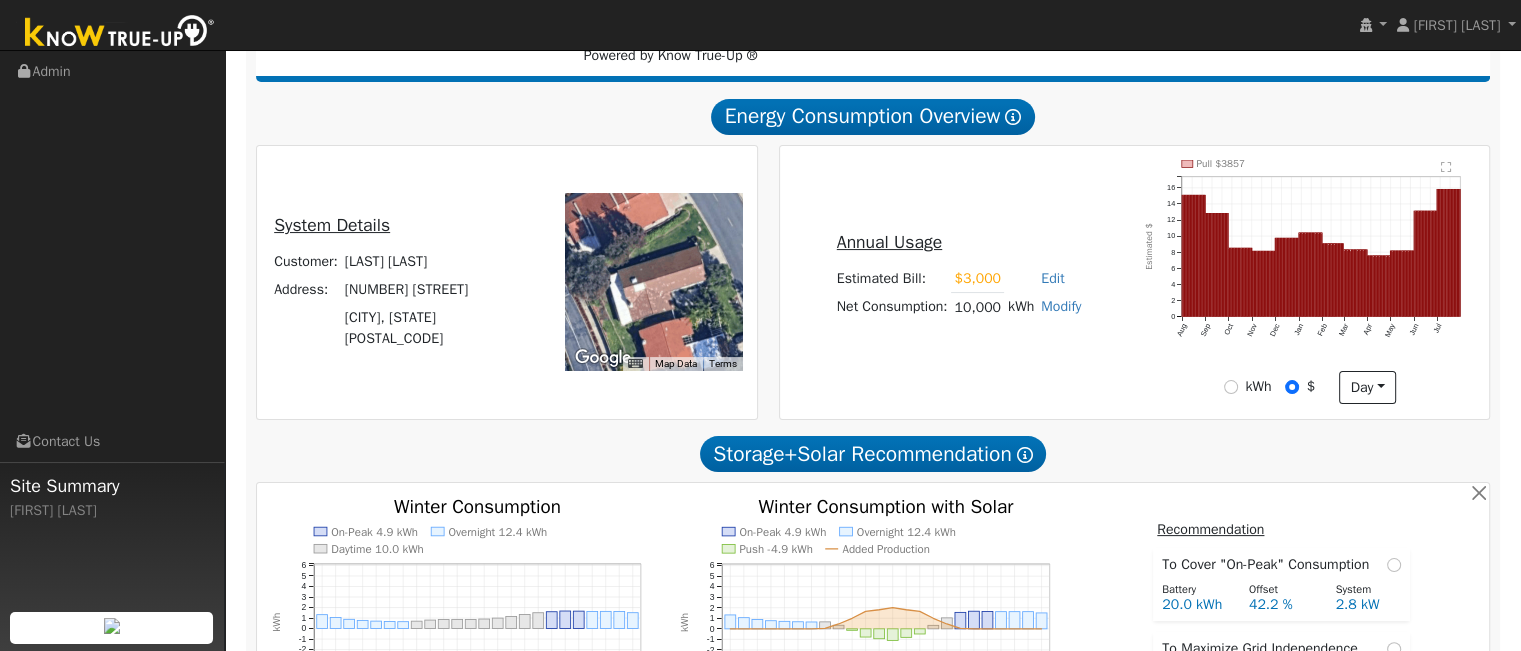 click on "Annual Usage" at bounding box center [959, 246] 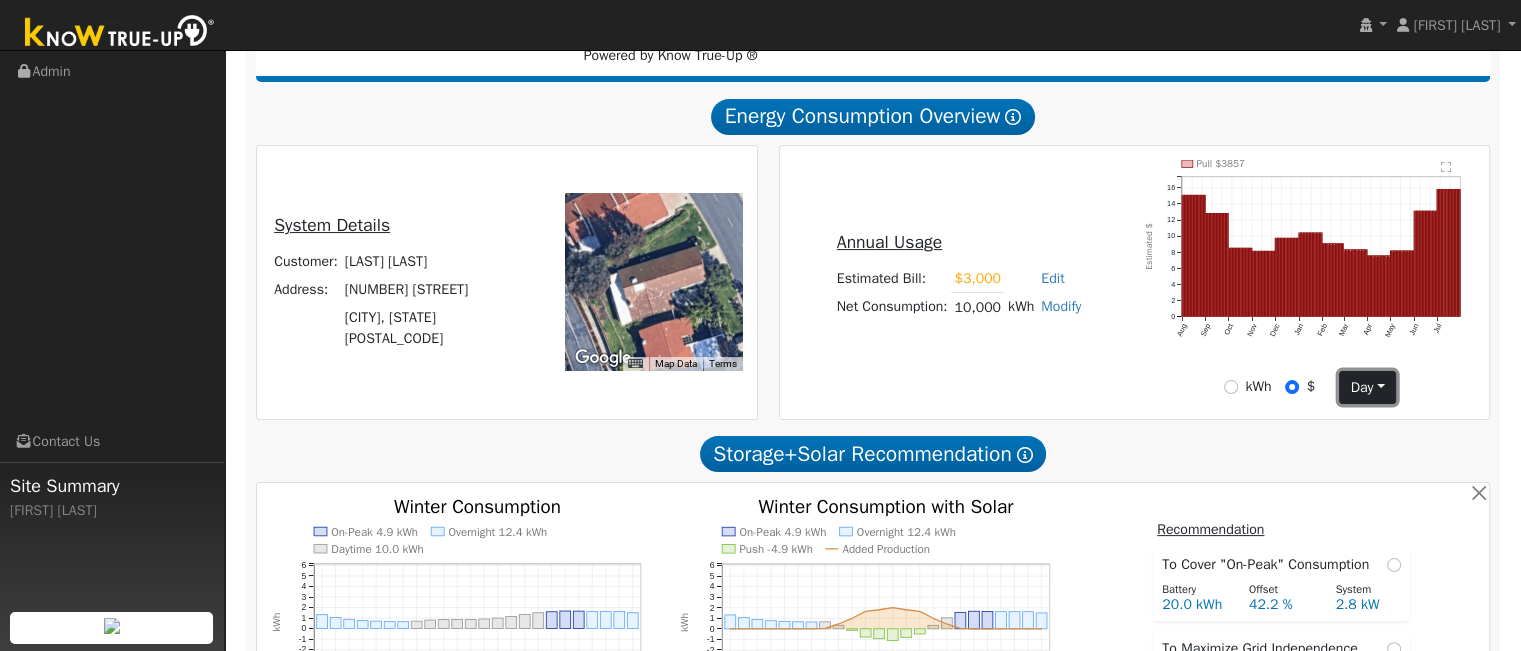 click on "day" at bounding box center [1367, 388] 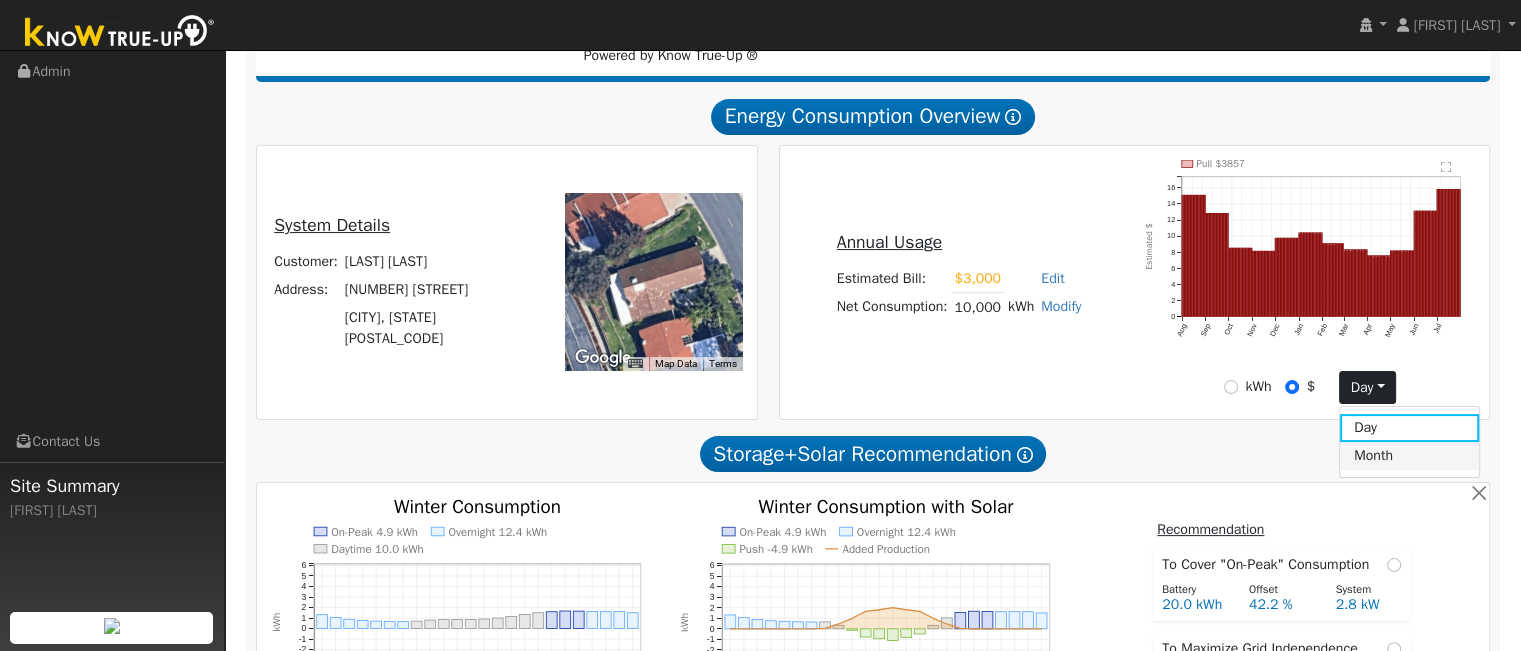 click on "Month" at bounding box center [1409, 456] 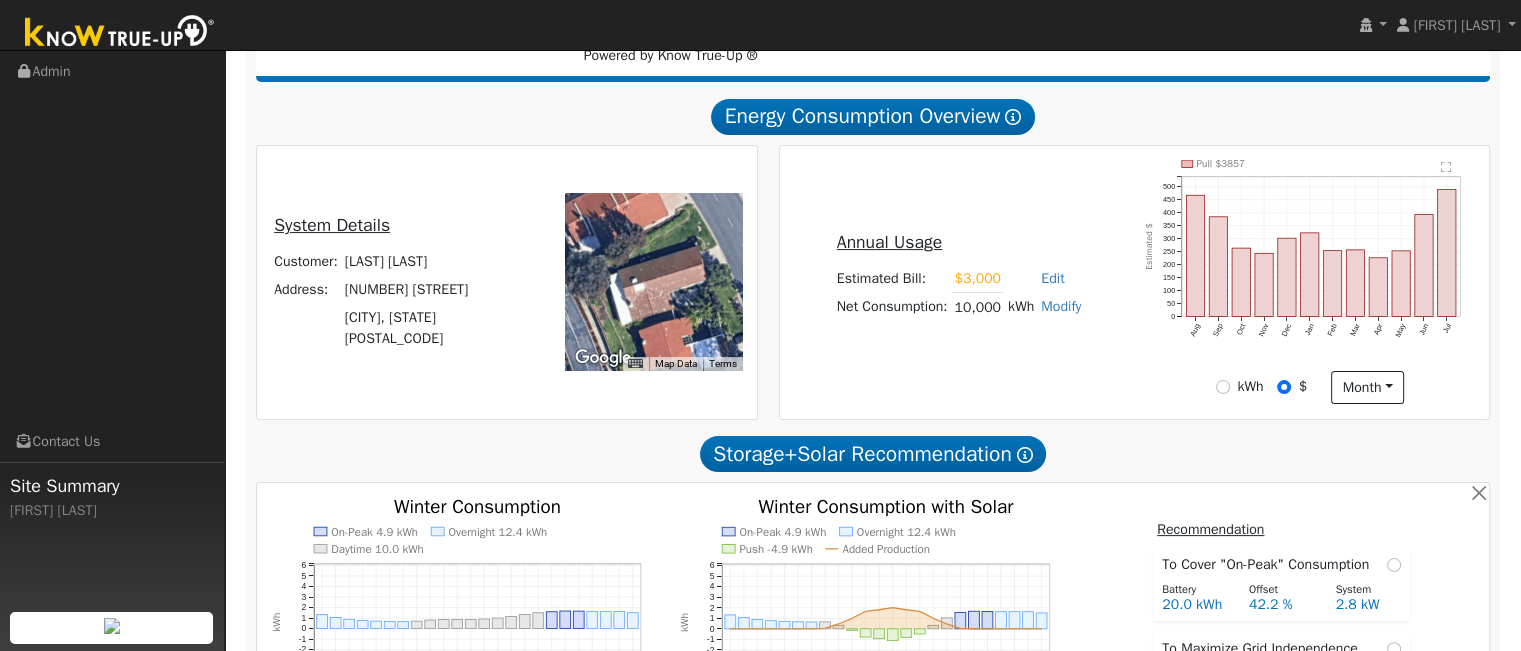 click on "Modify" at bounding box center (1061, 306) 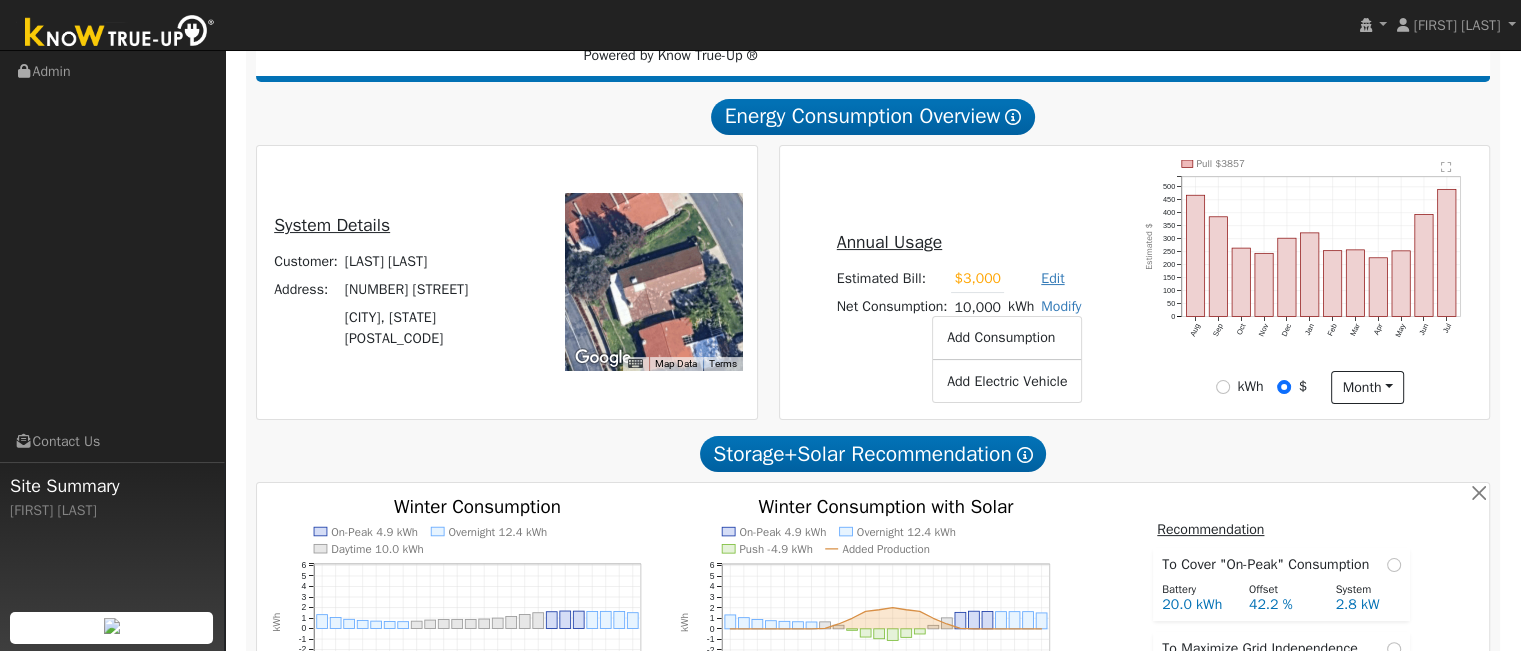 click on "Edit" at bounding box center [1052, 278] 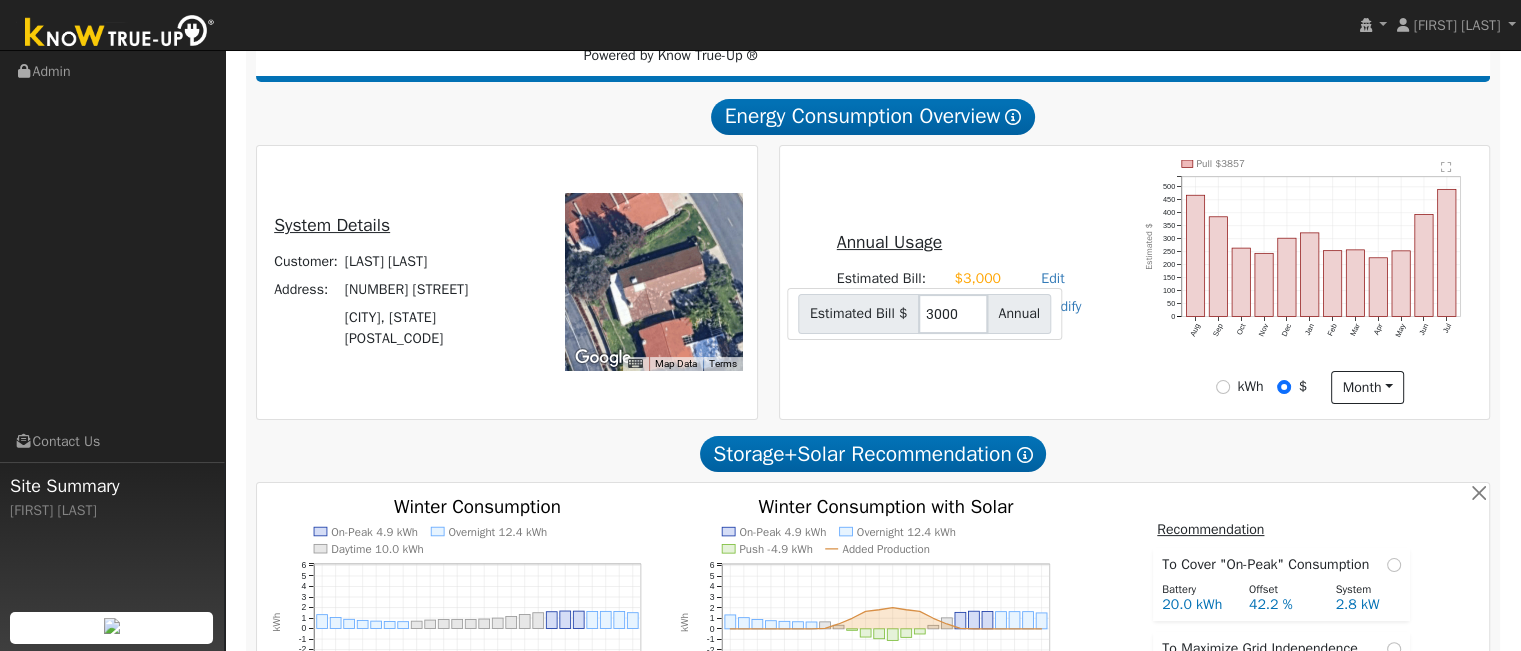 click on "Annual" at bounding box center [1019, 314] 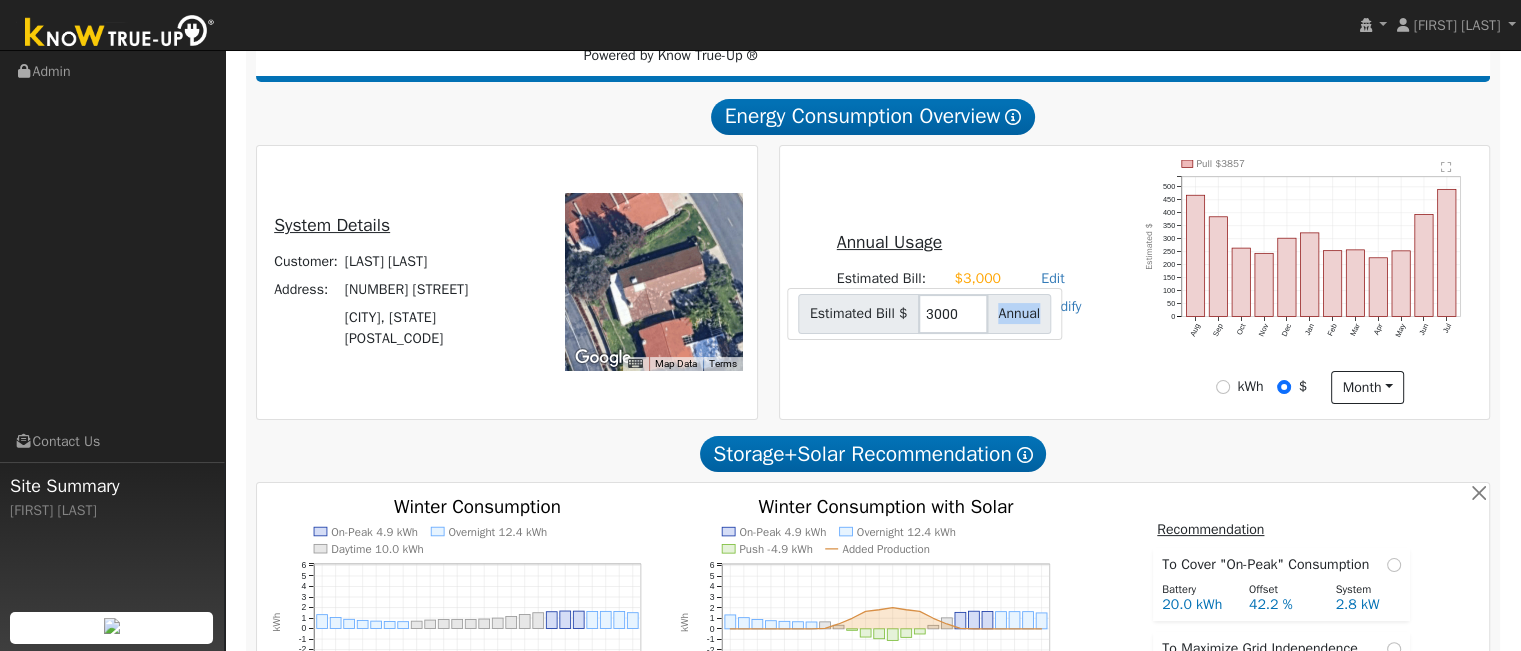 click on "Annual" at bounding box center (1019, 314) 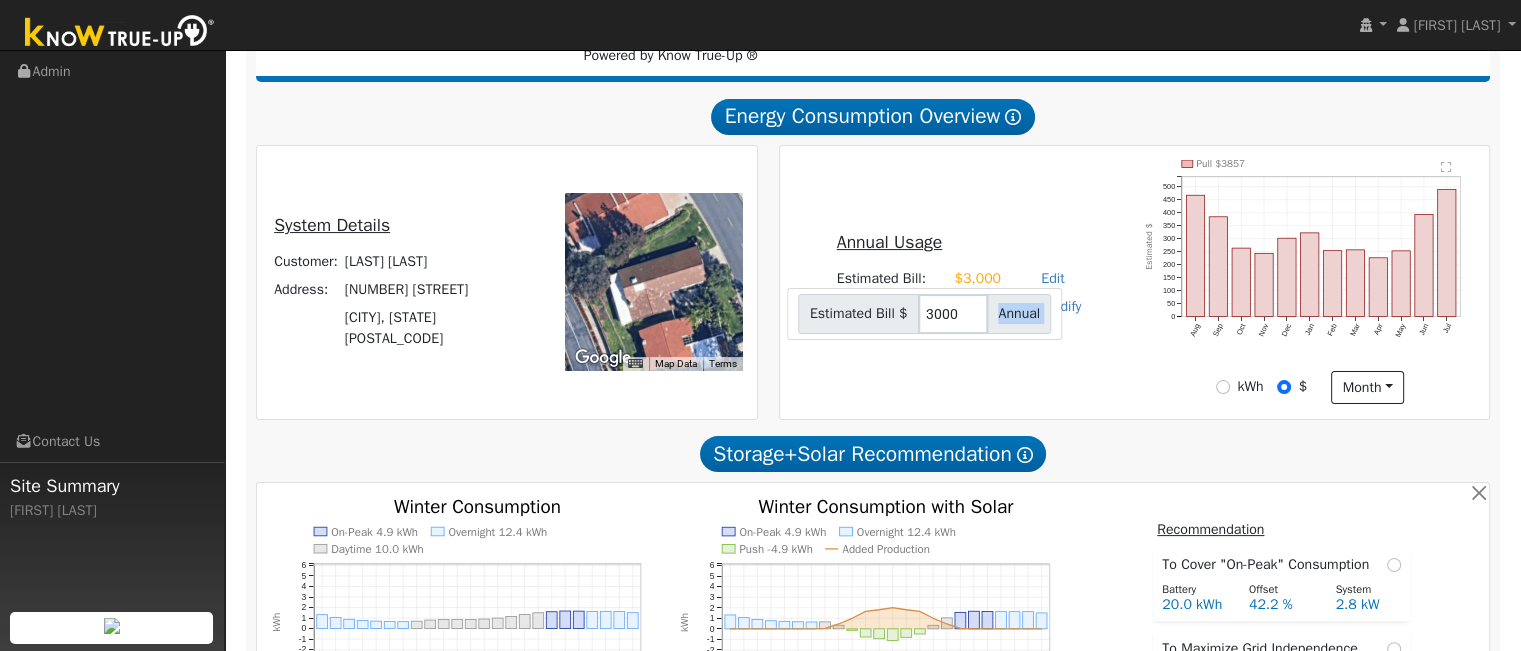 click on "Annual" at bounding box center (1019, 314) 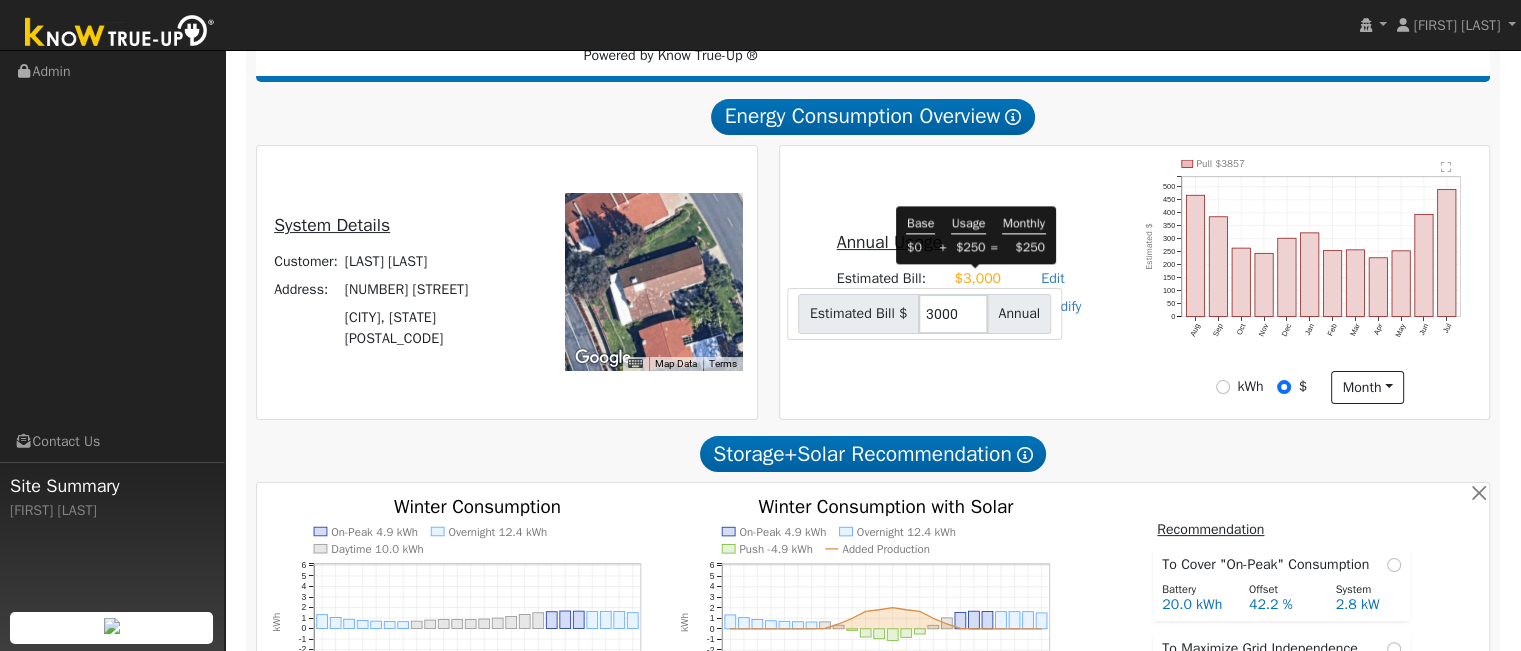 click on "$3,000" at bounding box center (977, 278) 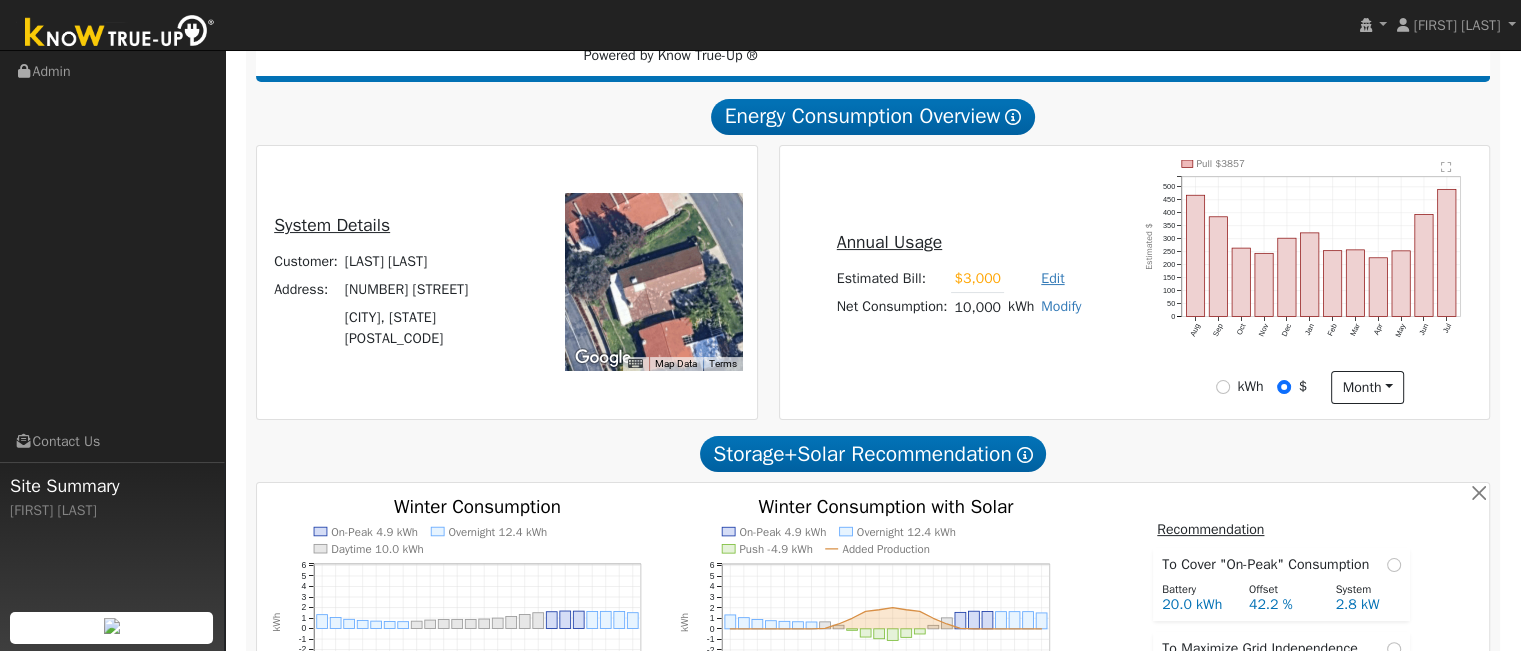 click on "Edit" at bounding box center (1052, 278) 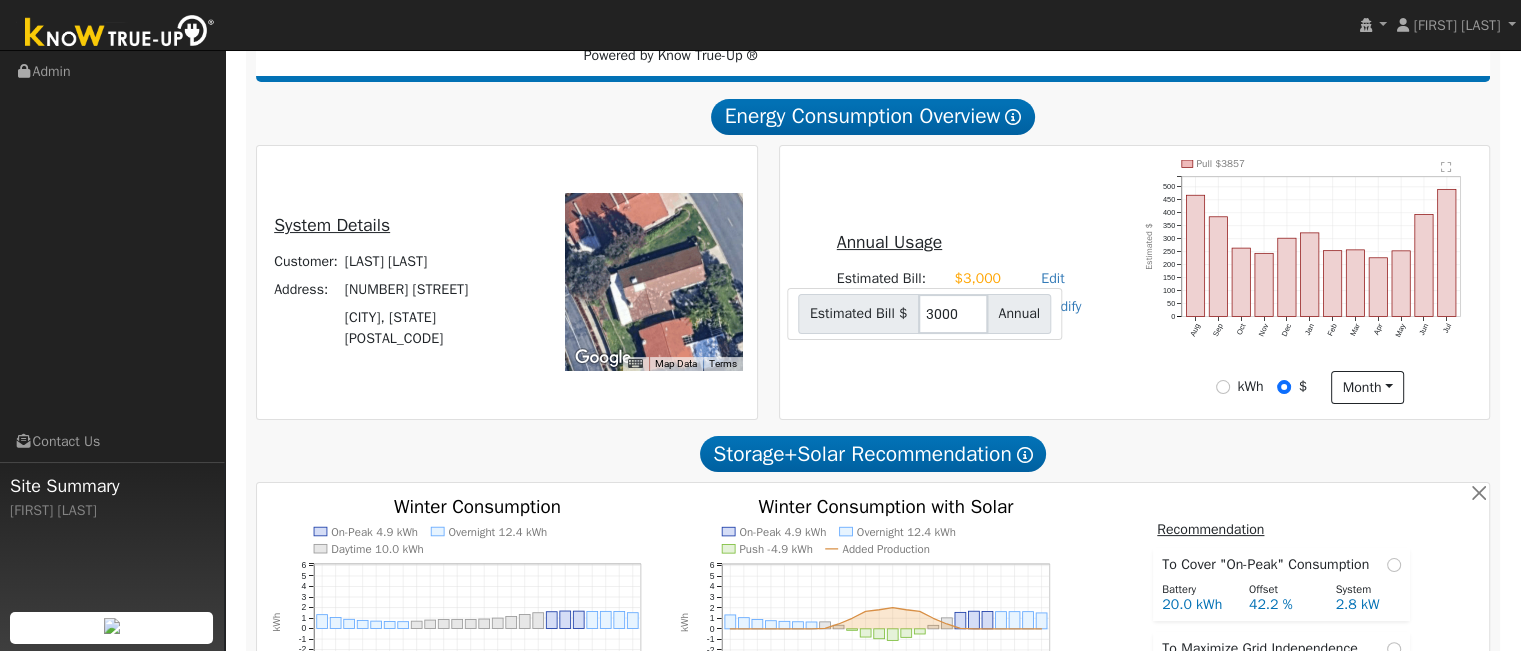 click on "Annual" at bounding box center [1019, 314] 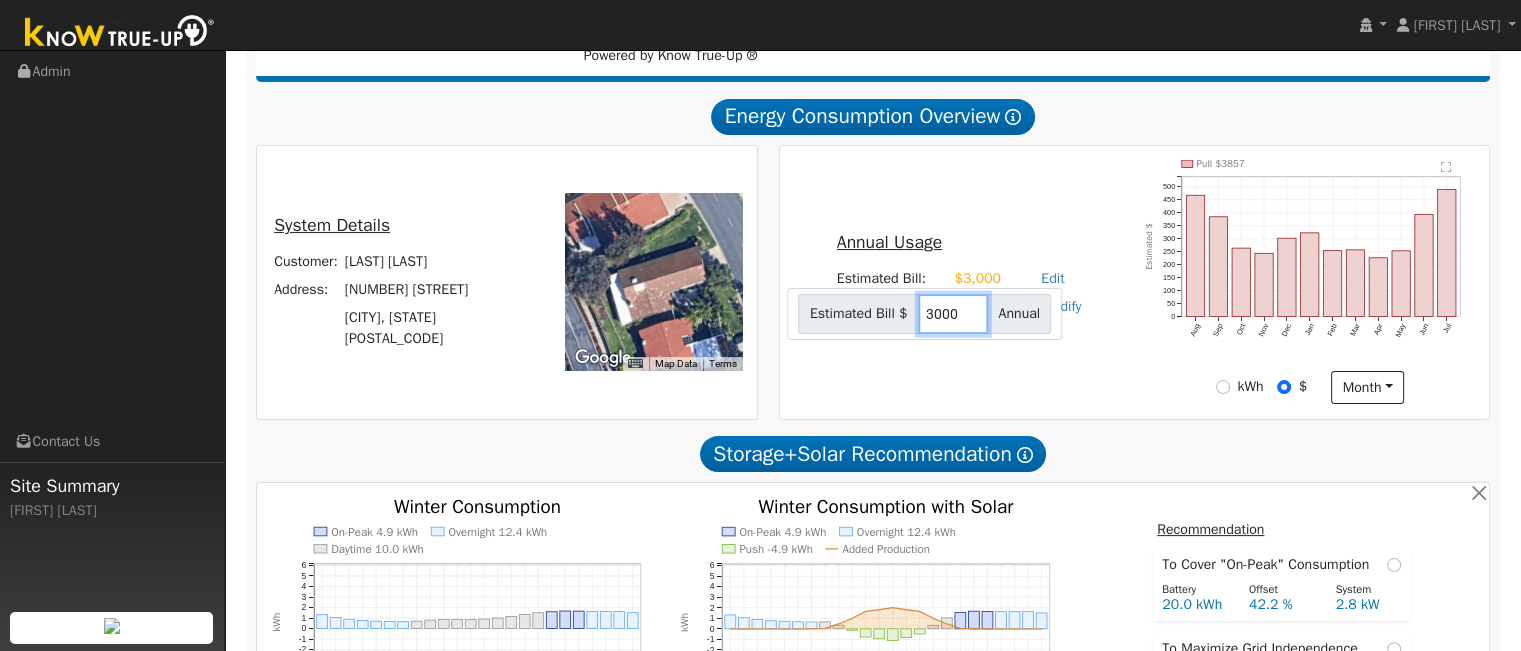 click on "3000" at bounding box center (953, 314) 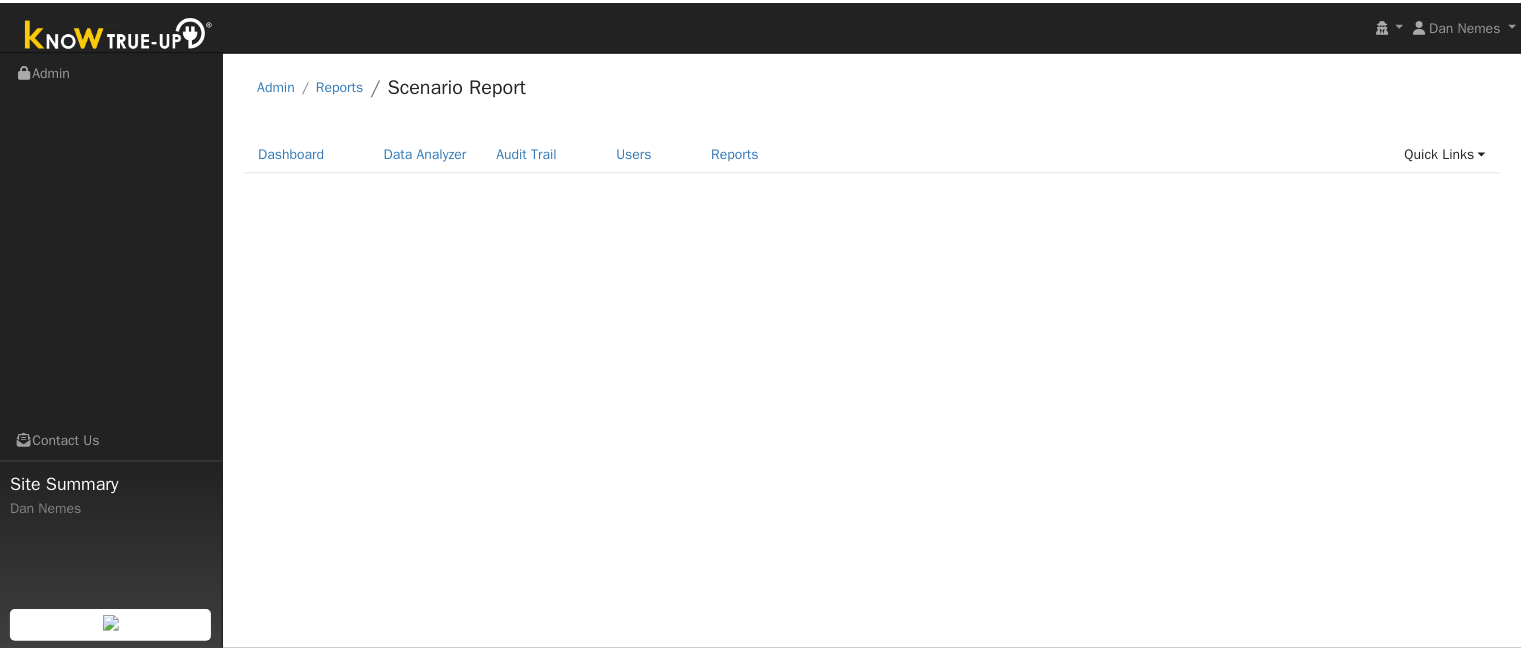 scroll, scrollTop: 0, scrollLeft: 0, axis: both 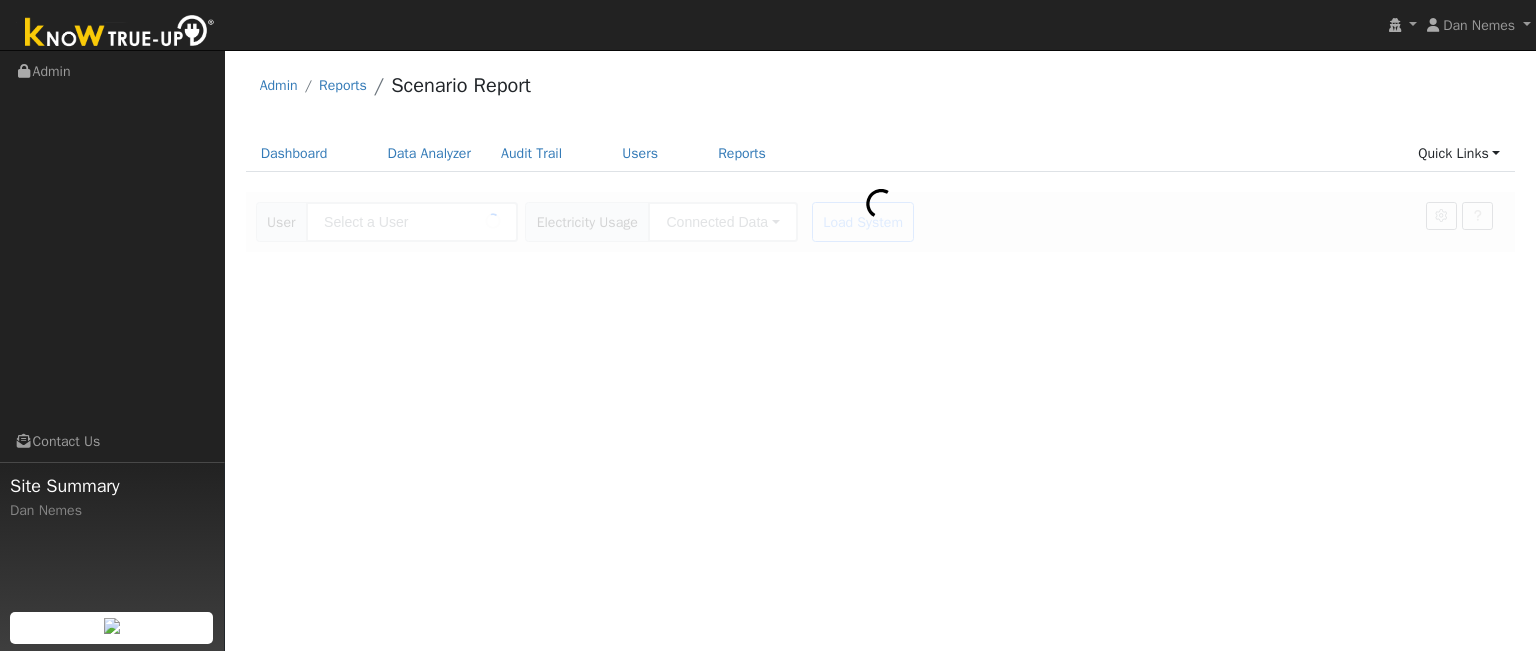 type on "[FIRST] [LAST]" 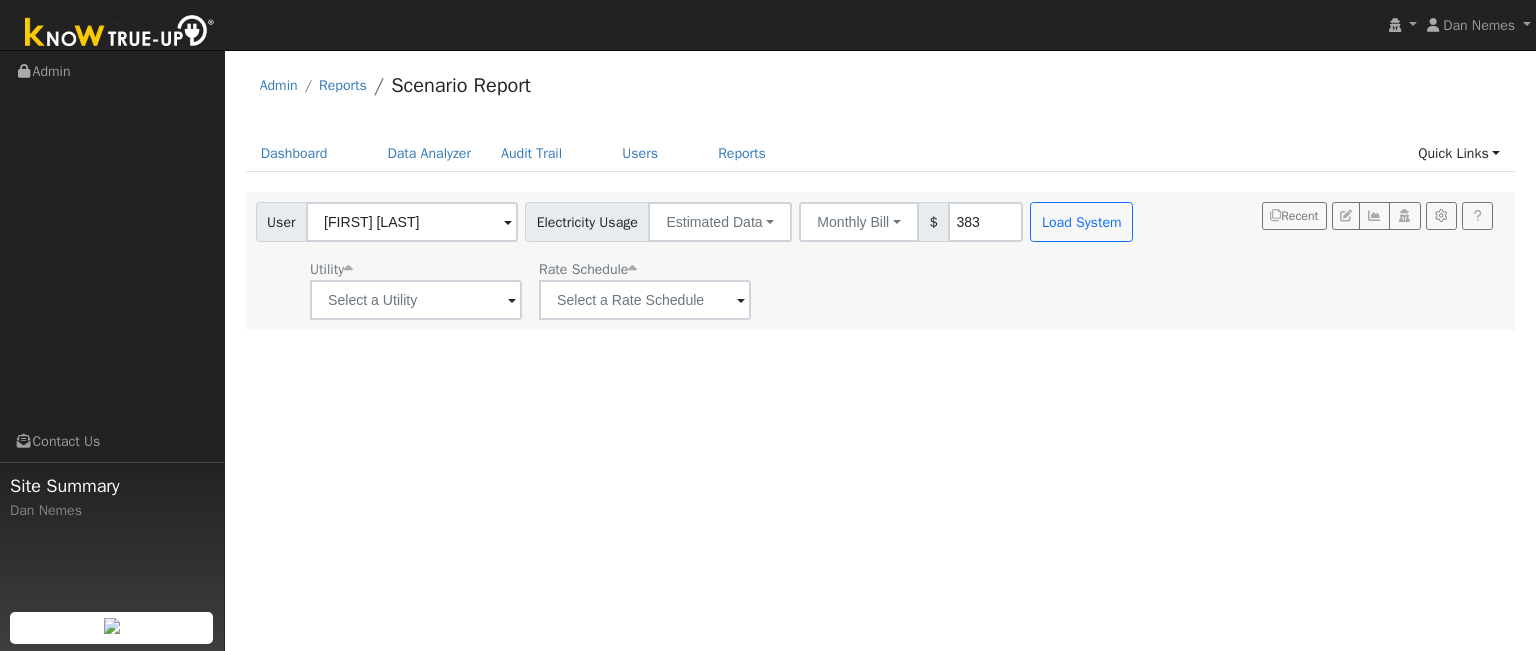 click on "383" at bounding box center (985, 222) 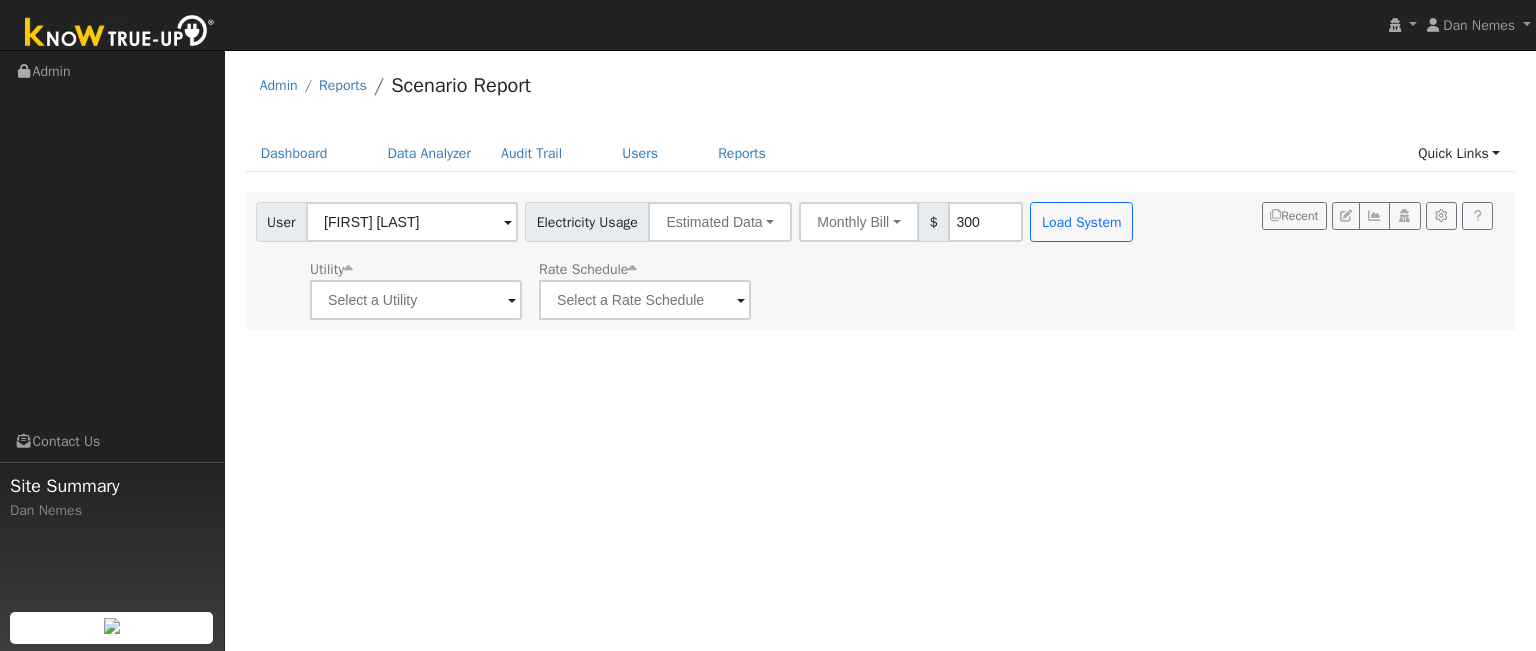 type on "300" 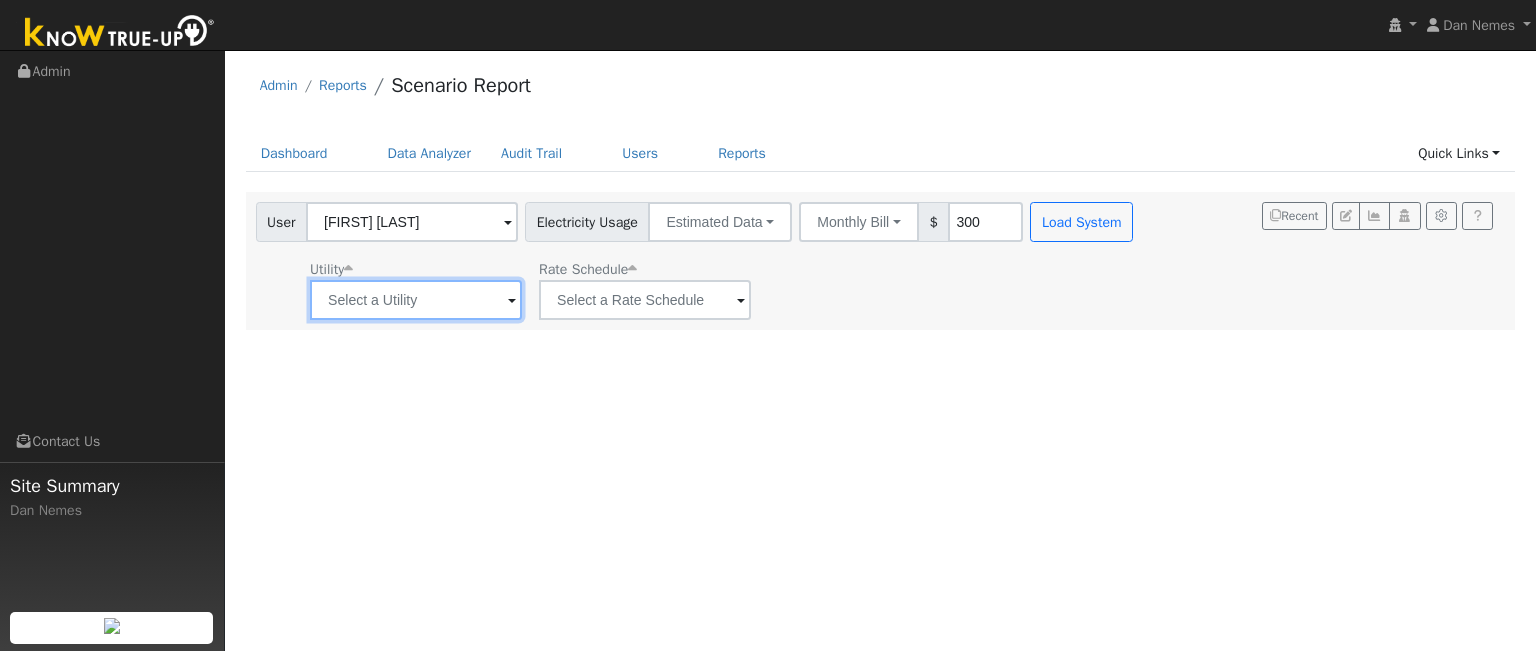 click at bounding box center (416, 300) 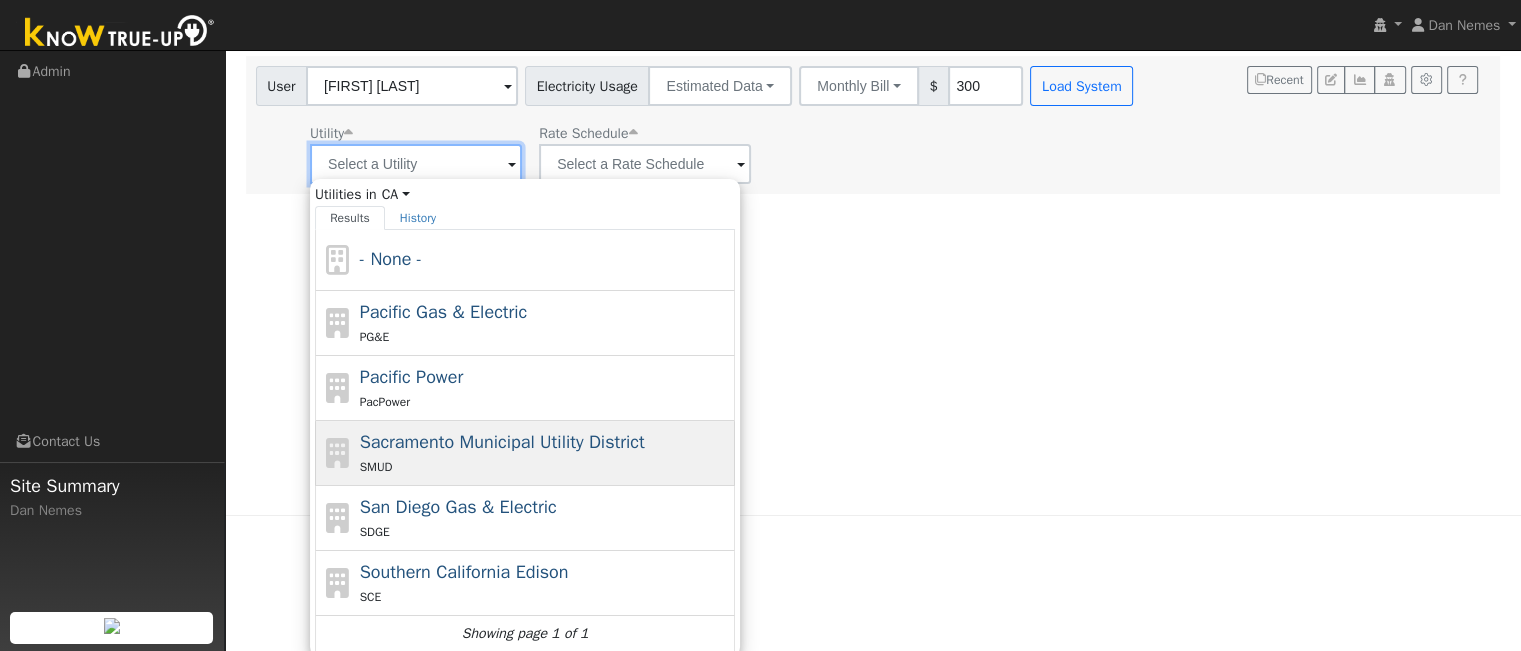 scroll, scrollTop: 139, scrollLeft: 0, axis: vertical 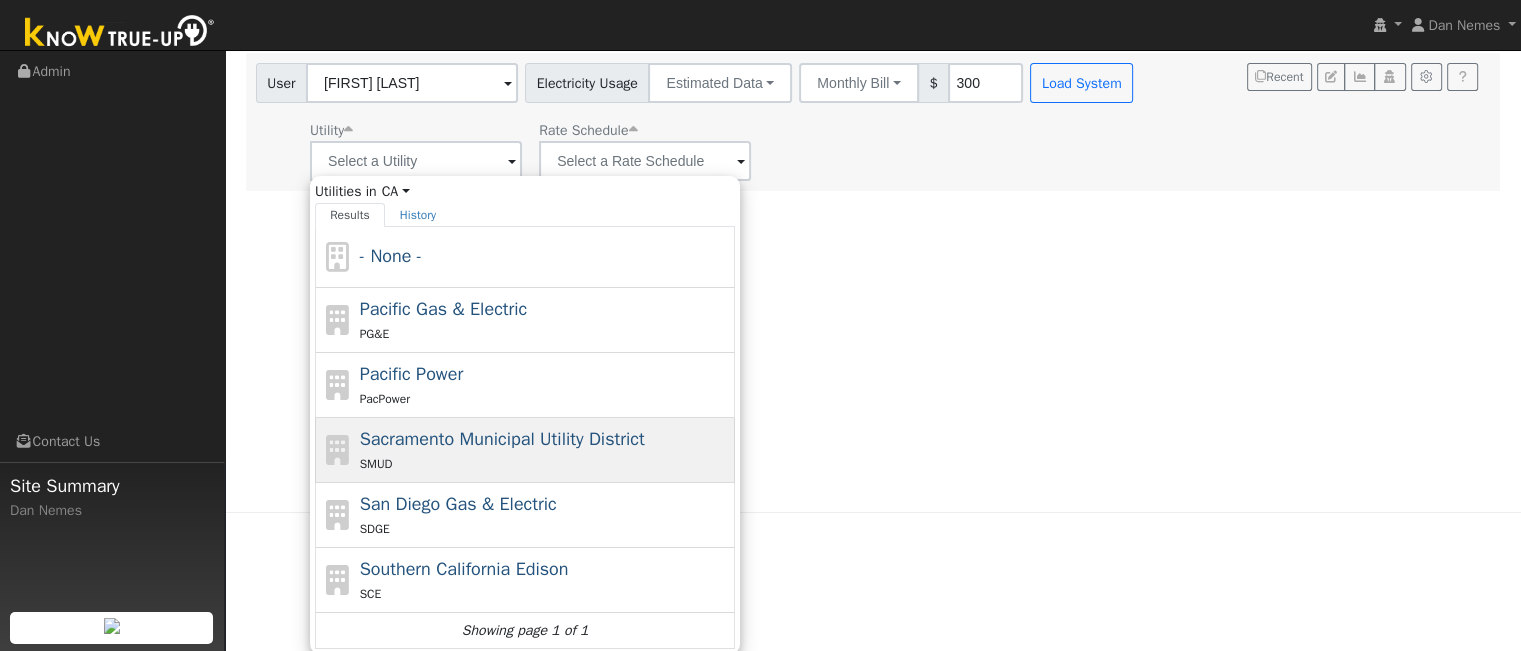 click on "Southern California Edison" at bounding box center (464, 569) 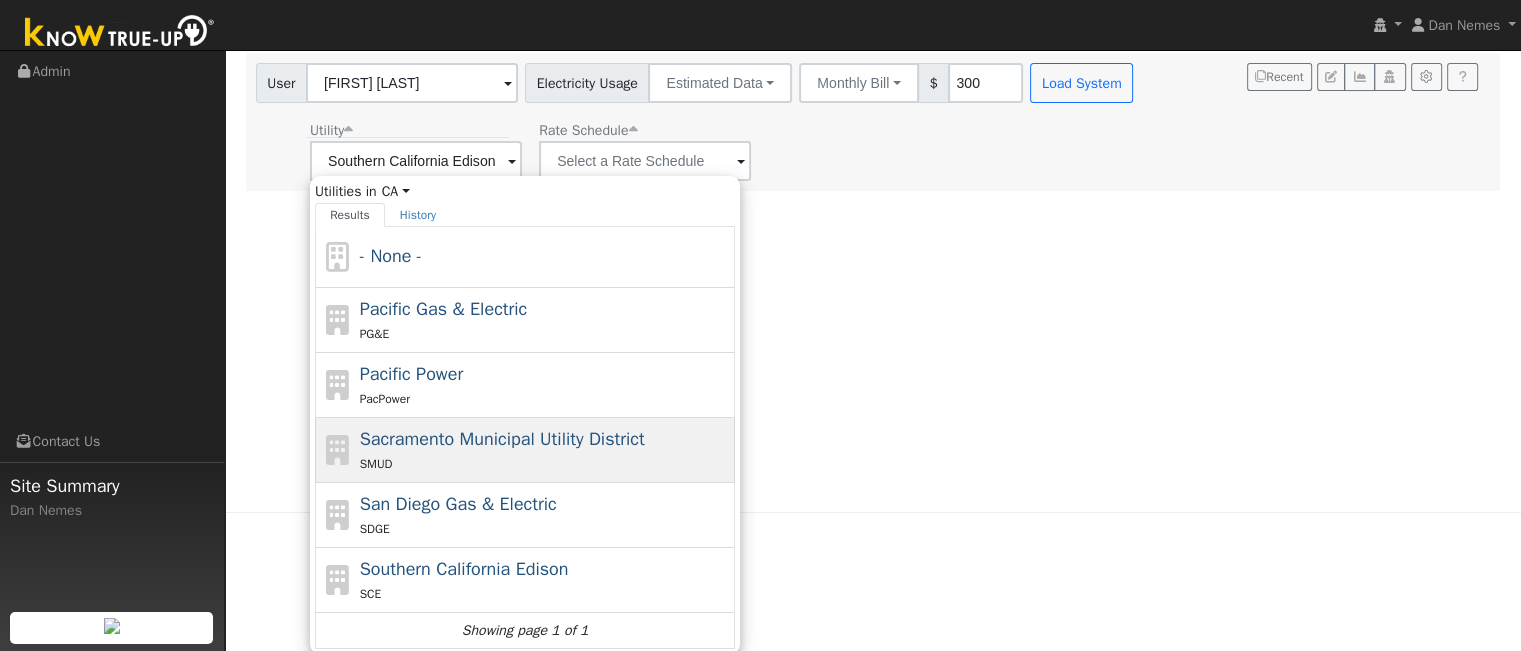 scroll, scrollTop: 0, scrollLeft: 0, axis: both 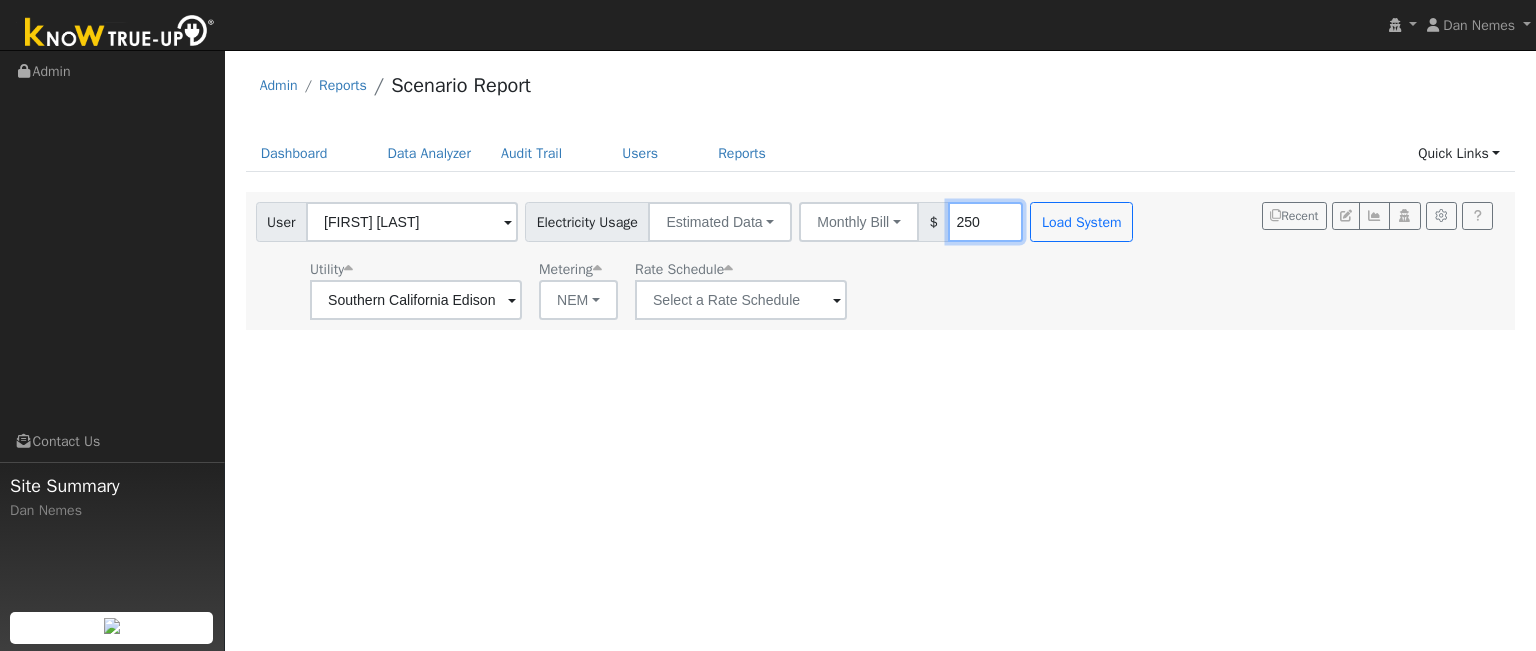 type on "250" 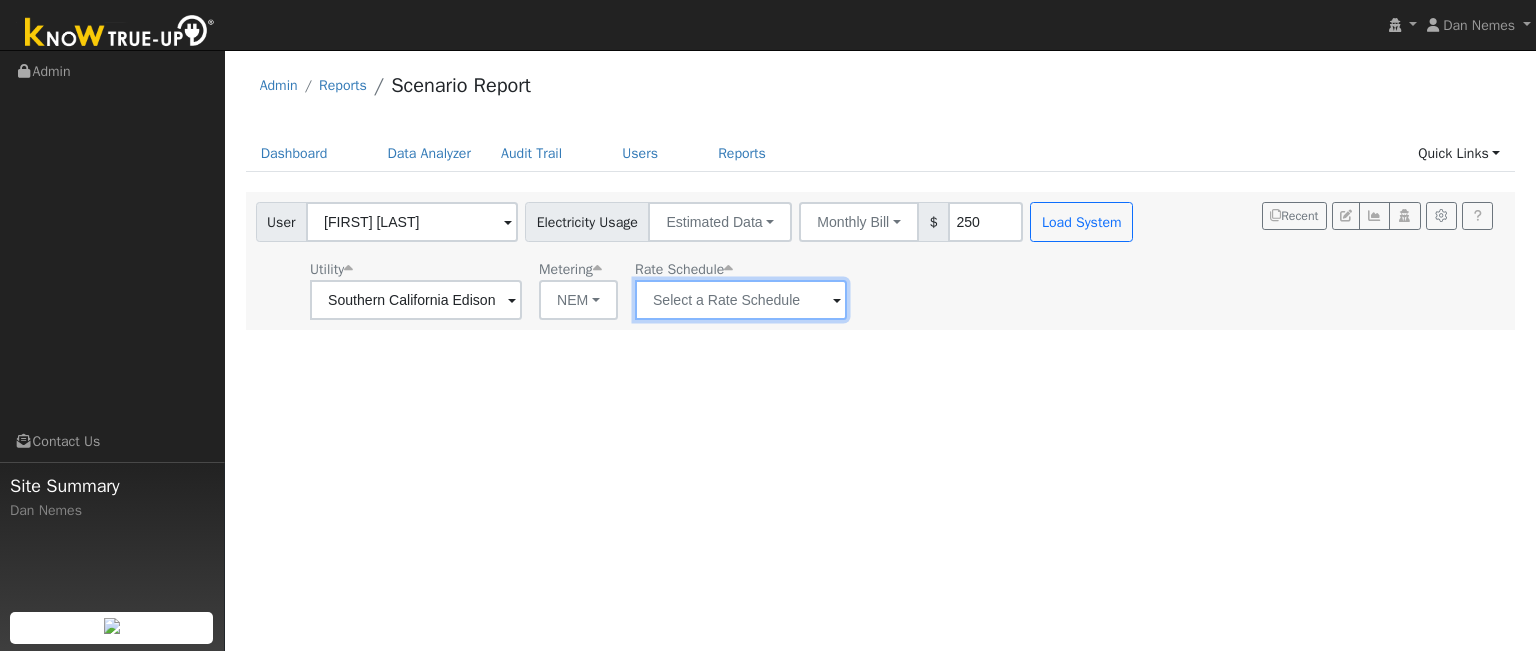 click at bounding box center (416, 300) 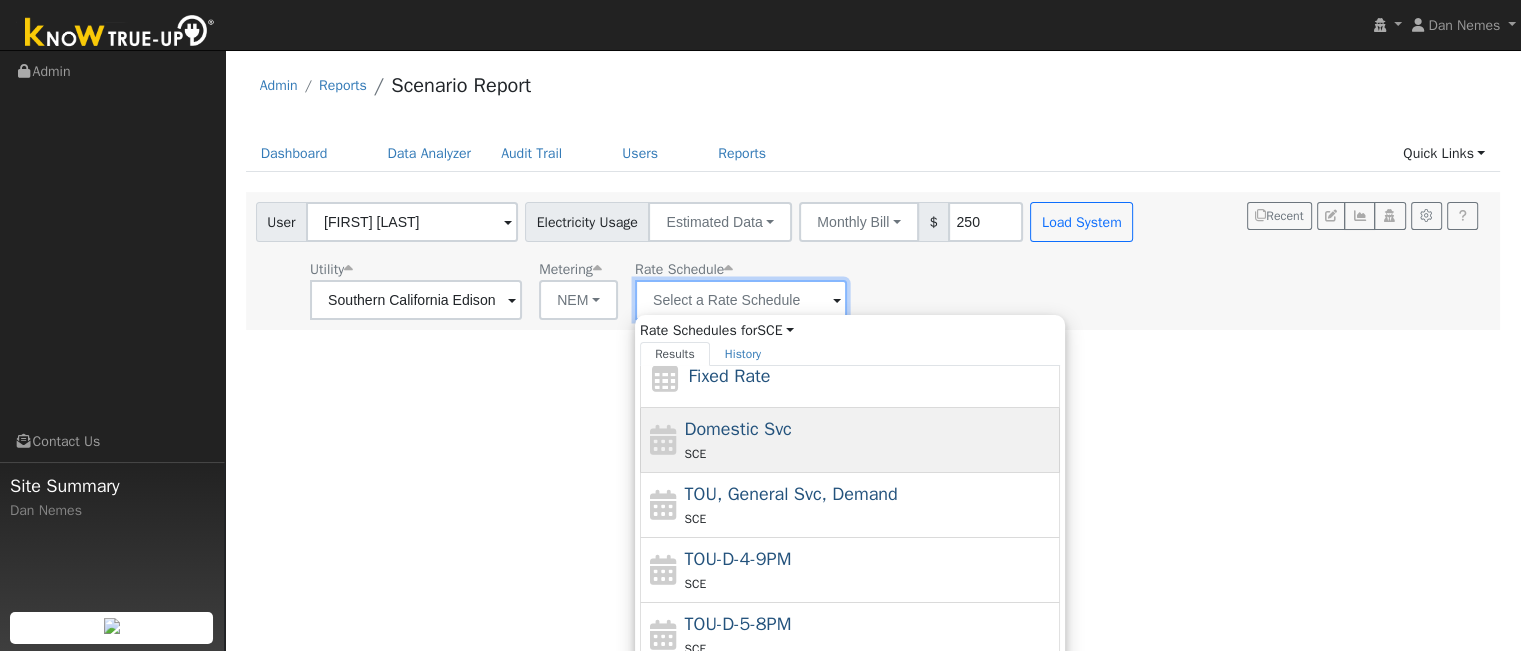 scroll, scrollTop: 87, scrollLeft: 0, axis: vertical 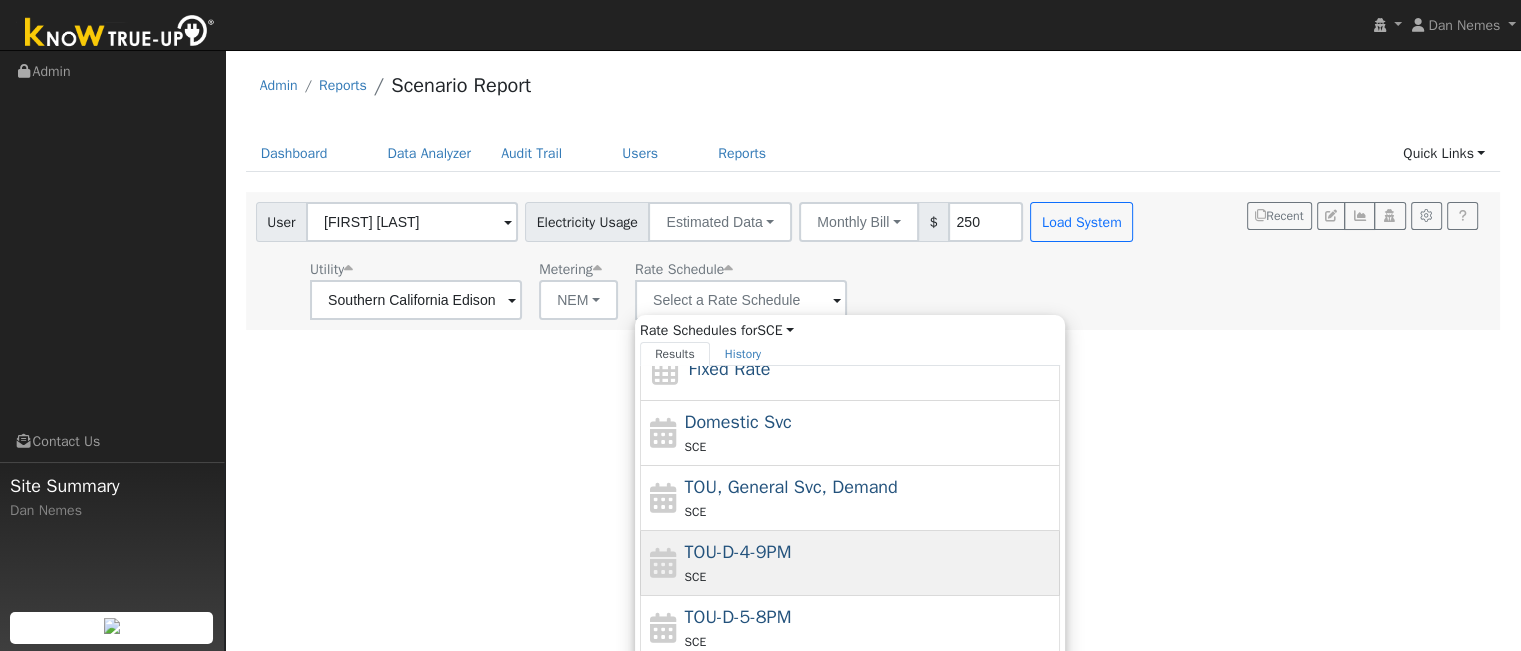 click on "TOU-D-4-9PM SCE" at bounding box center [870, 563] 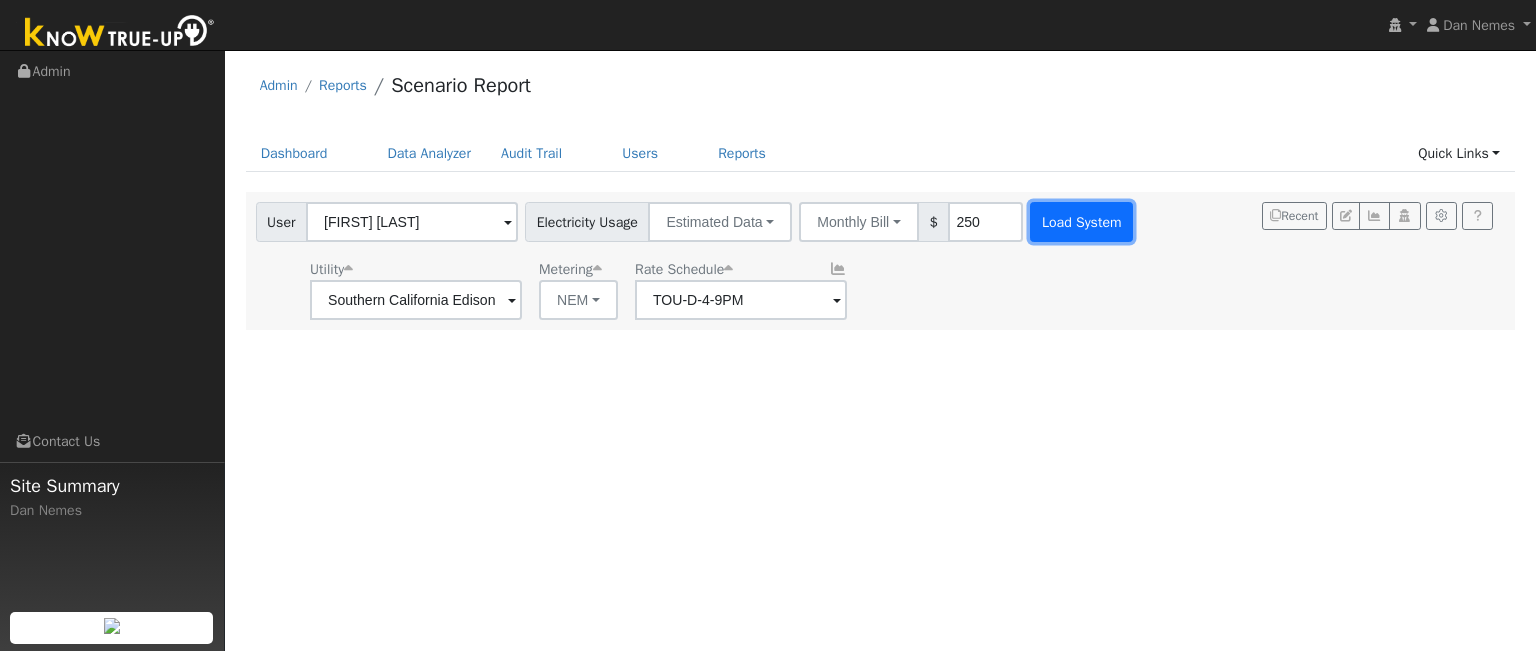 click on "Load System" at bounding box center (1081, 222) 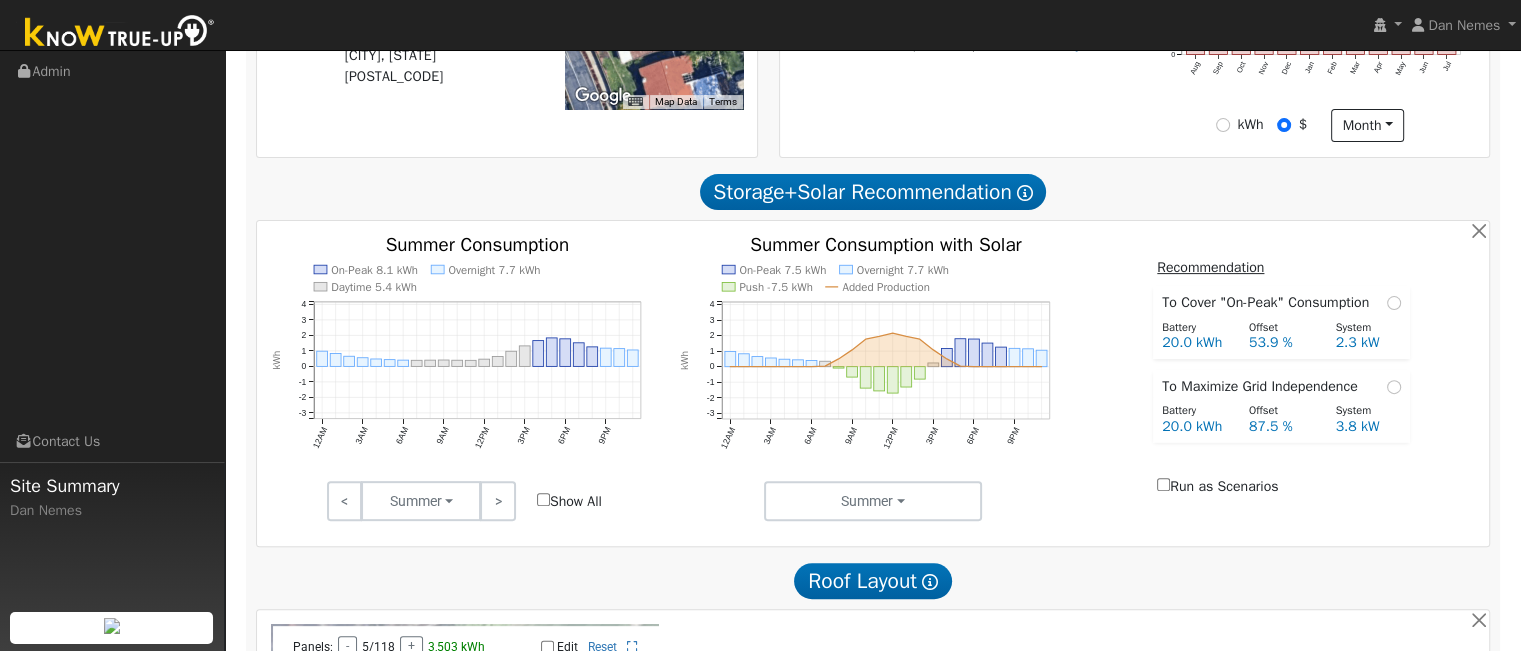 scroll, scrollTop: 572, scrollLeft: 0, axis: vertical 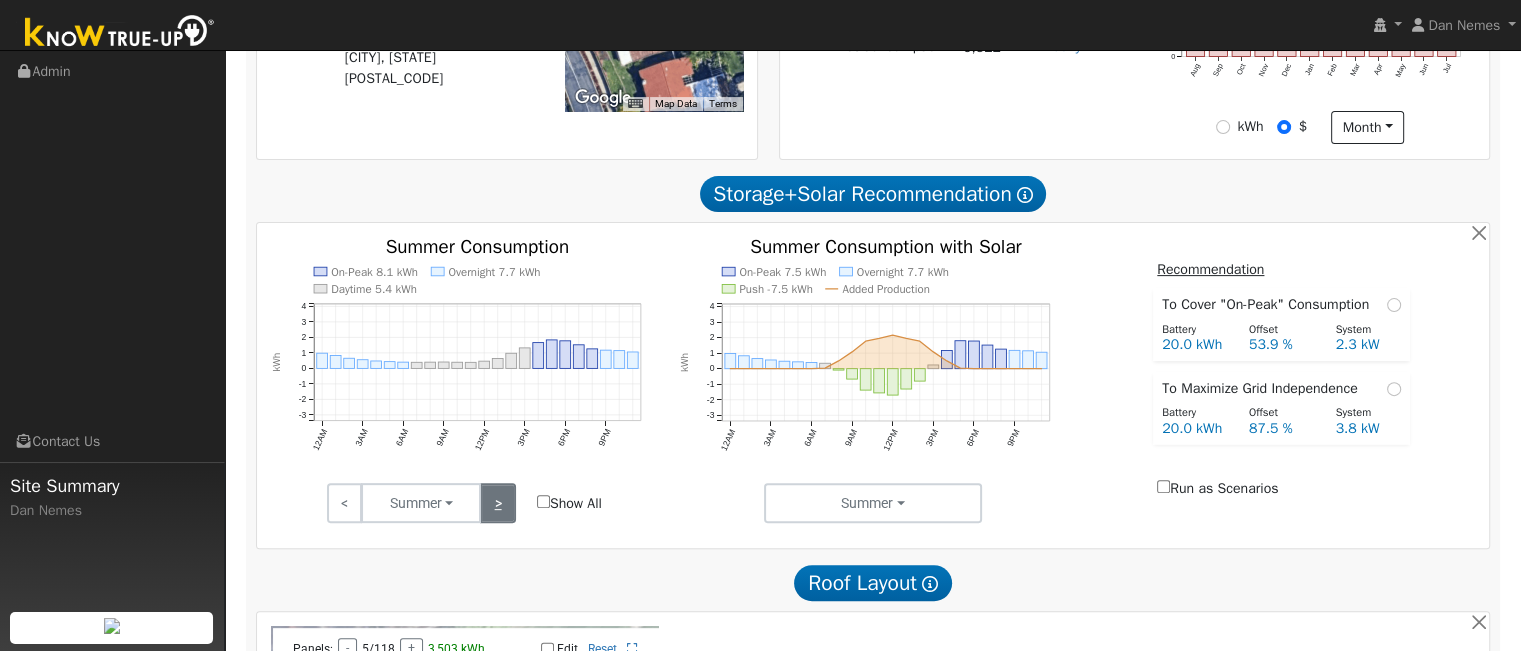 click on ">" at bounding box center [497, 503] 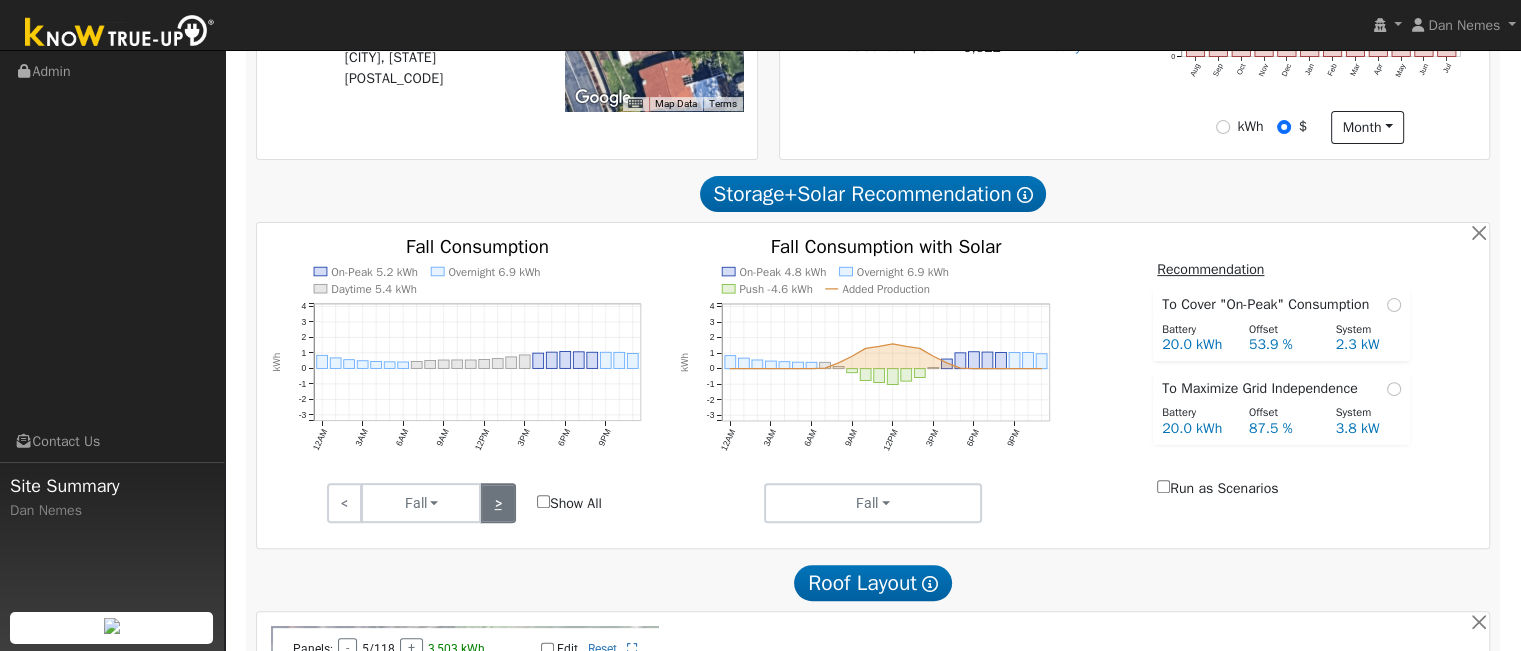 click on ">" at bounding box center (497, 503) 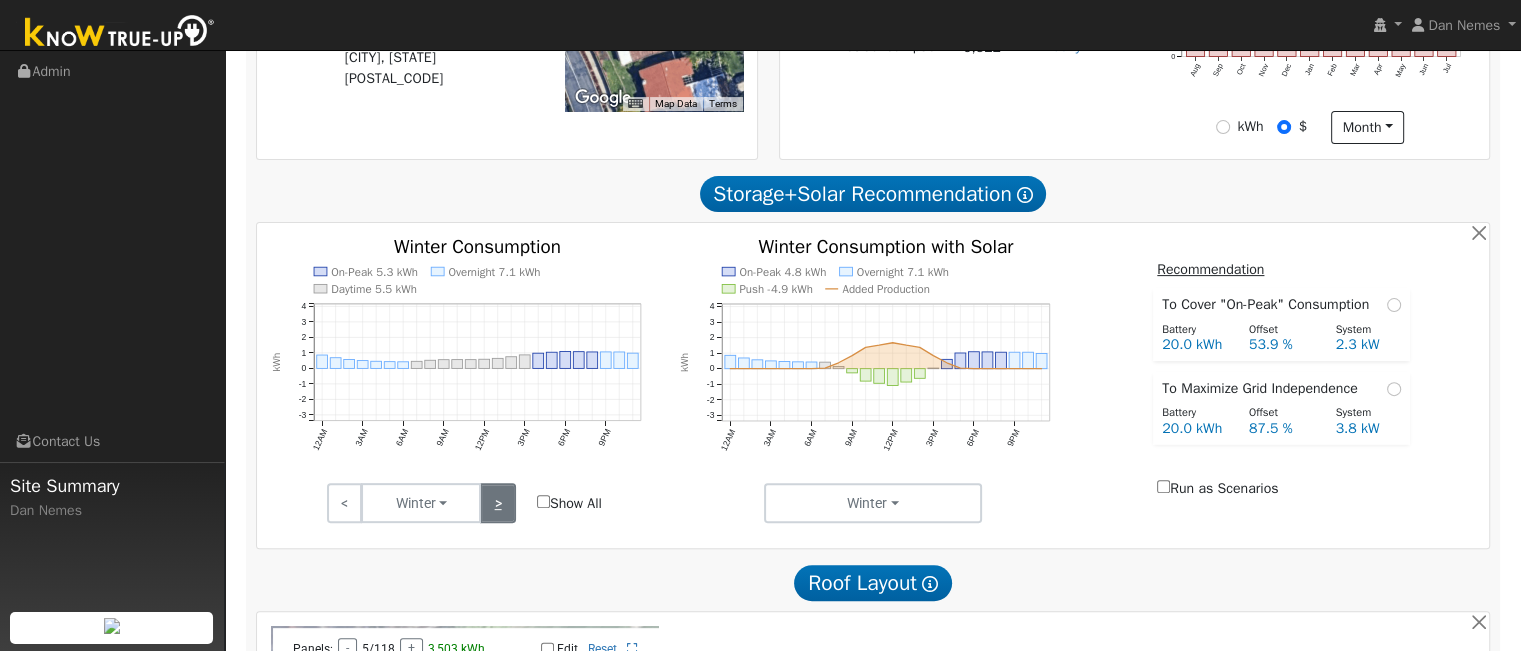 click on ">" at bounding box center (497, 503) 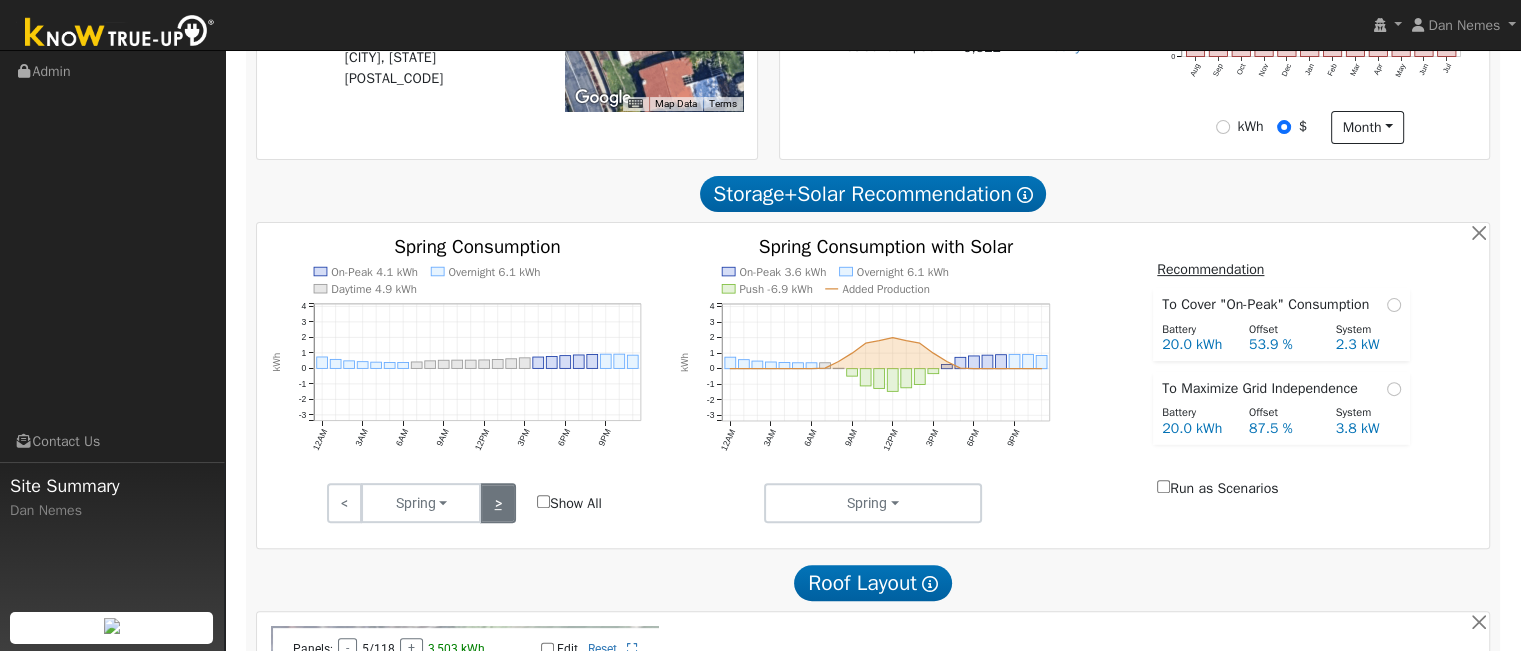 click on ">" at bounding box center [497, 503] 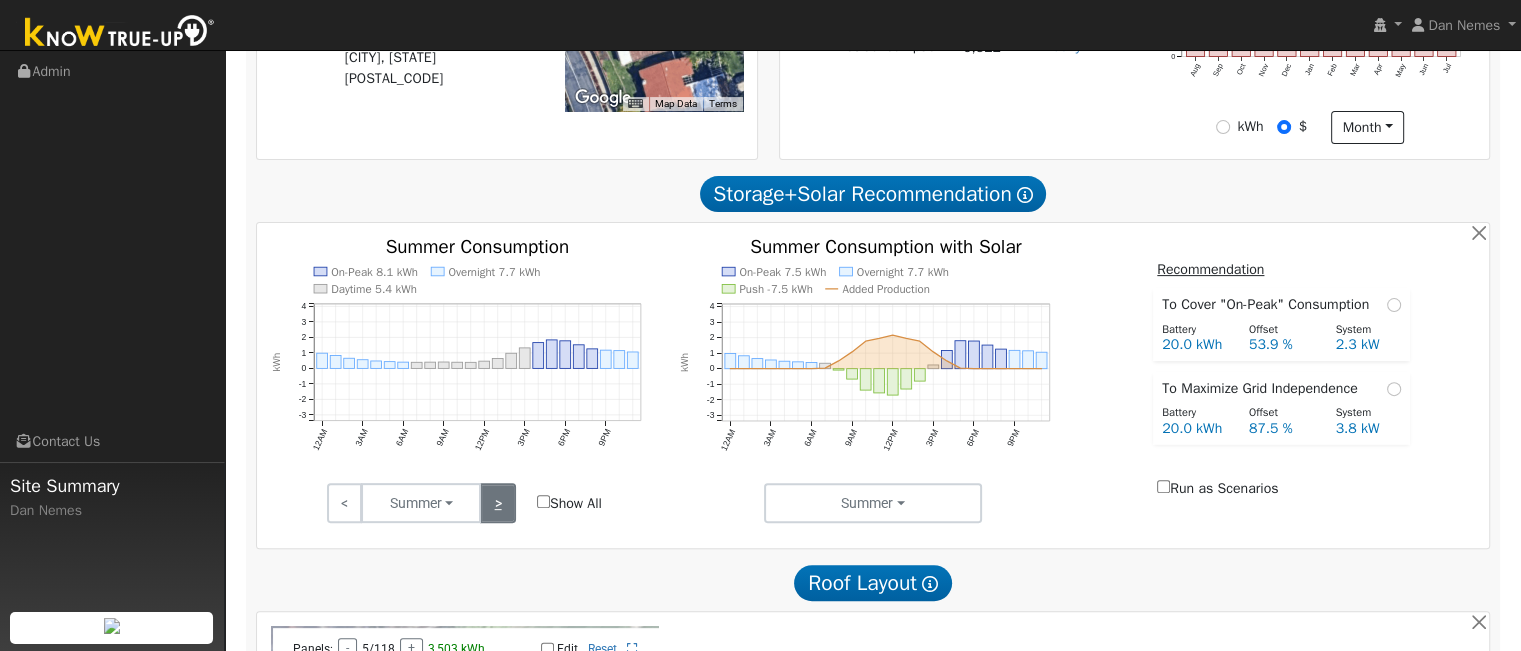 click on ">" at bounding box center (497, 503) 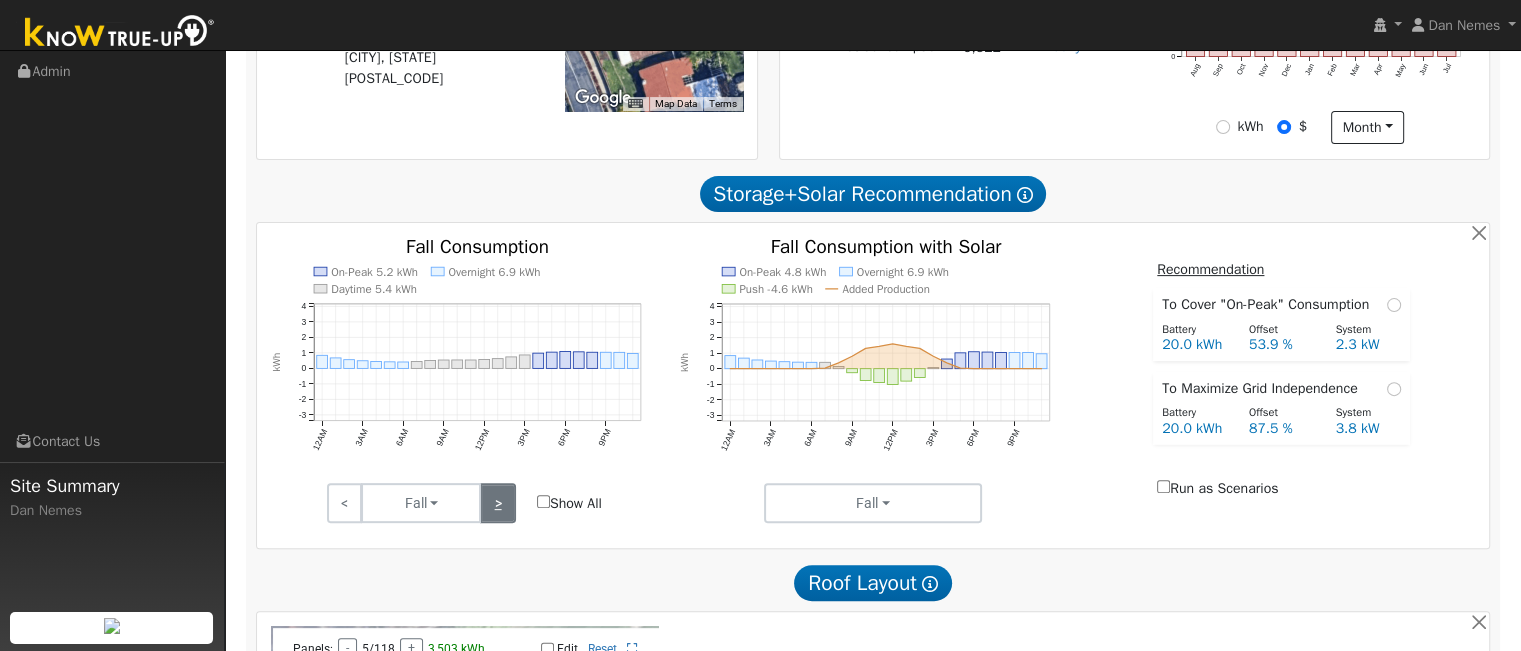 click on ">" at bounding box center [497, 503] 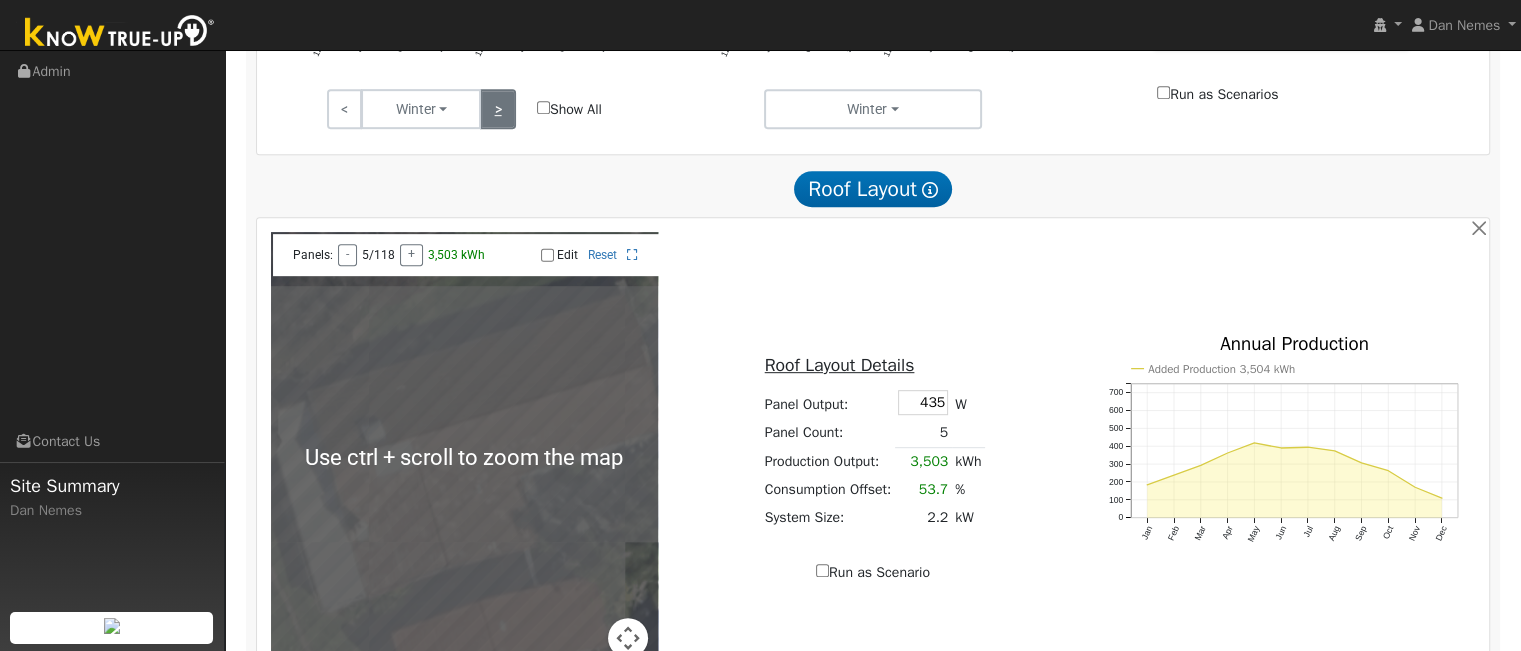 scroll, scrollTop: 968, scrollLeft: 0, axis: vertical 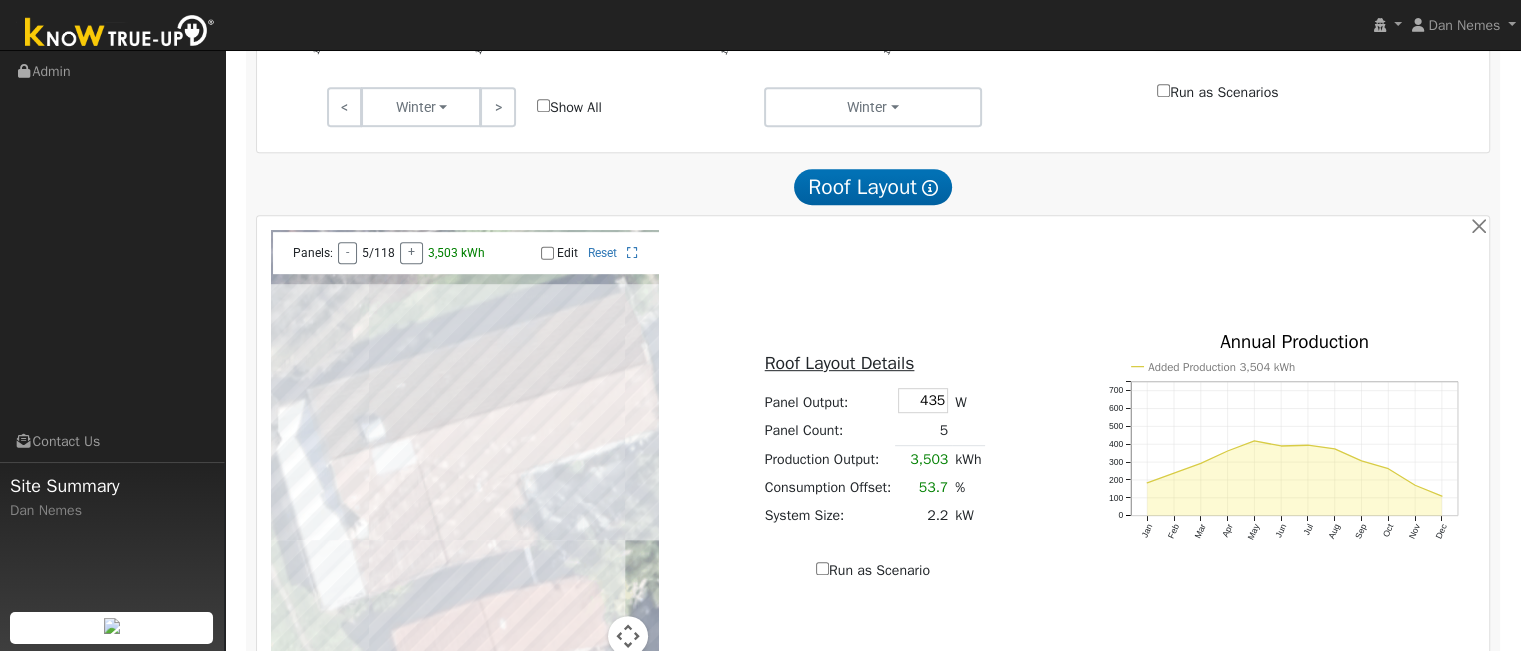 click on "Edit" at bounding box center [547, 253] 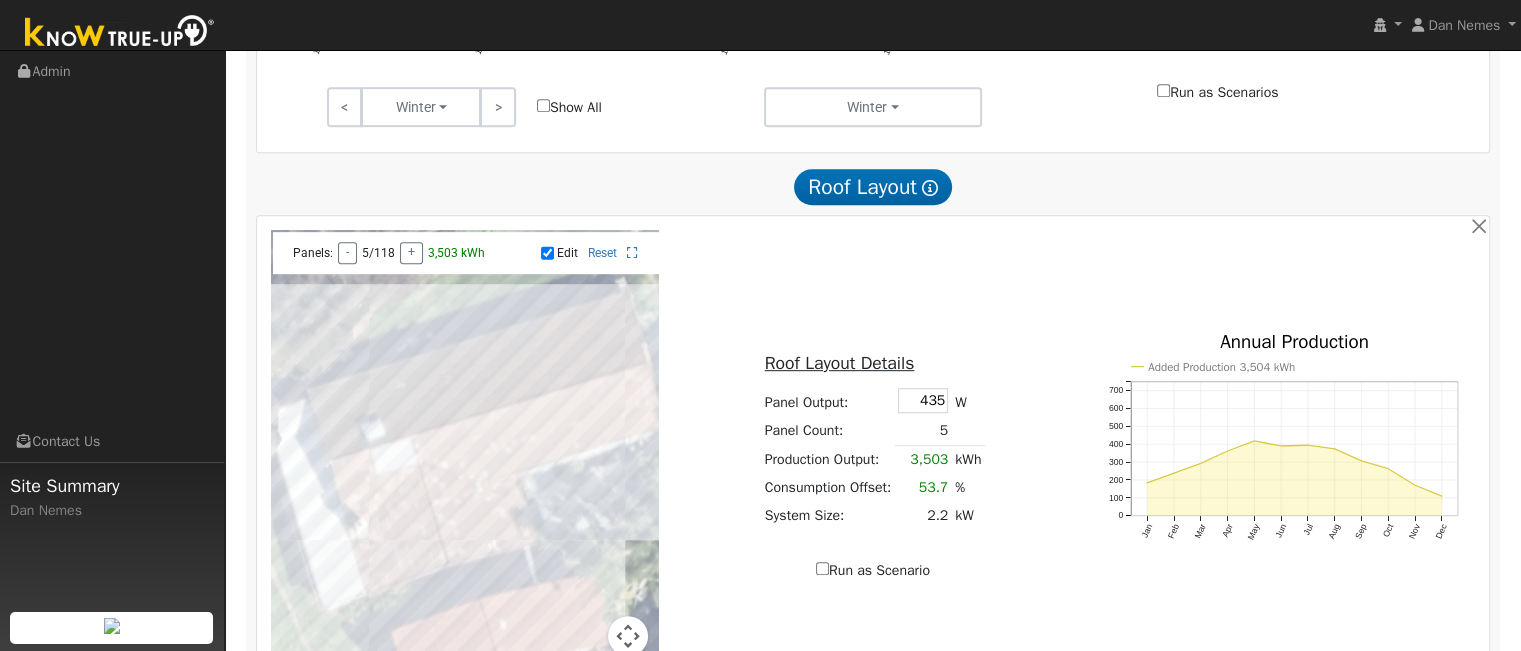 click at bounding box center (465, 455) 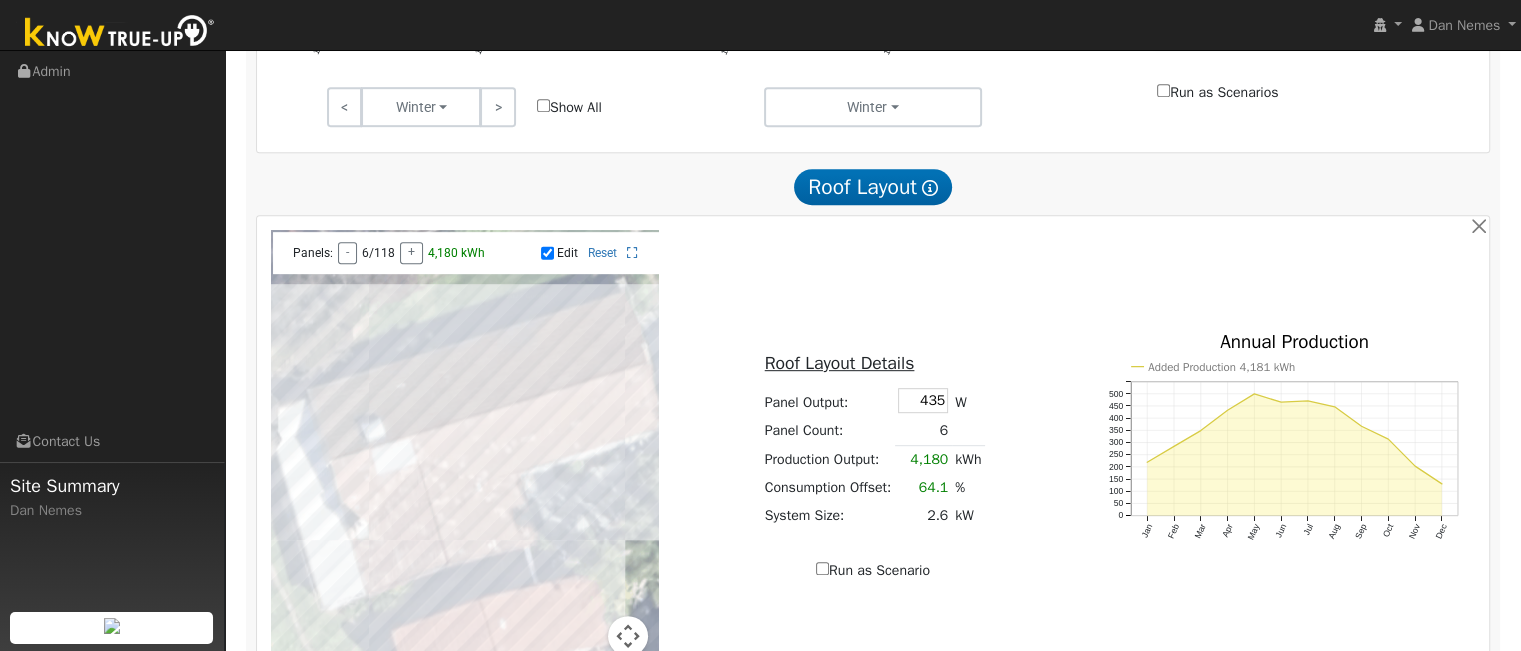 click at bounding box center (465, 455) 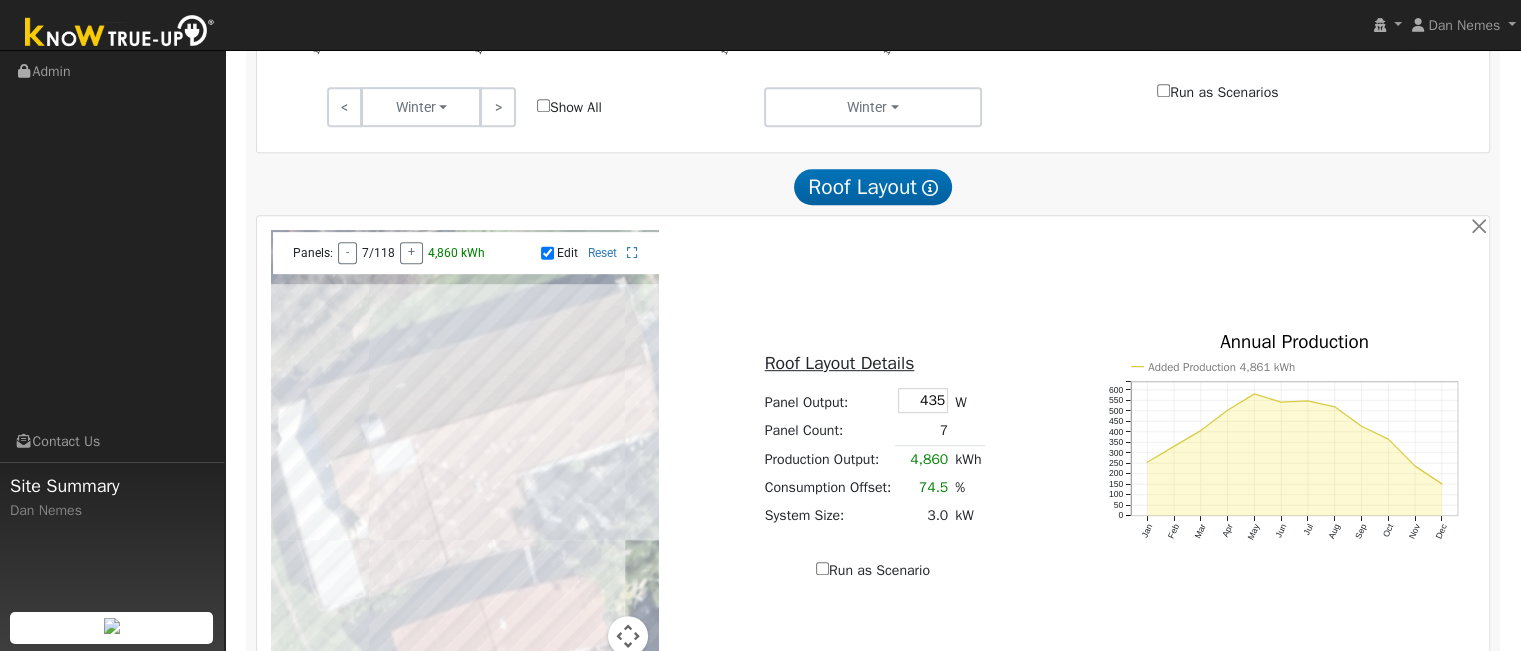 click at bounding box center [465, 455] 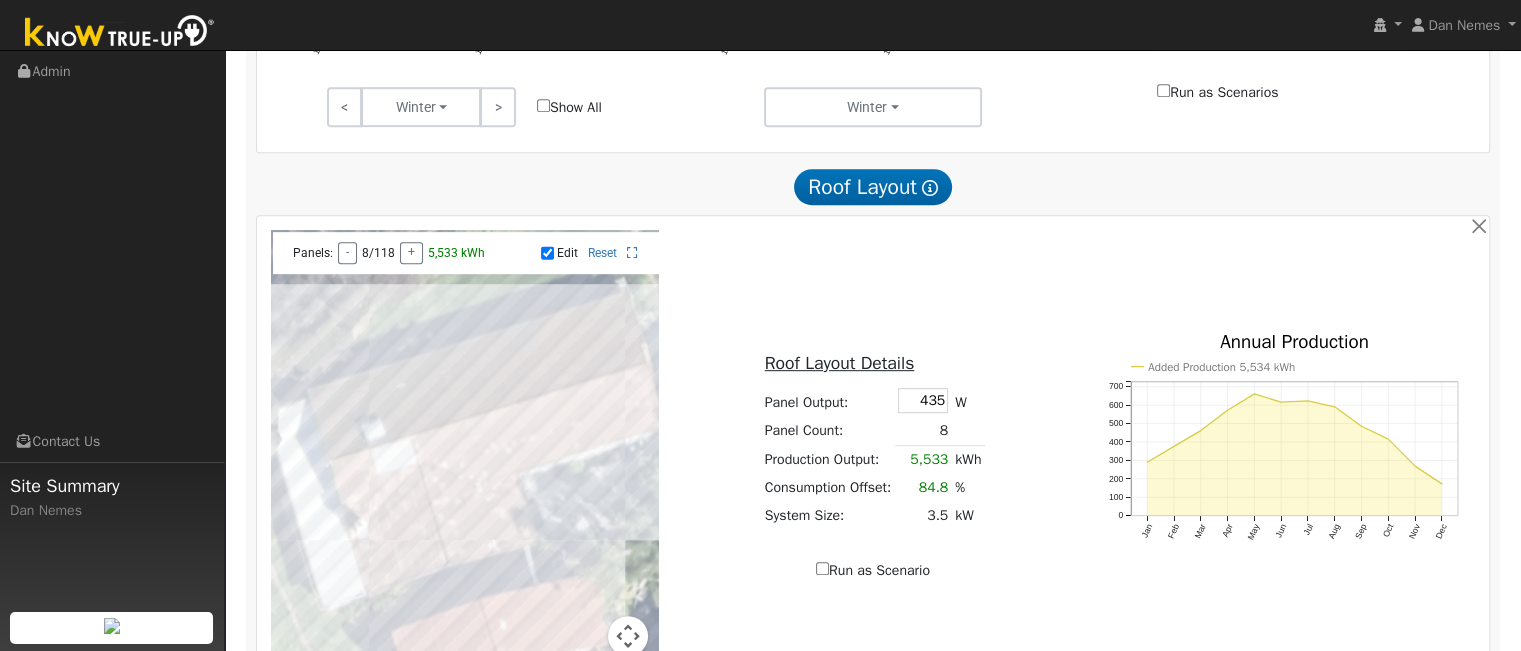 click at bounding box center (465, 455) 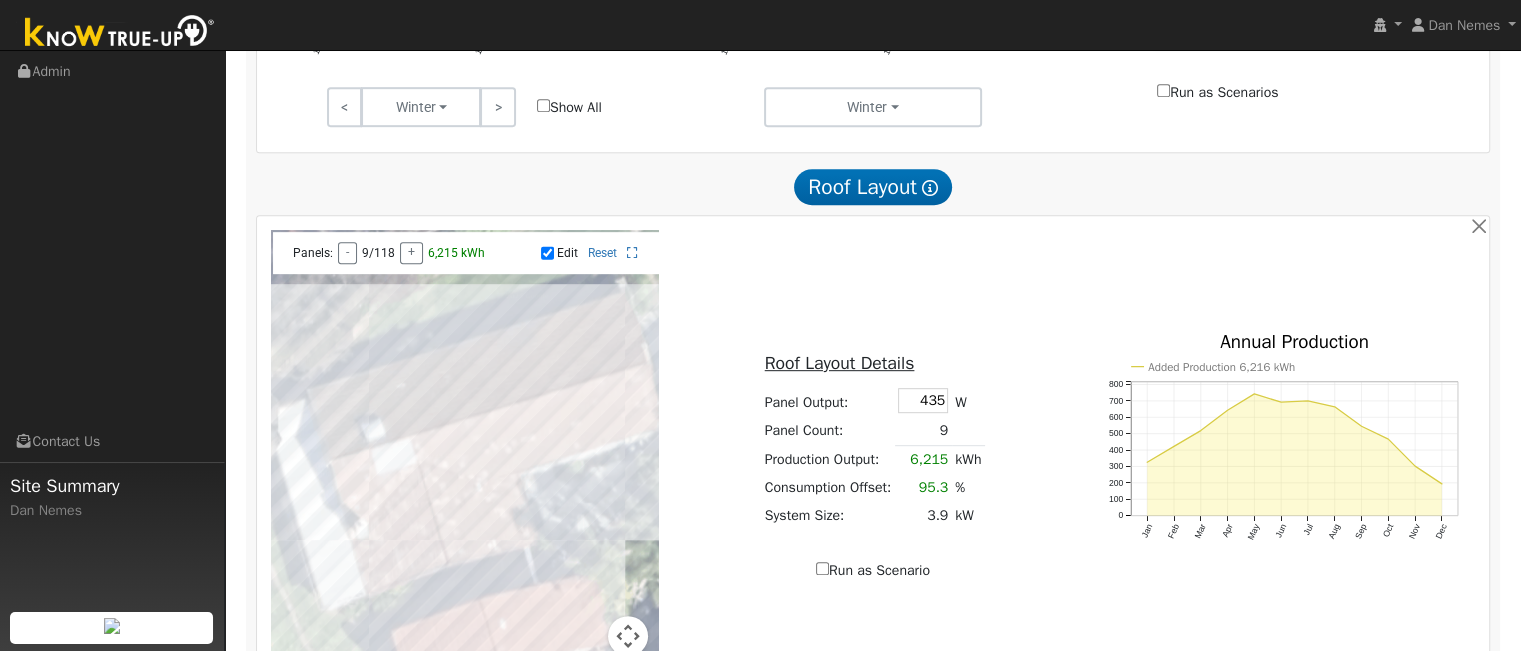 click at bounding box center [465, 455] 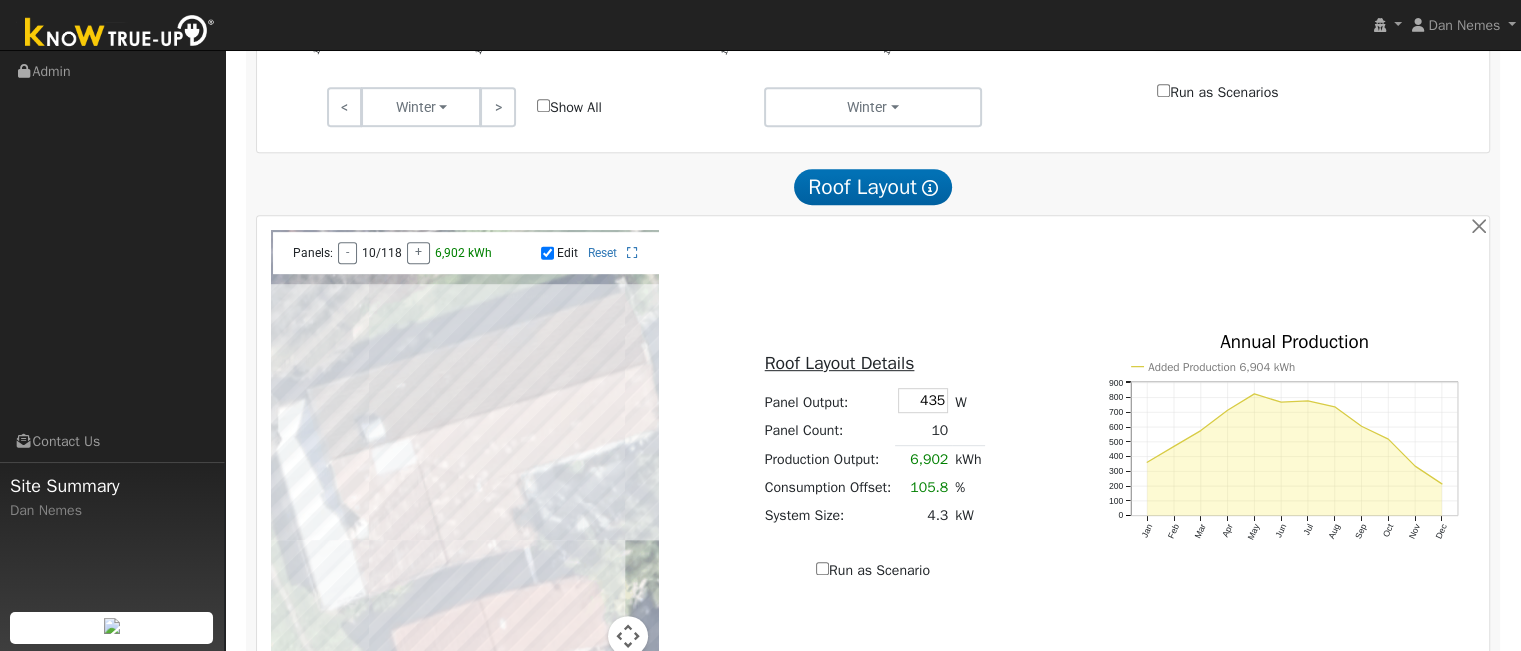 click at bounding box center [465, 455] 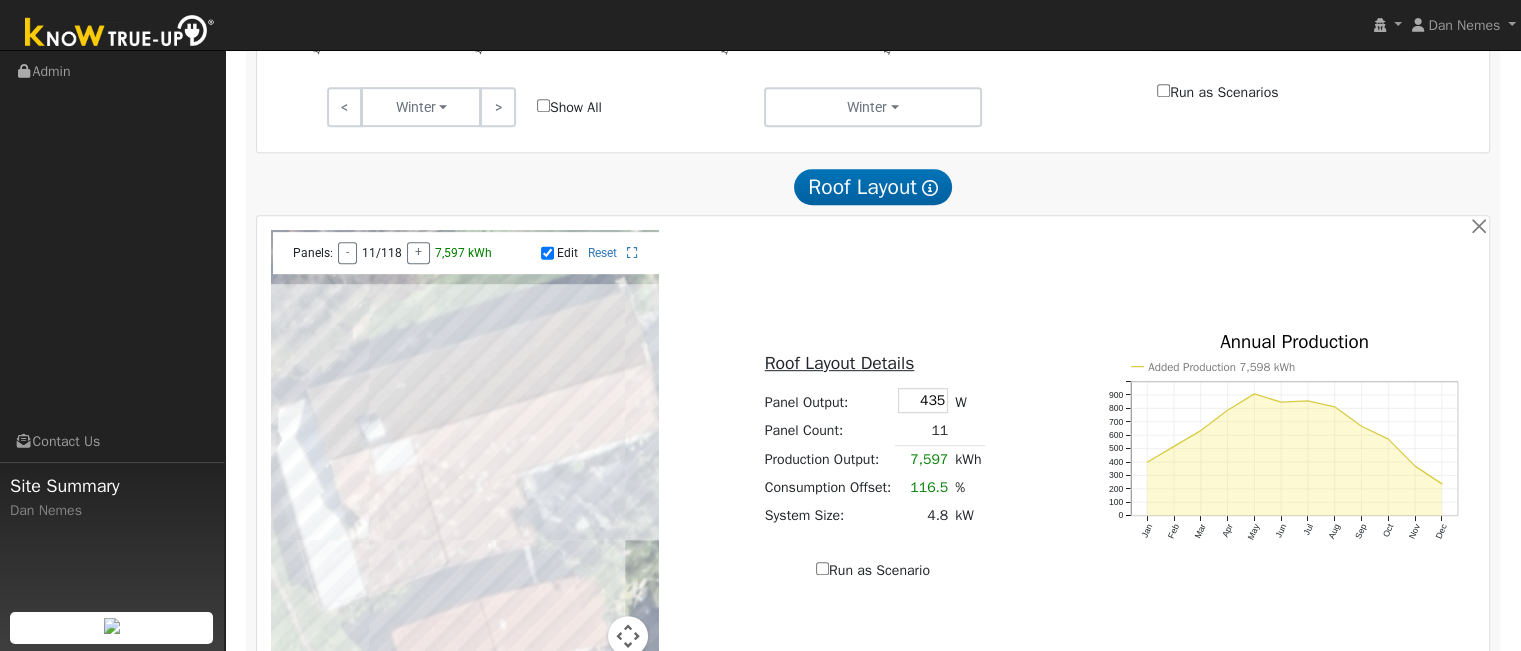 click at bounding box center [465, 455] 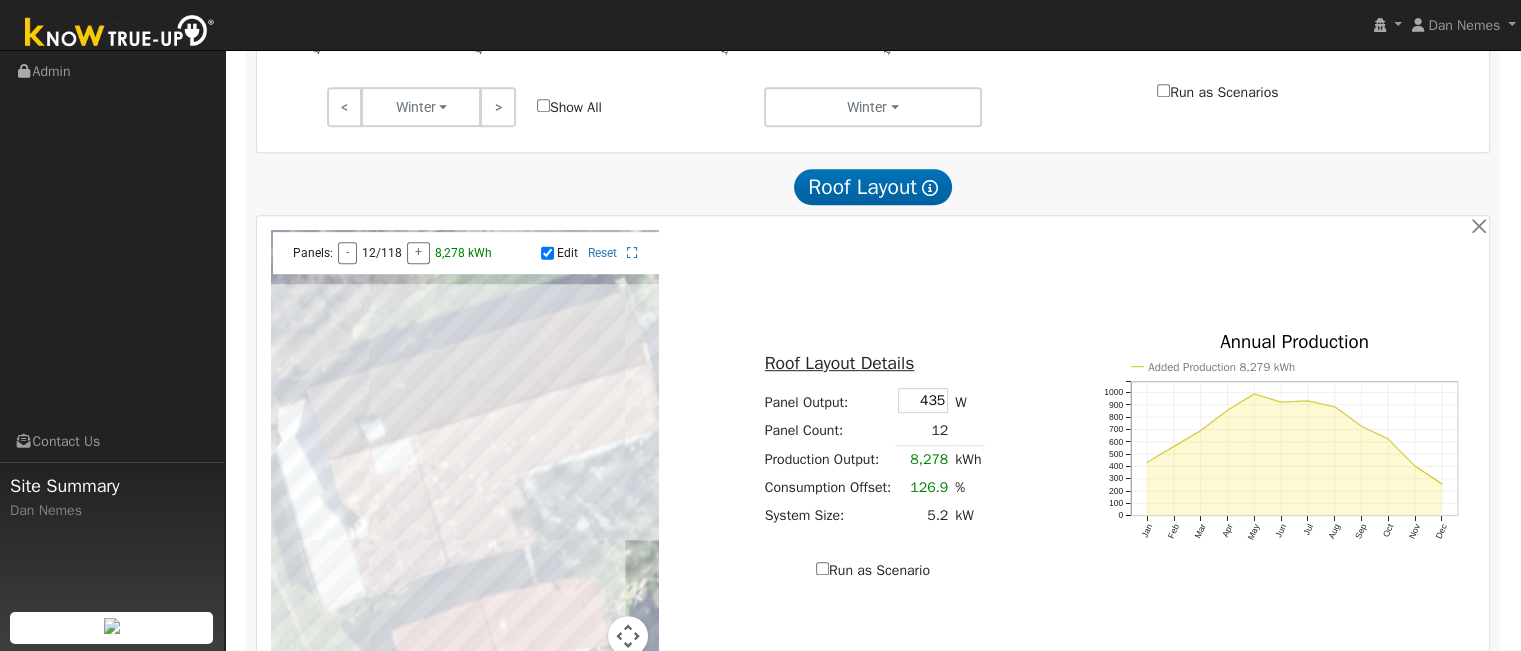 click on "Edit" at bounding box center [547, 253] 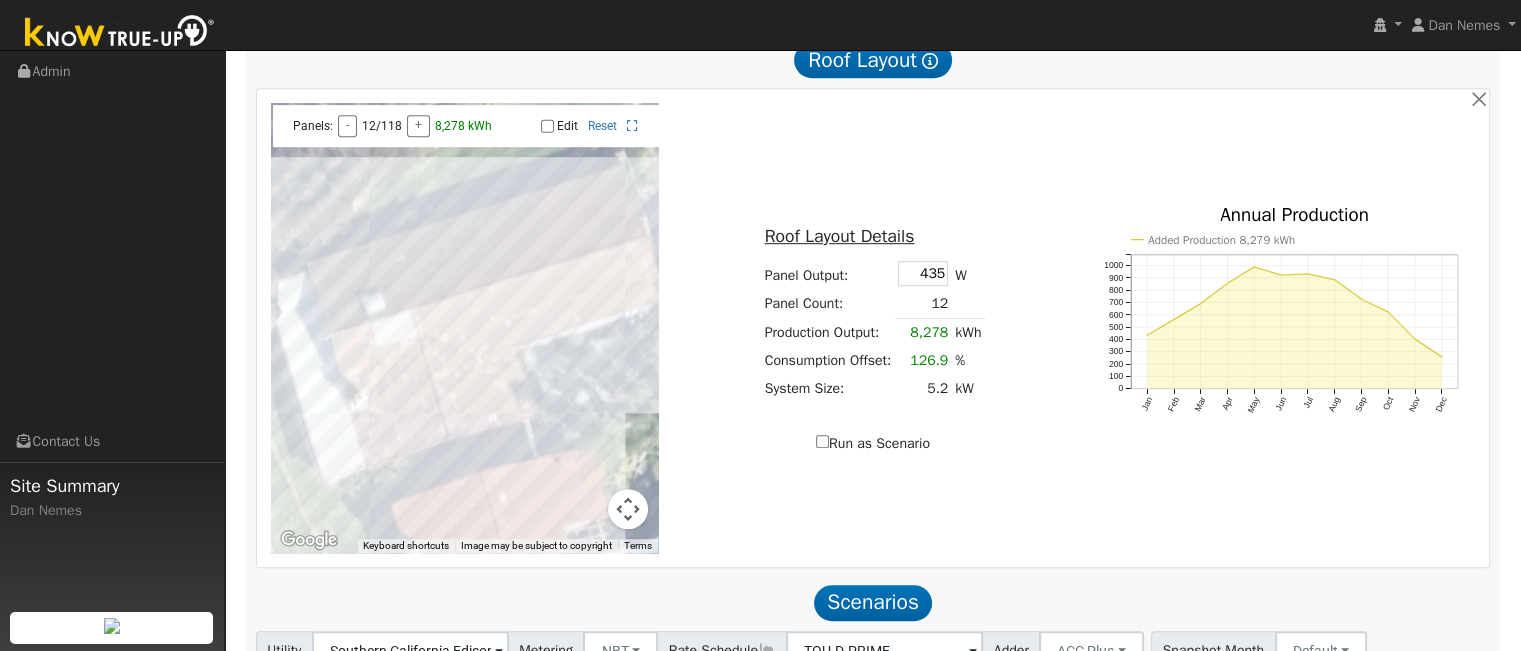 scroll, scrollTop: 1096, scrollLeft: 0, axis: vertical 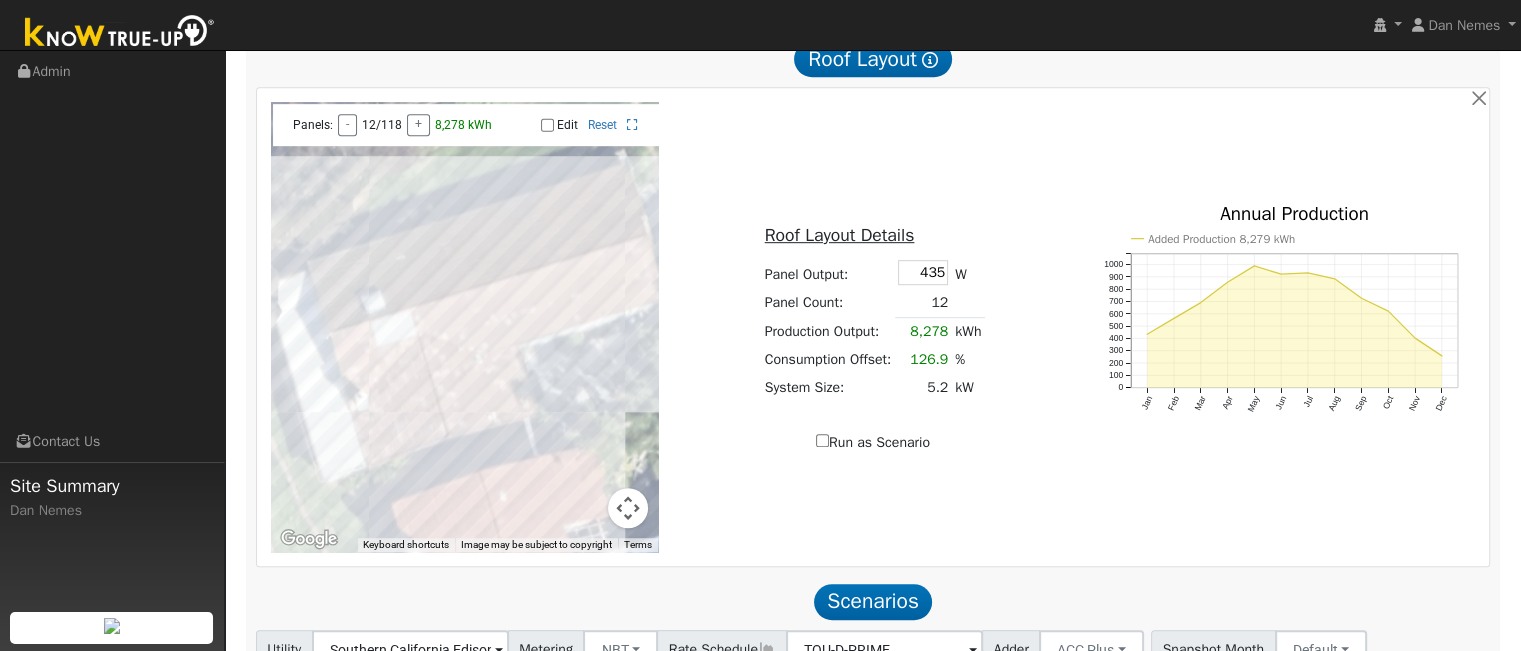 click on "Run as Scenario" at bounding box center [822, 440] 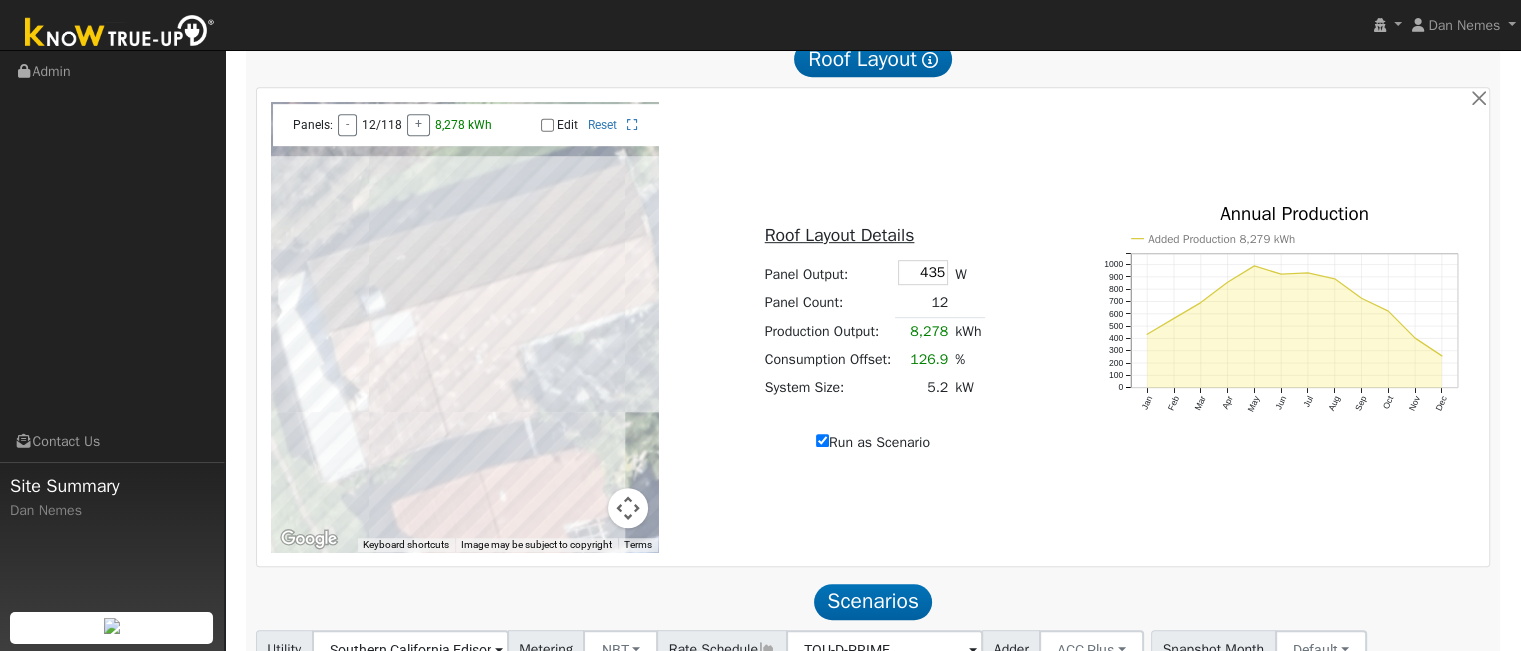 type on "8278" 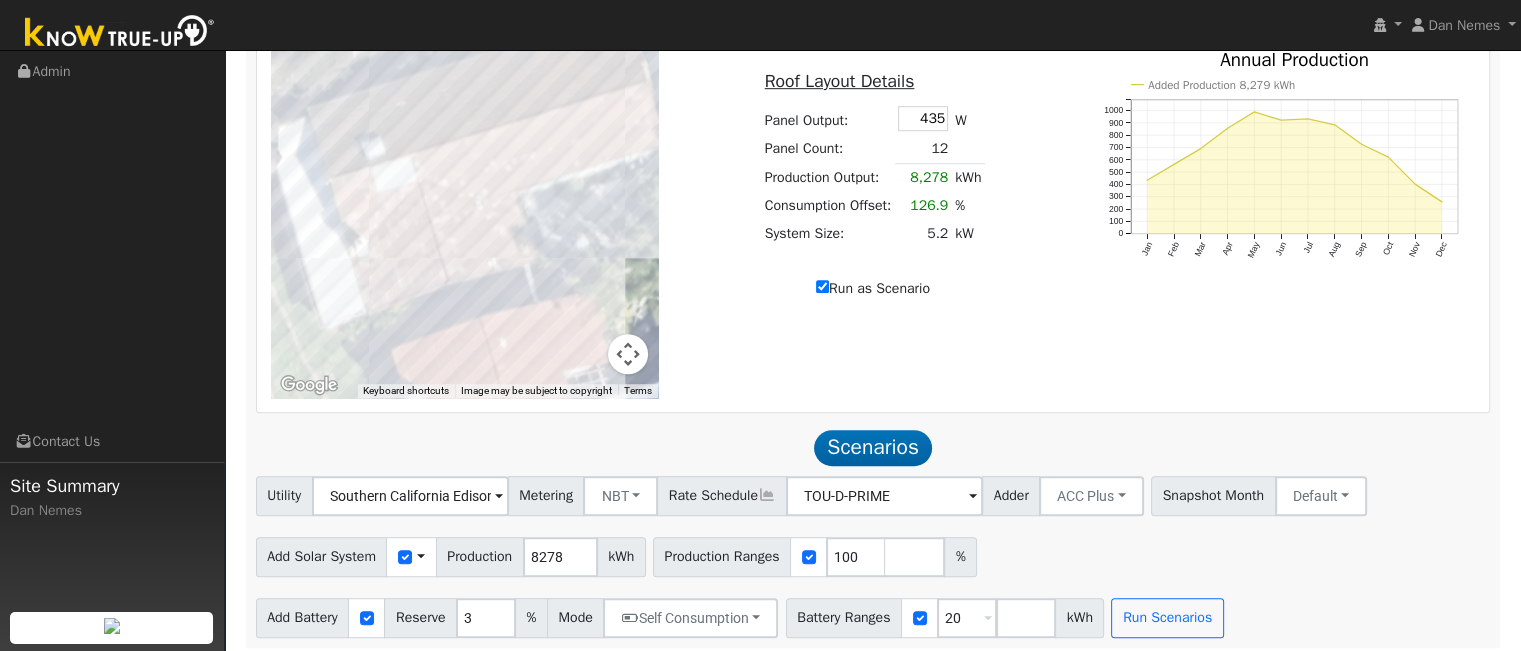scroll, scrollTop: 1262, scrollLeft: 0, axis: vertical 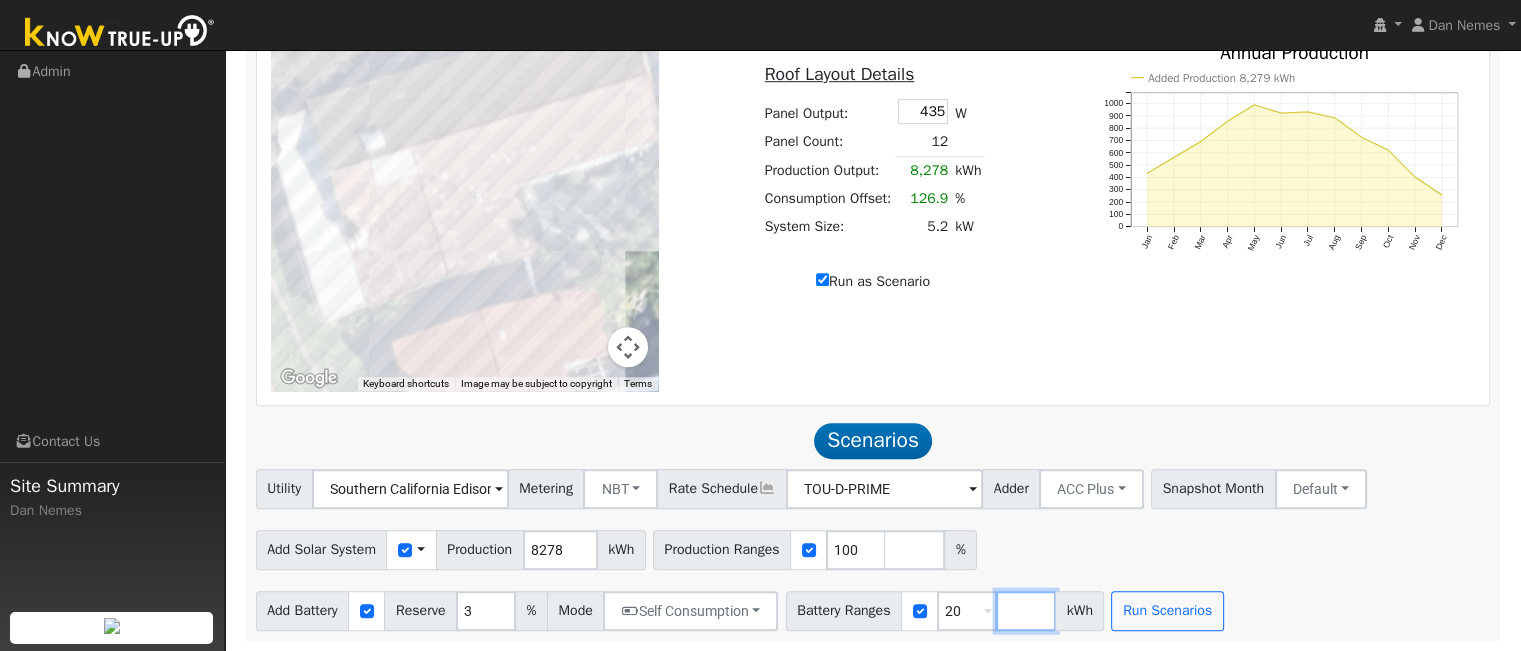 click at bounding box center [1026, 611] 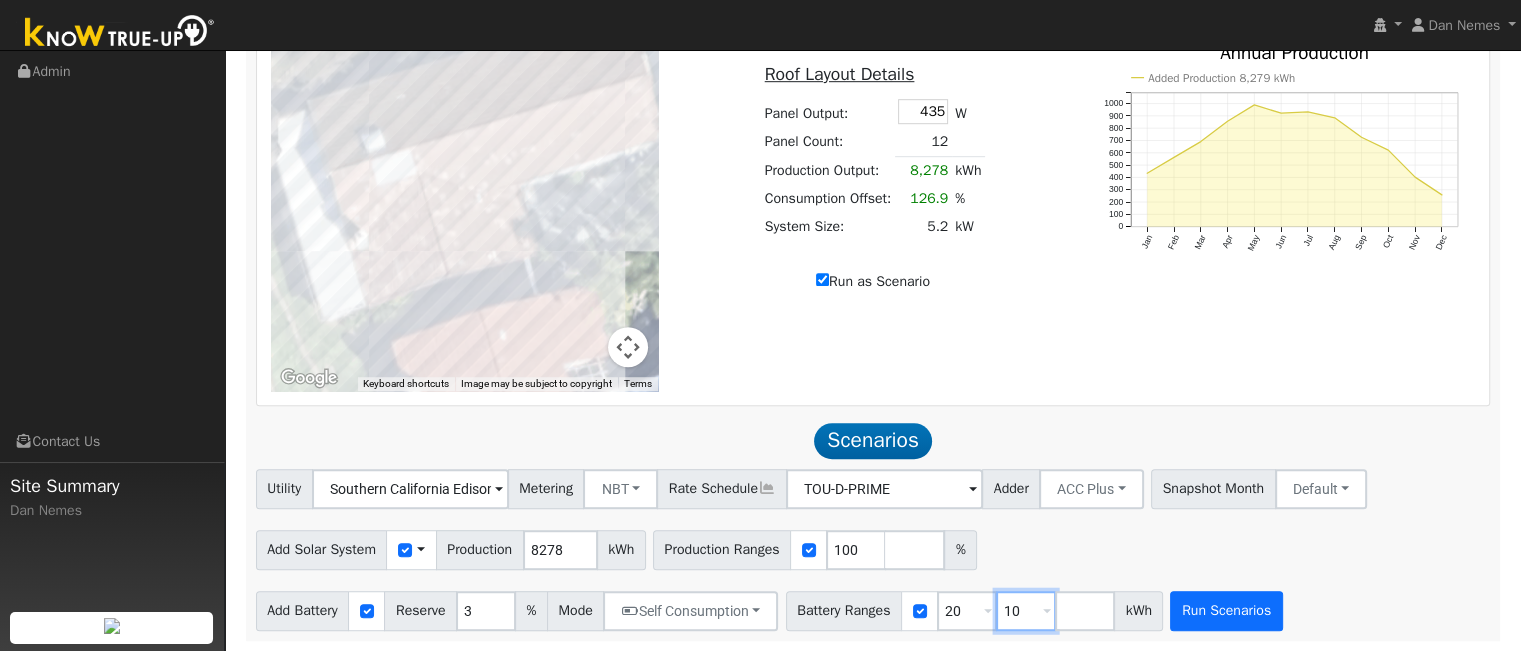 type on "10" 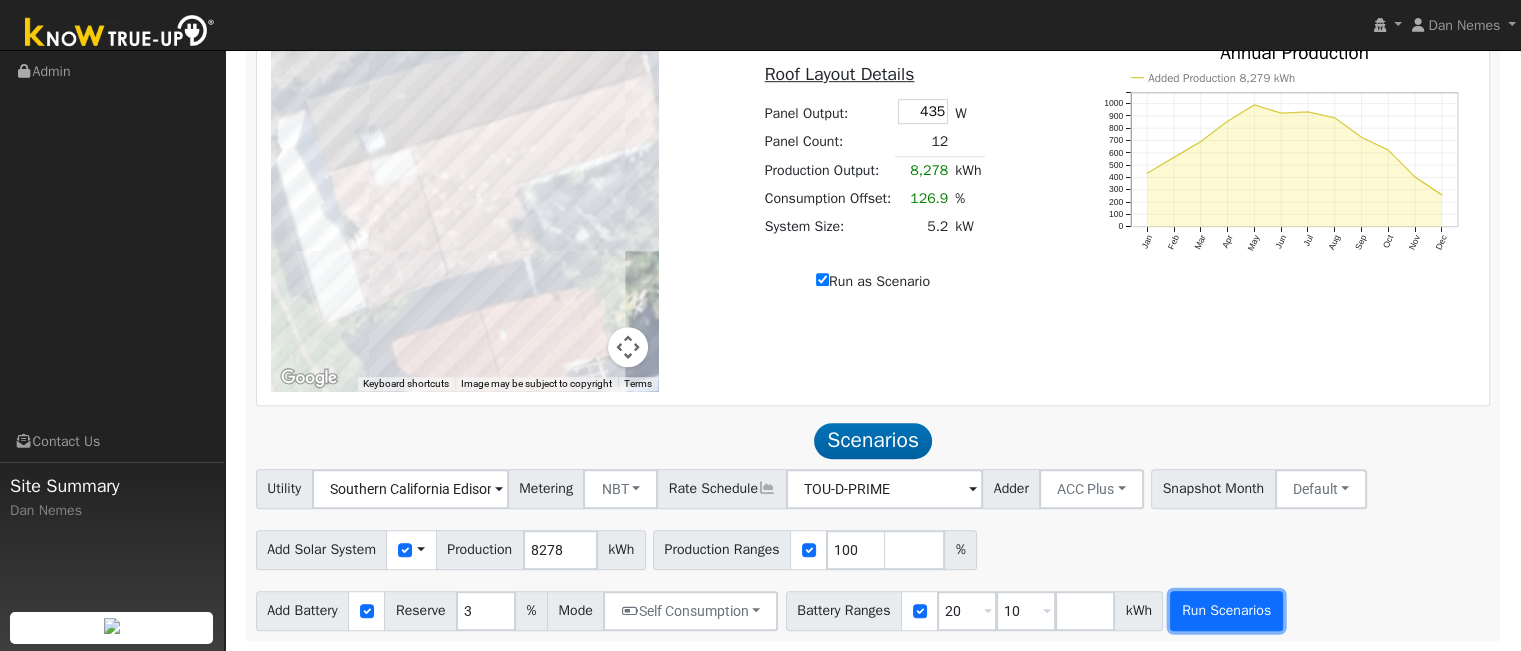 type on "10" 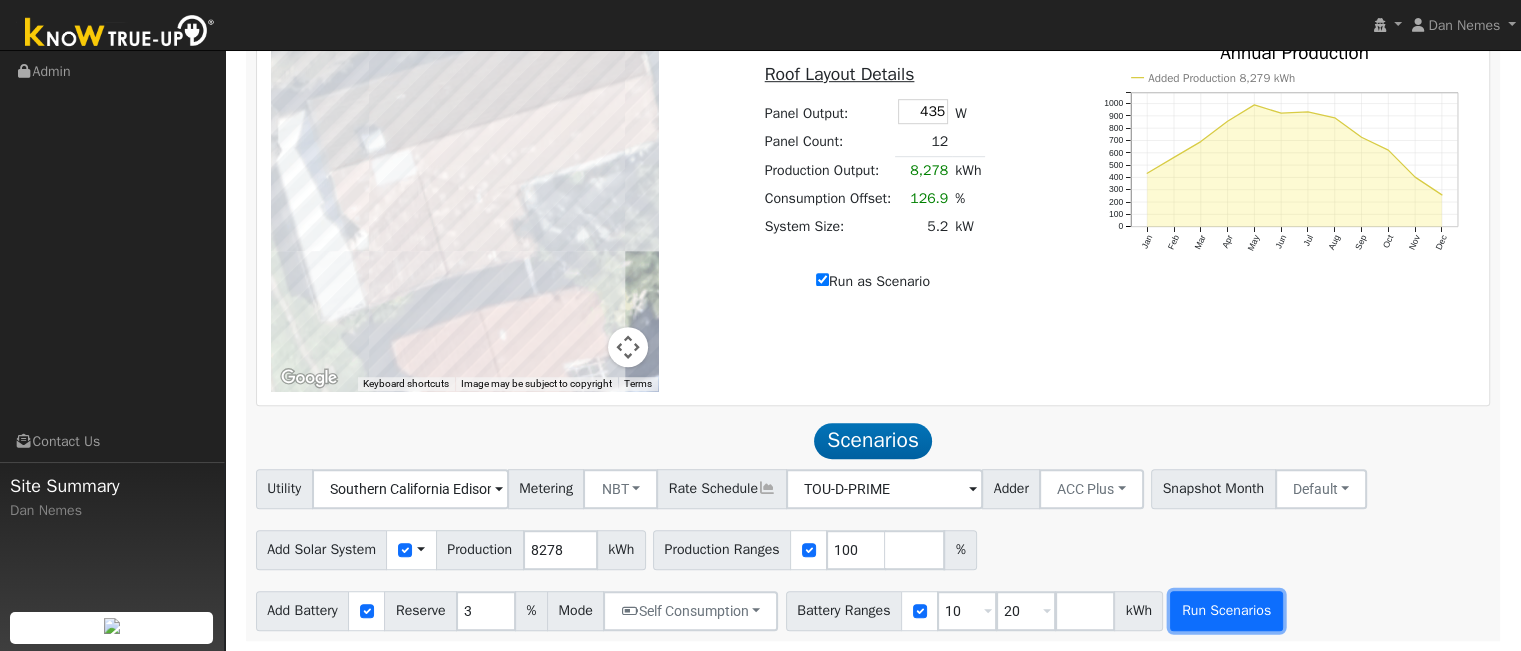 click on "Run Scenarios" at bounding box center [1226, 611] 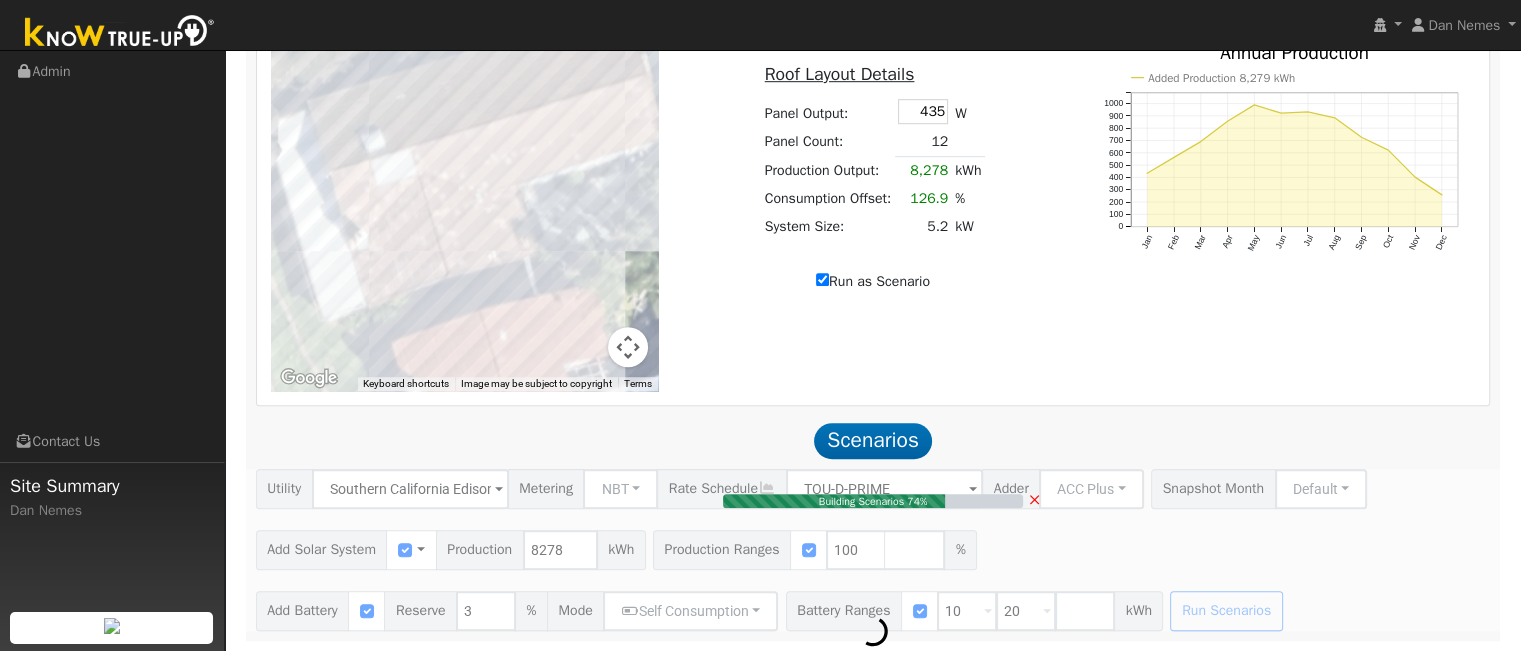 type on "5.2" 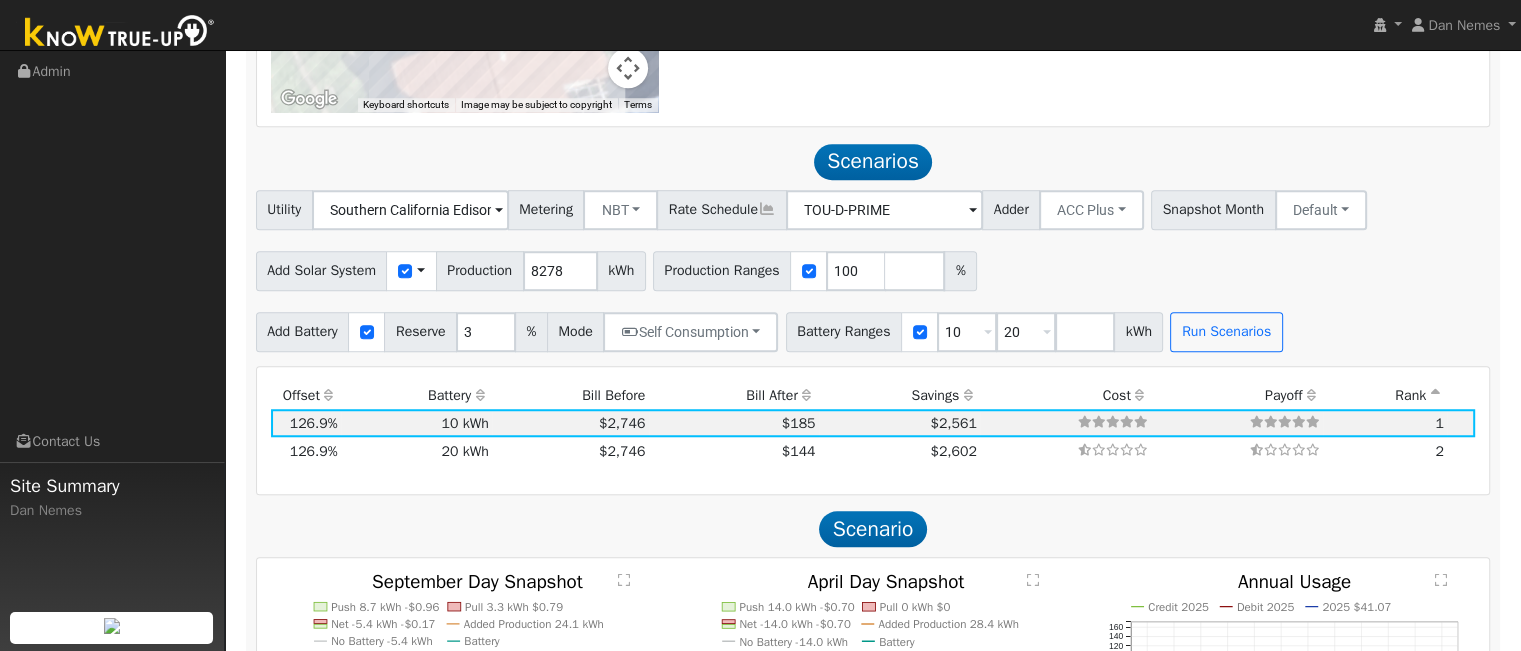scroll, scrollTop: 1623, scrollLeft: 0, axis: vertical 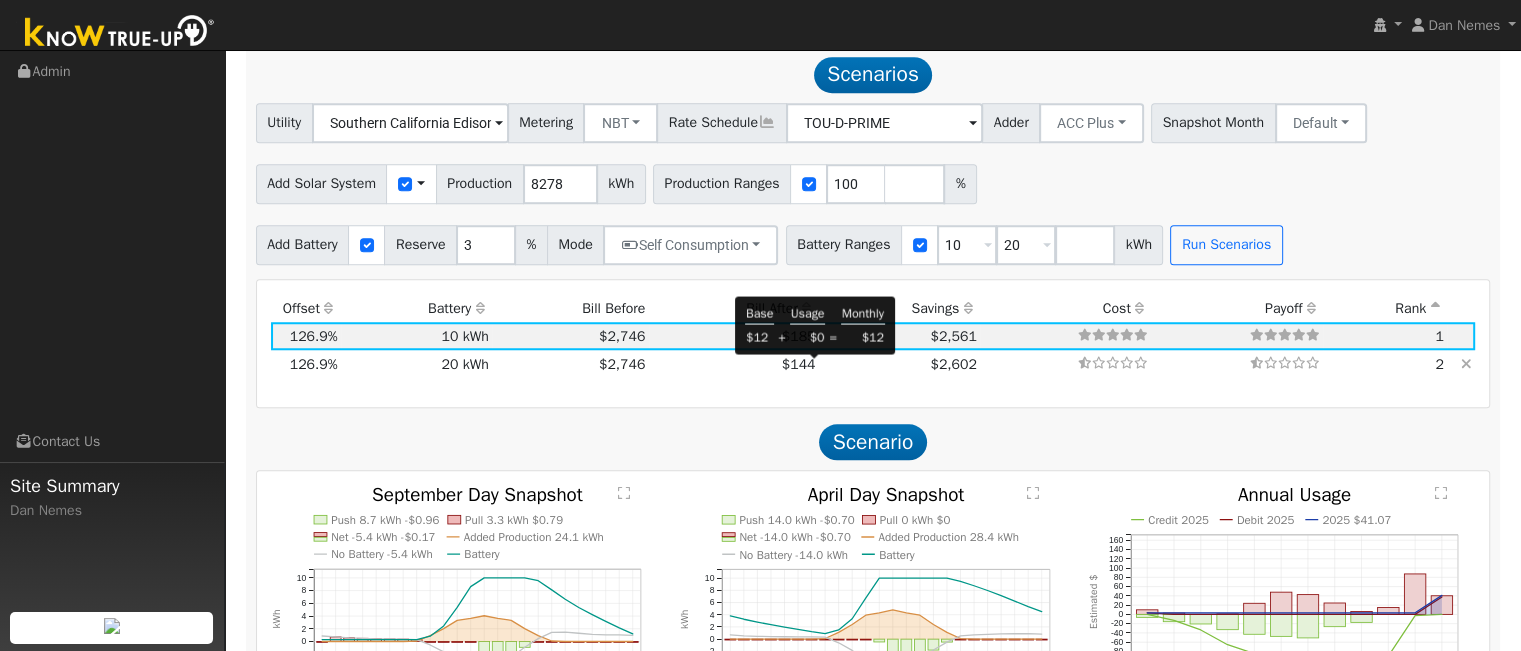 click on "$144" at bounding box center [799, 364] 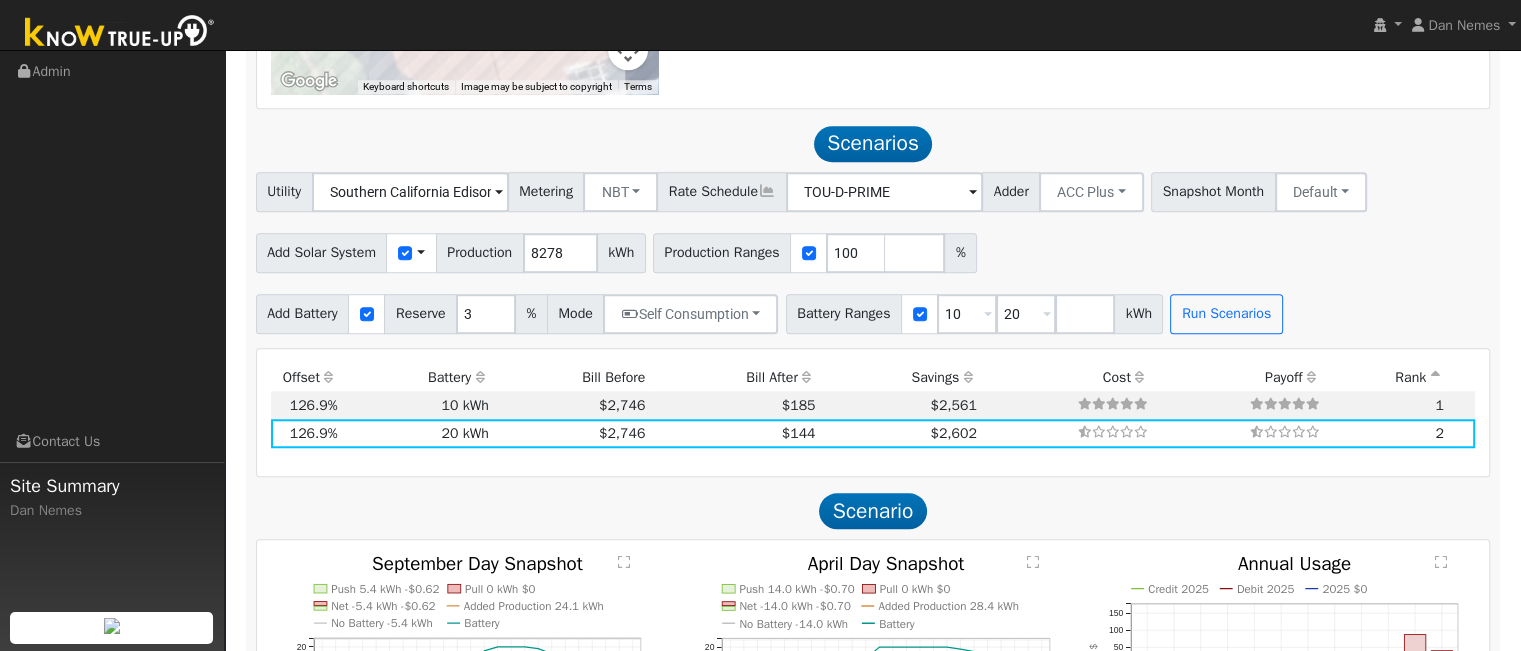 scroll, scrollTop: 1554, scrollLeft: 0, axis: vertical 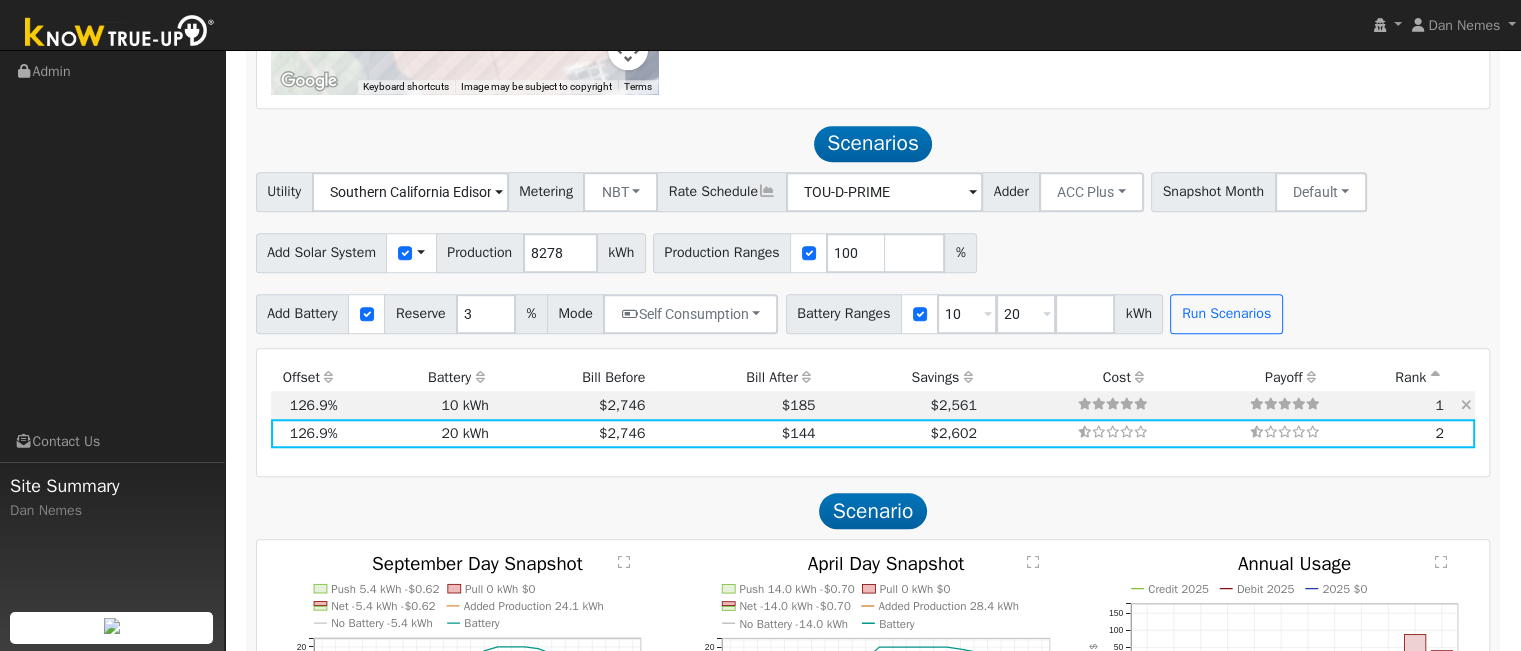 click on "10 kWh" at bounding box center (416, 405) 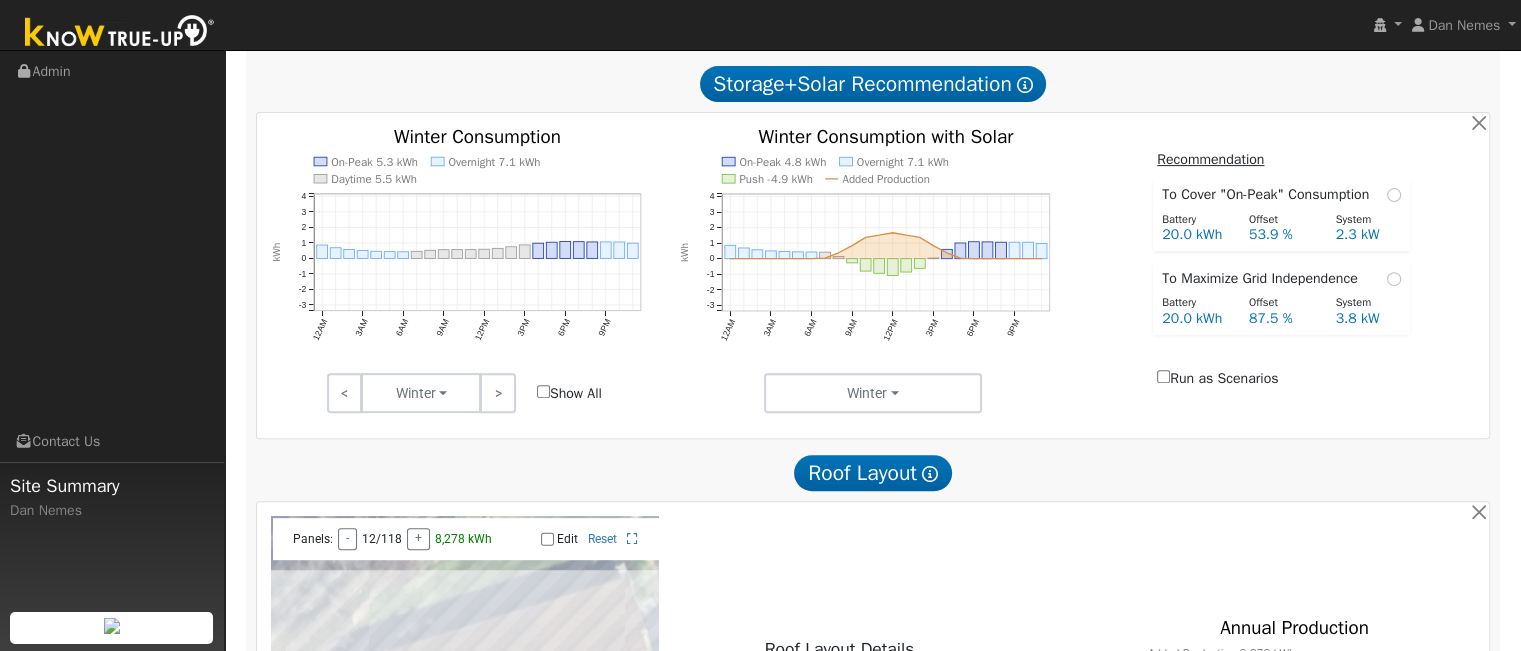 scroll, scrollTop: 679, scrollLeft: 0, axis: vertical 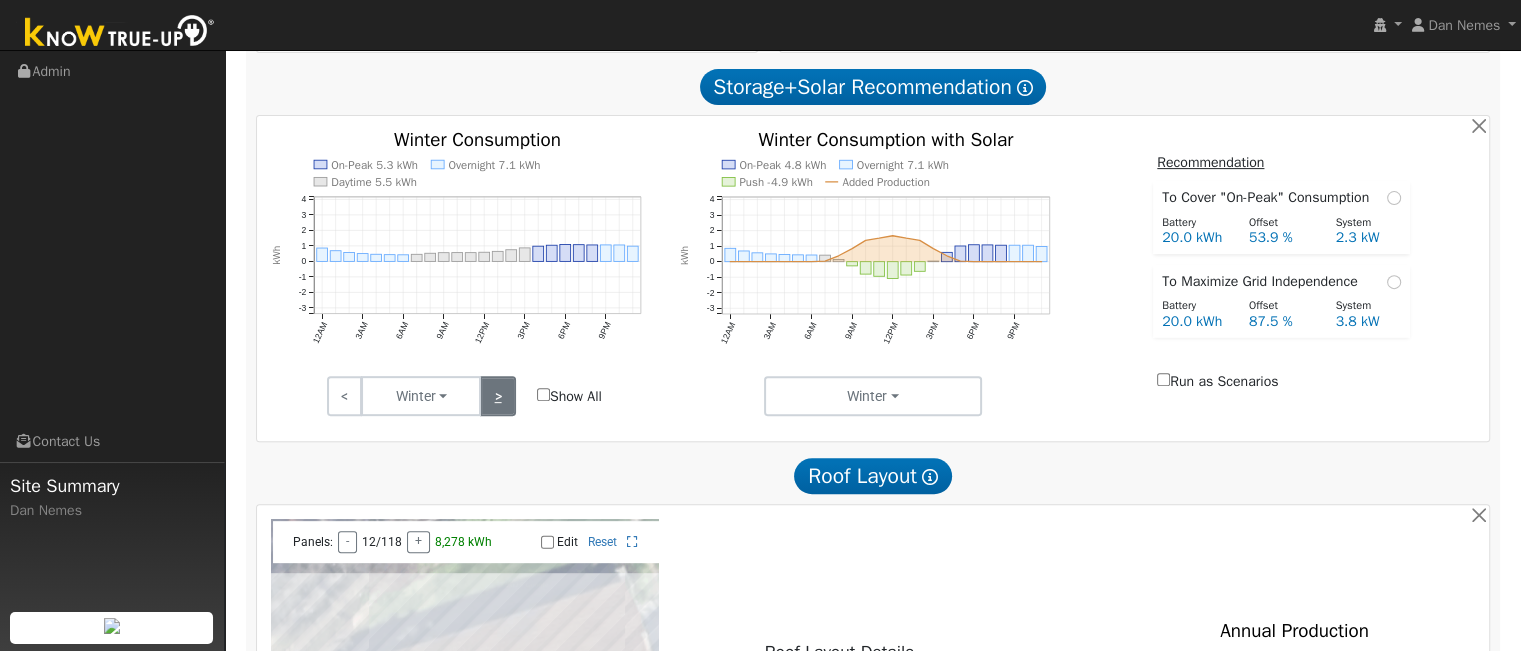 click on ">" at bounding box center (497, 396) 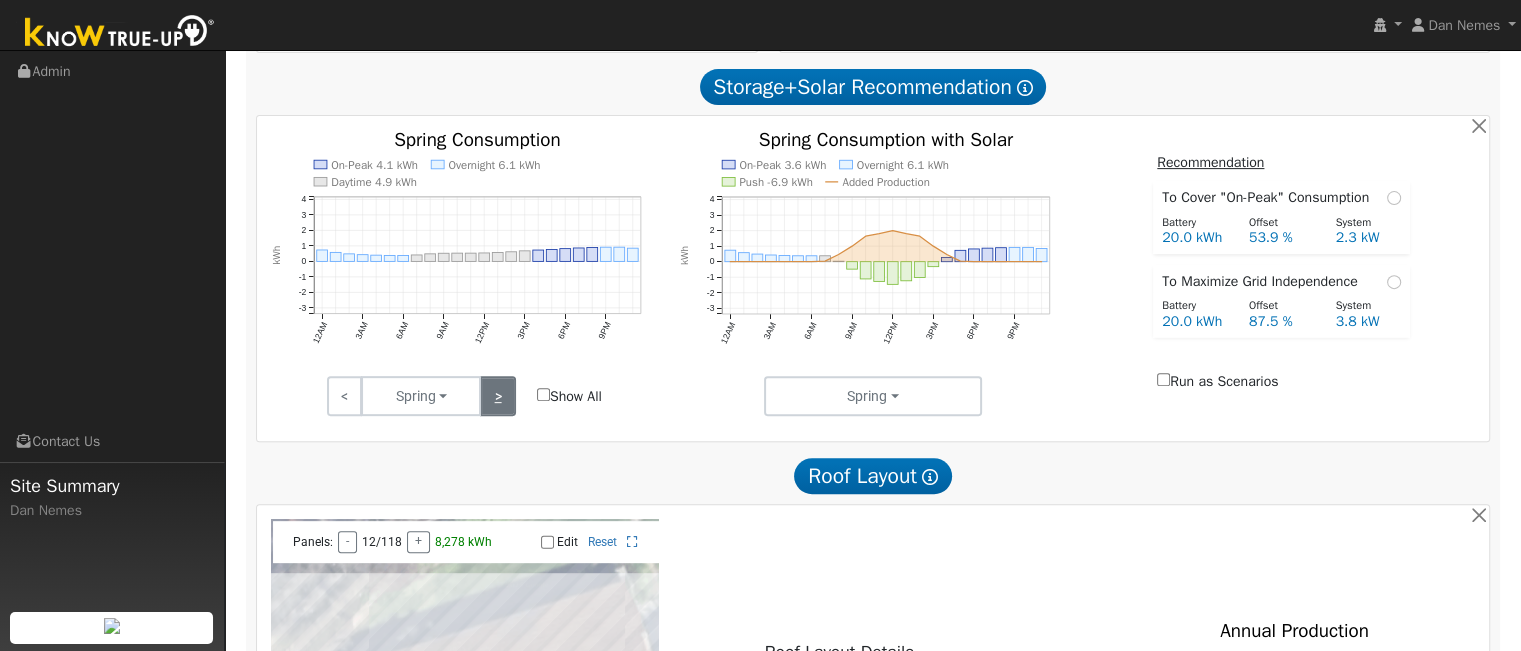 click on ">" at bounding box center (497, 396) 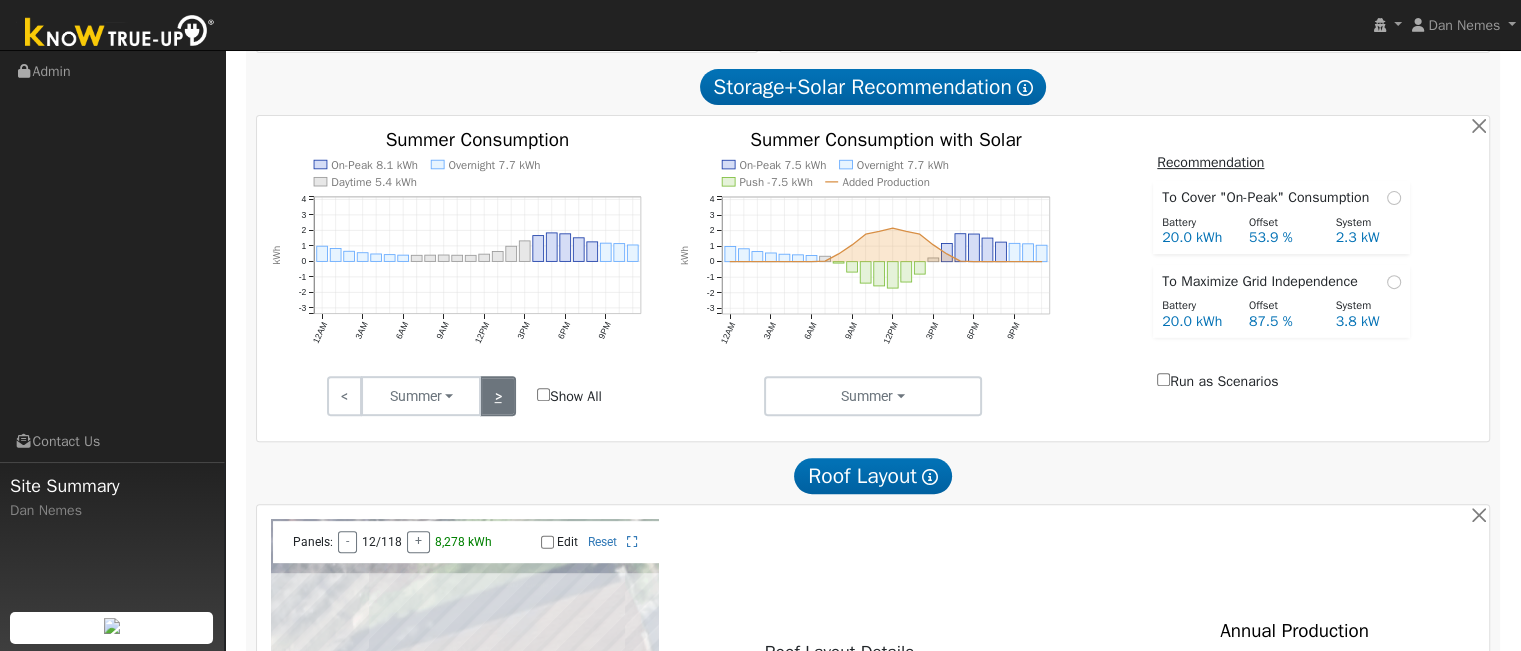 click on ">" at bounding box center [497, 396] 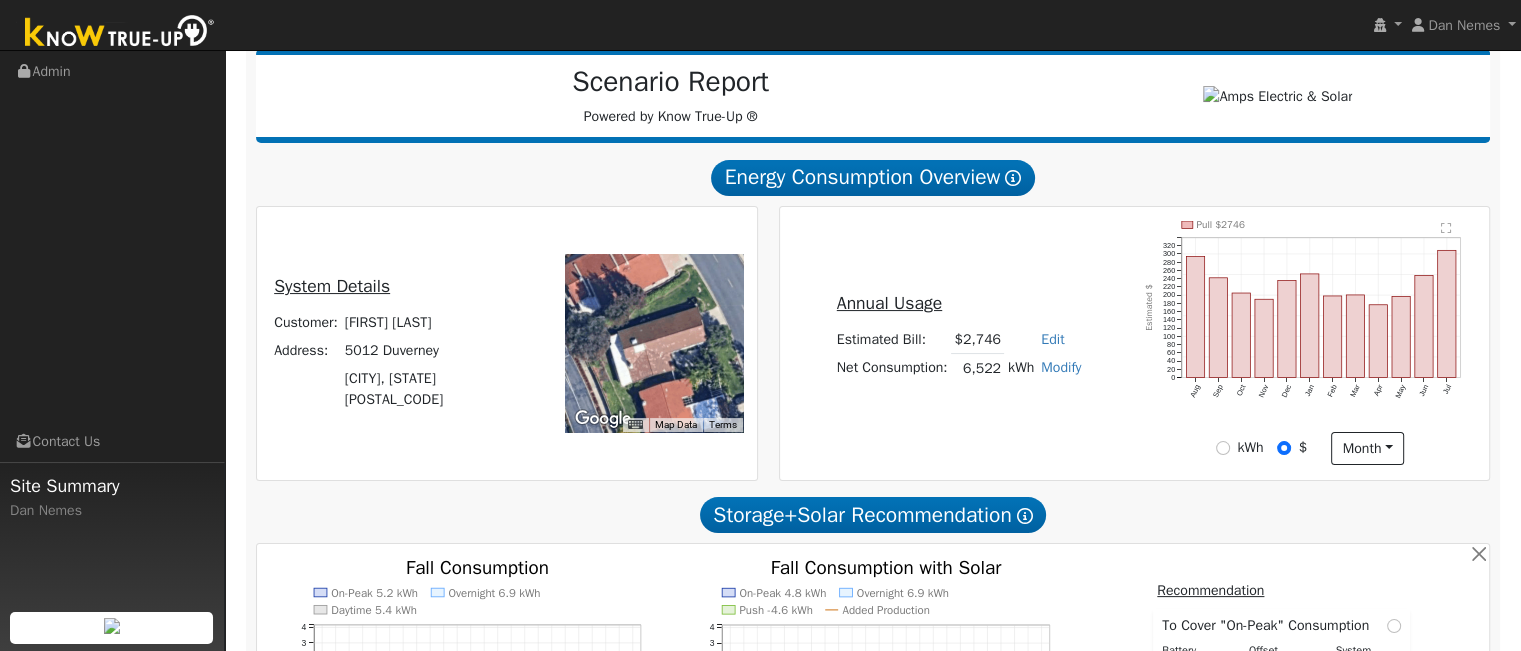 scroll, scrollTop: 252, scrollLeft: 0, axis: vertical 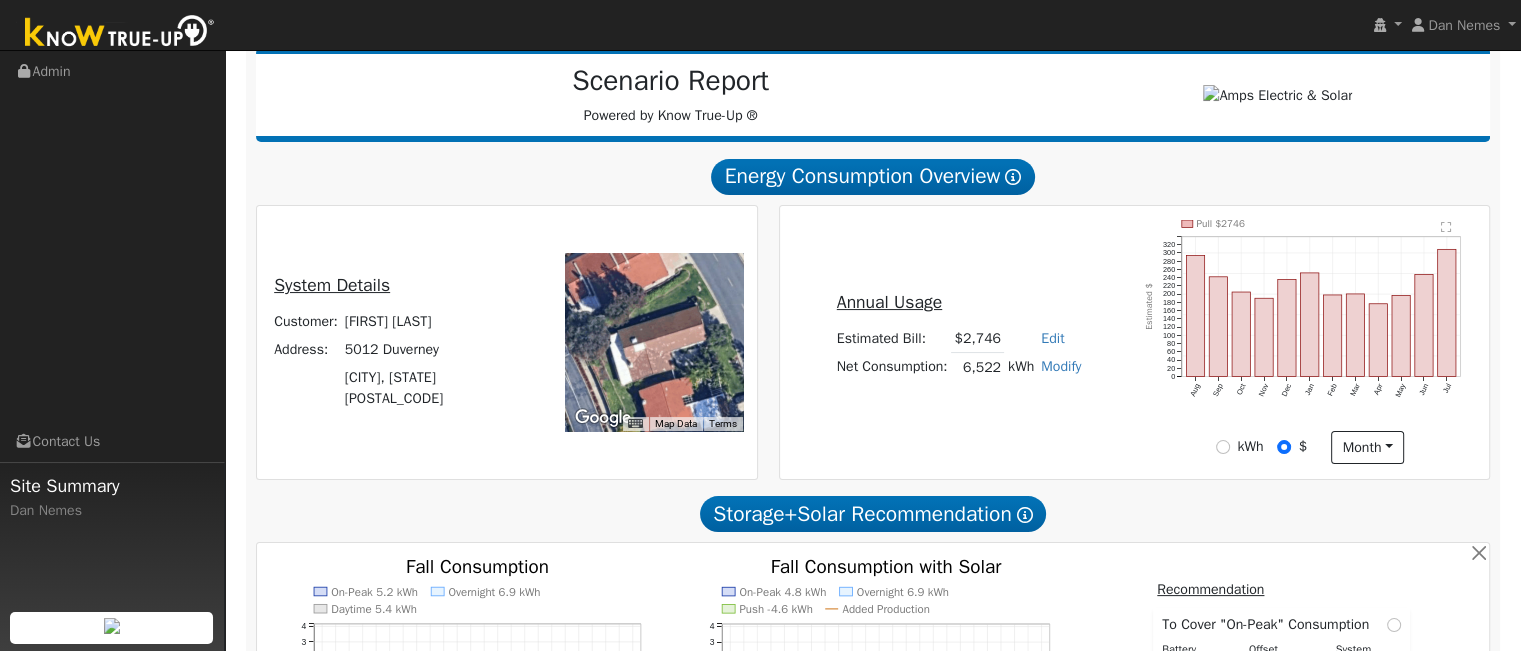 click on "6,522" at bounding box center (977, 367) 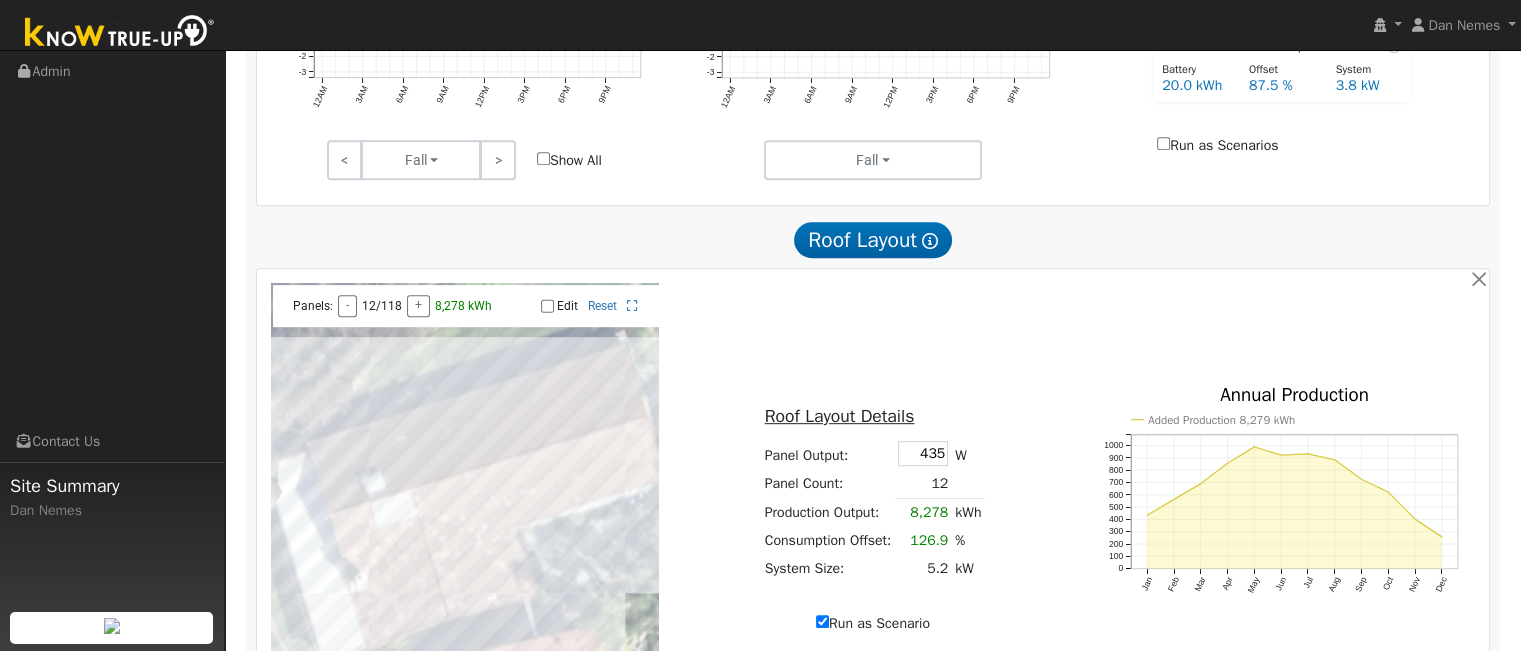 scroll, scrollTop: 956, scrollLeft: 0, axis: vertical 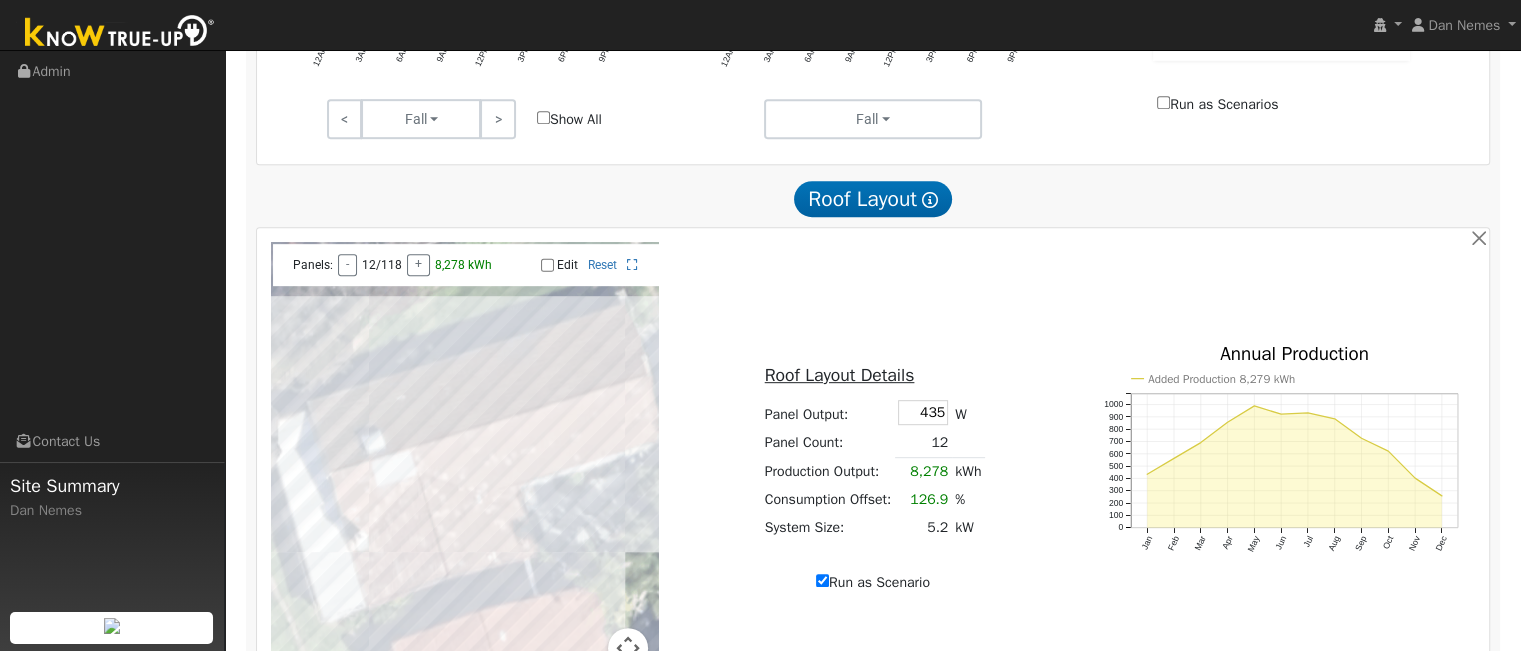 click on "Edit" at bounding box center [547, 265] 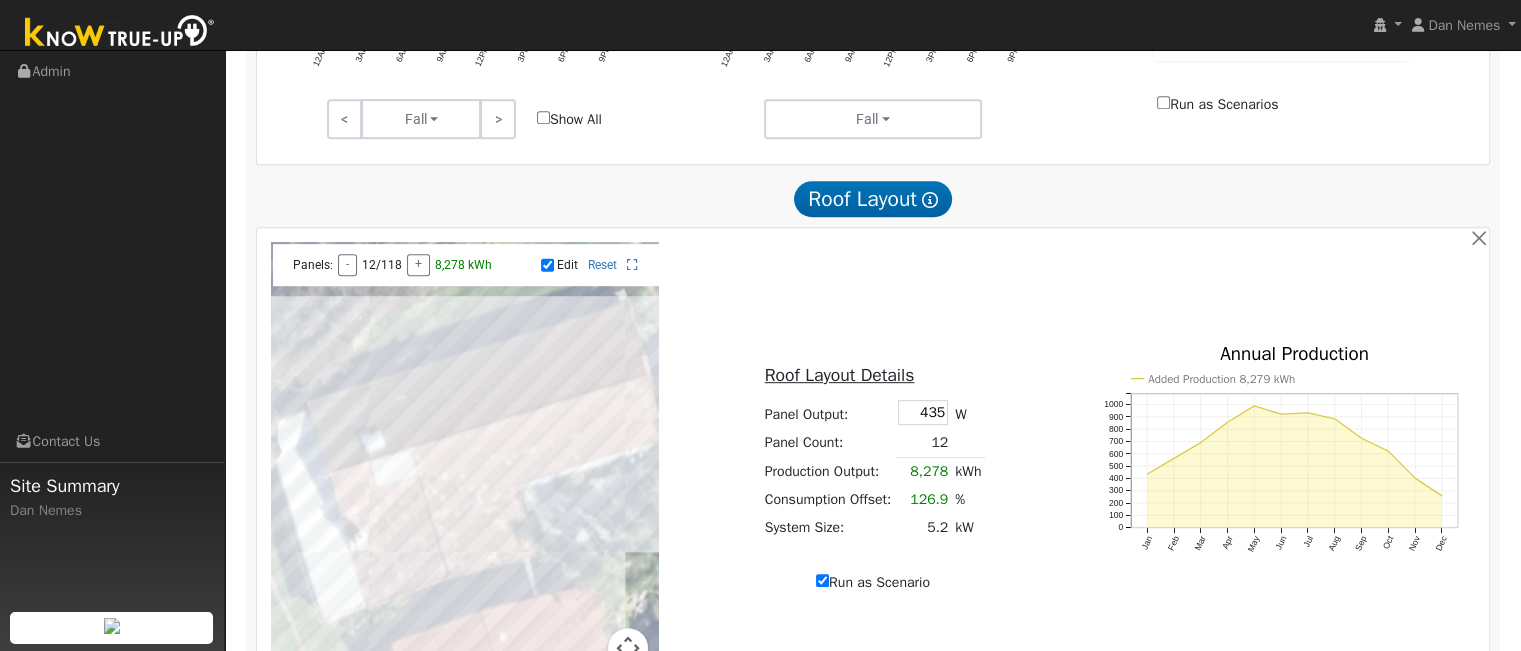 click at bounding box center (465, 467) 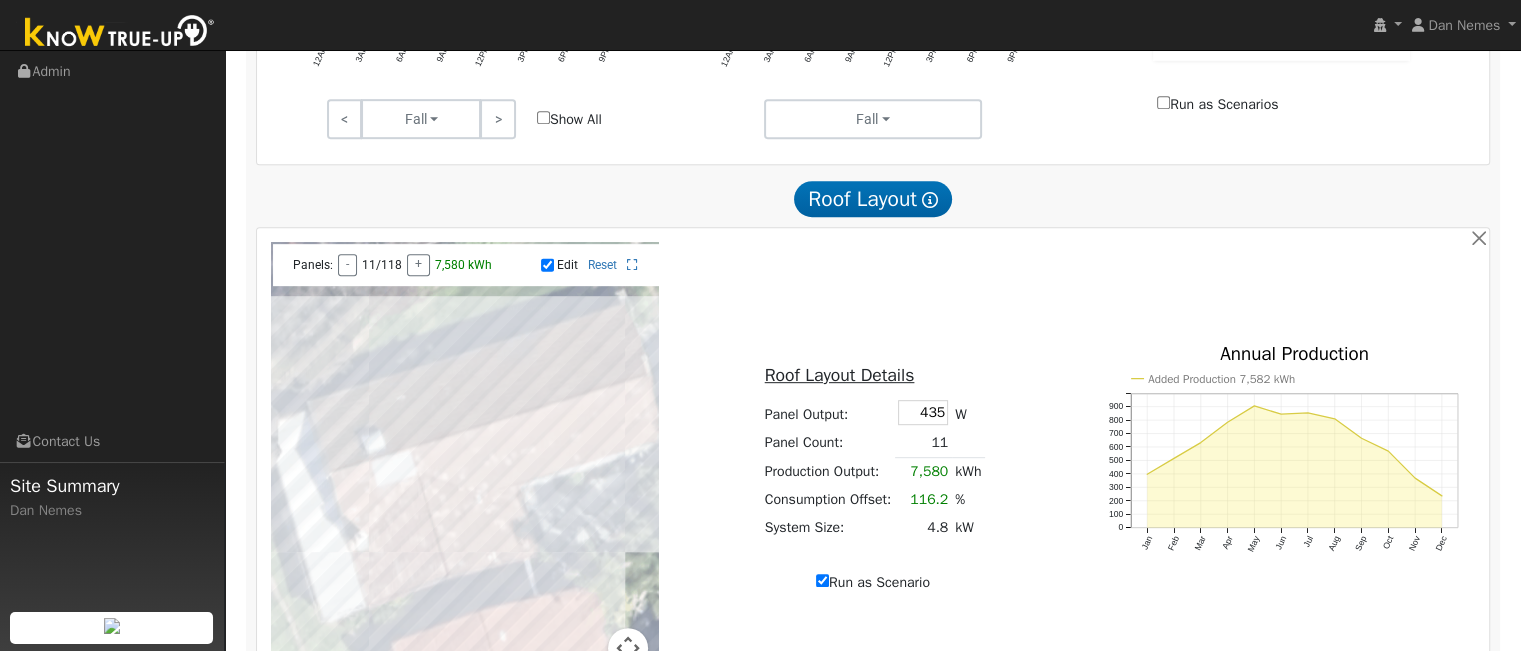 click at bounding box center [465, 467] 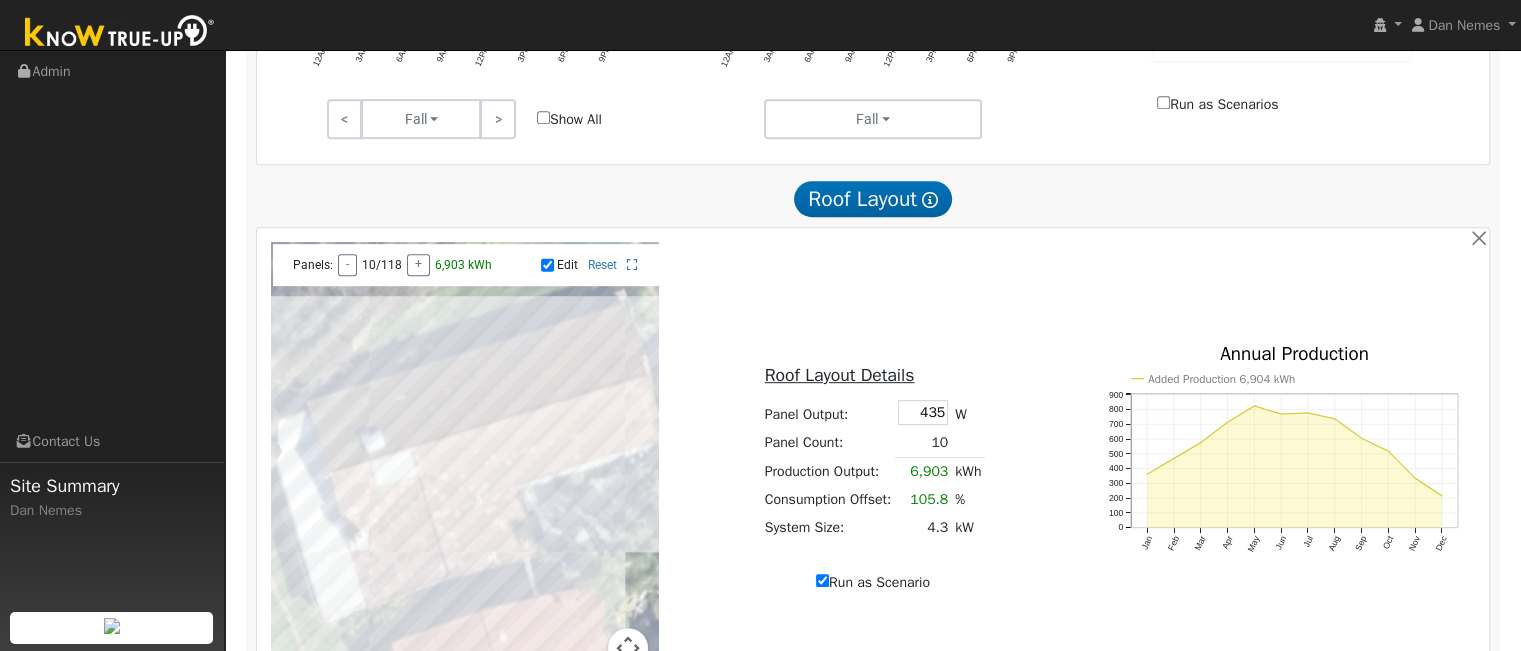 click at bounding box center (465, 467) 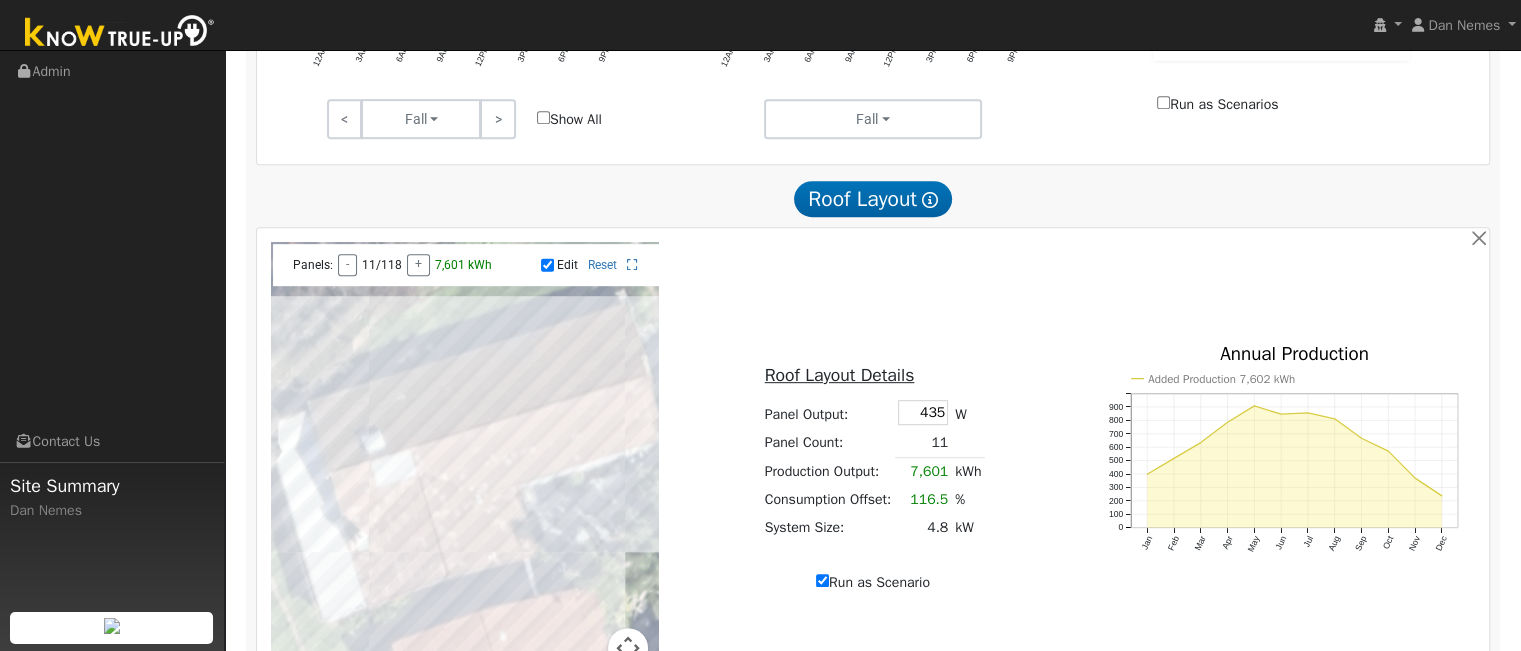 click at bounding box center [465, 467] 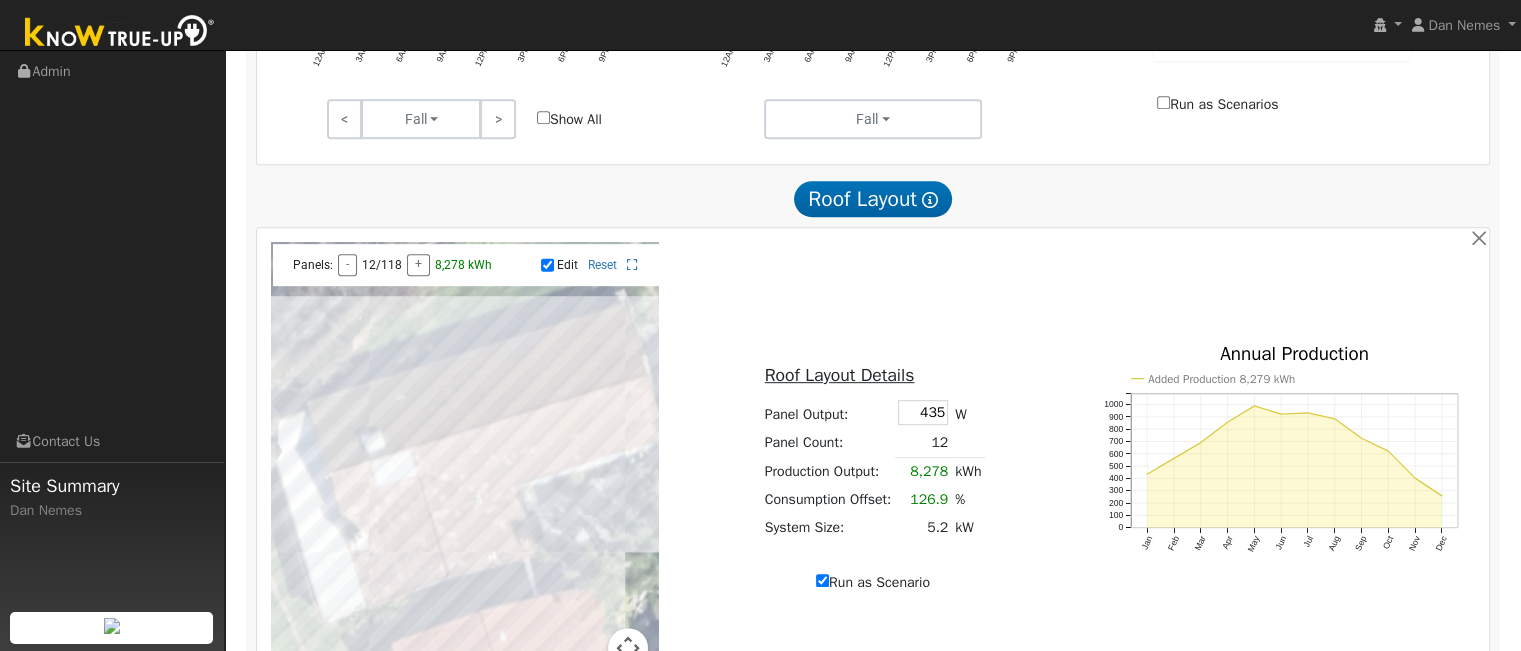 click at bounding box center [465, 467] 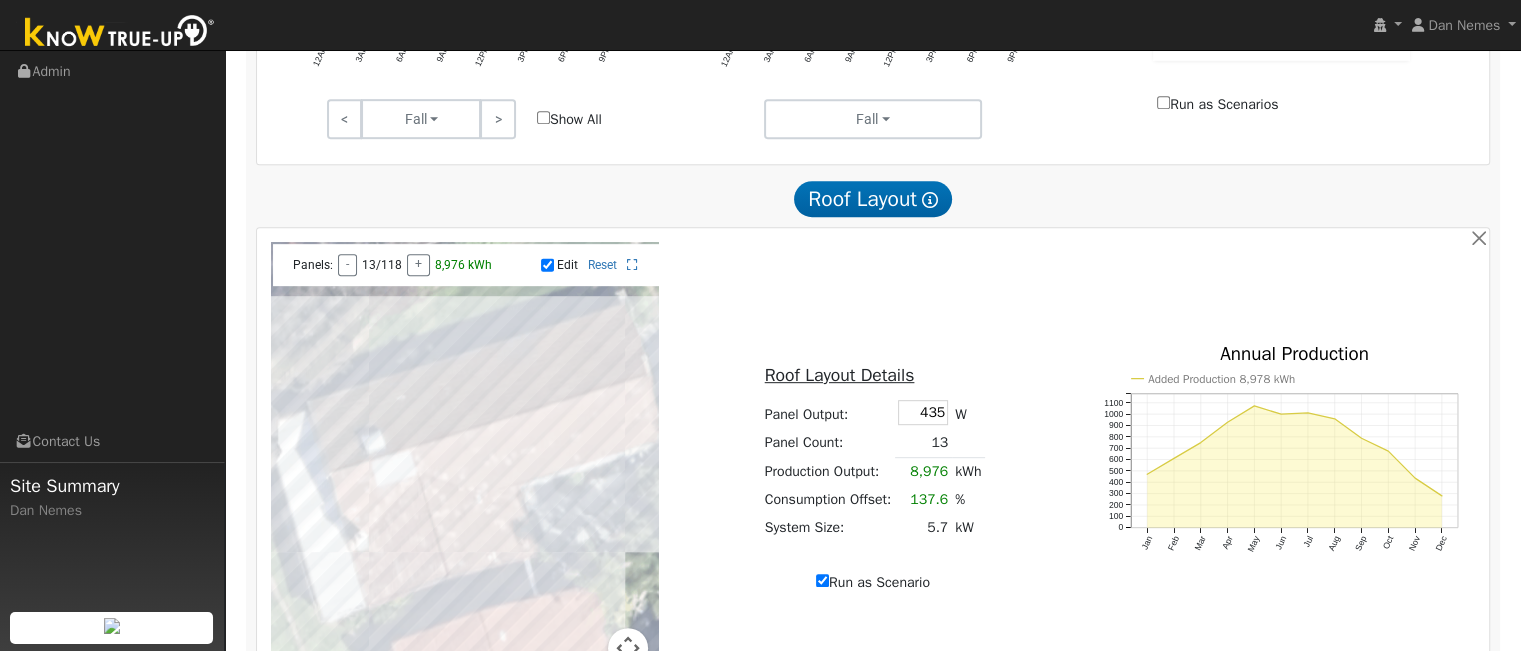click at bounding box center (465, 467) 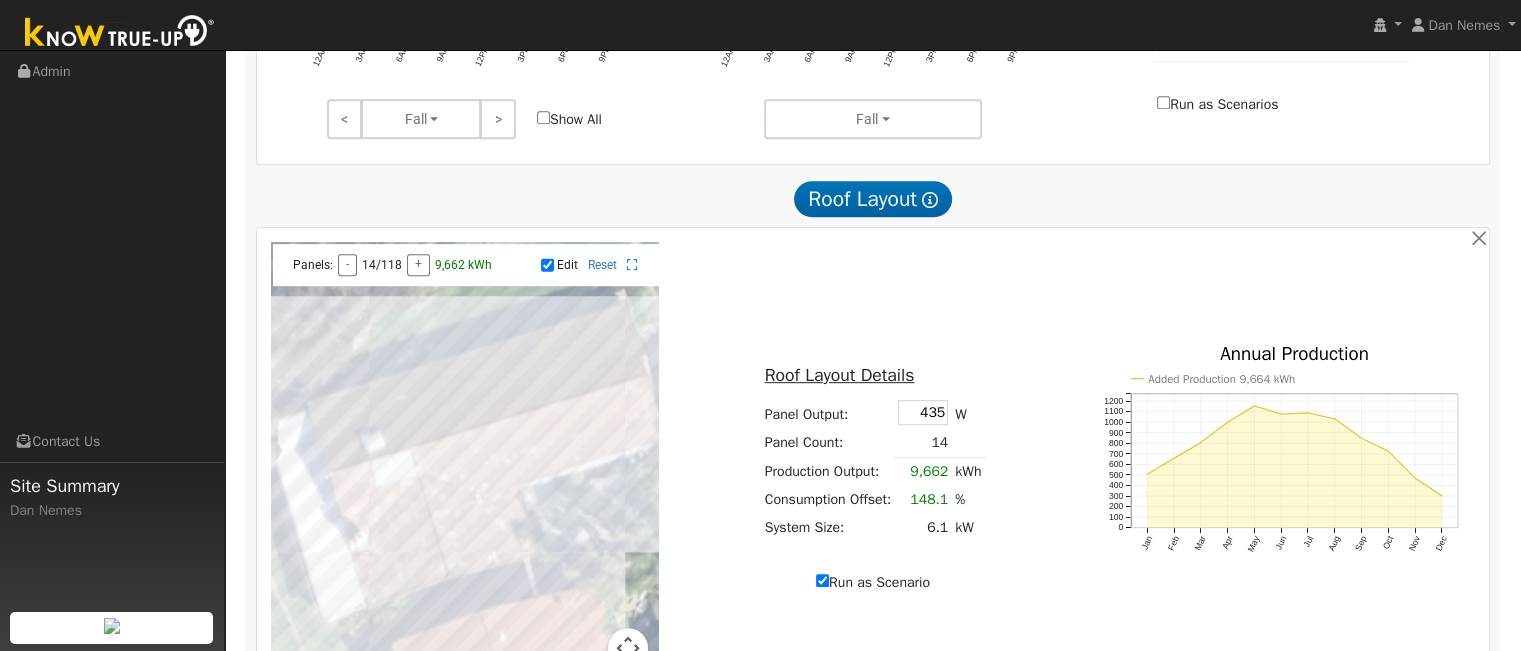 click at bounding box center [465, 467] 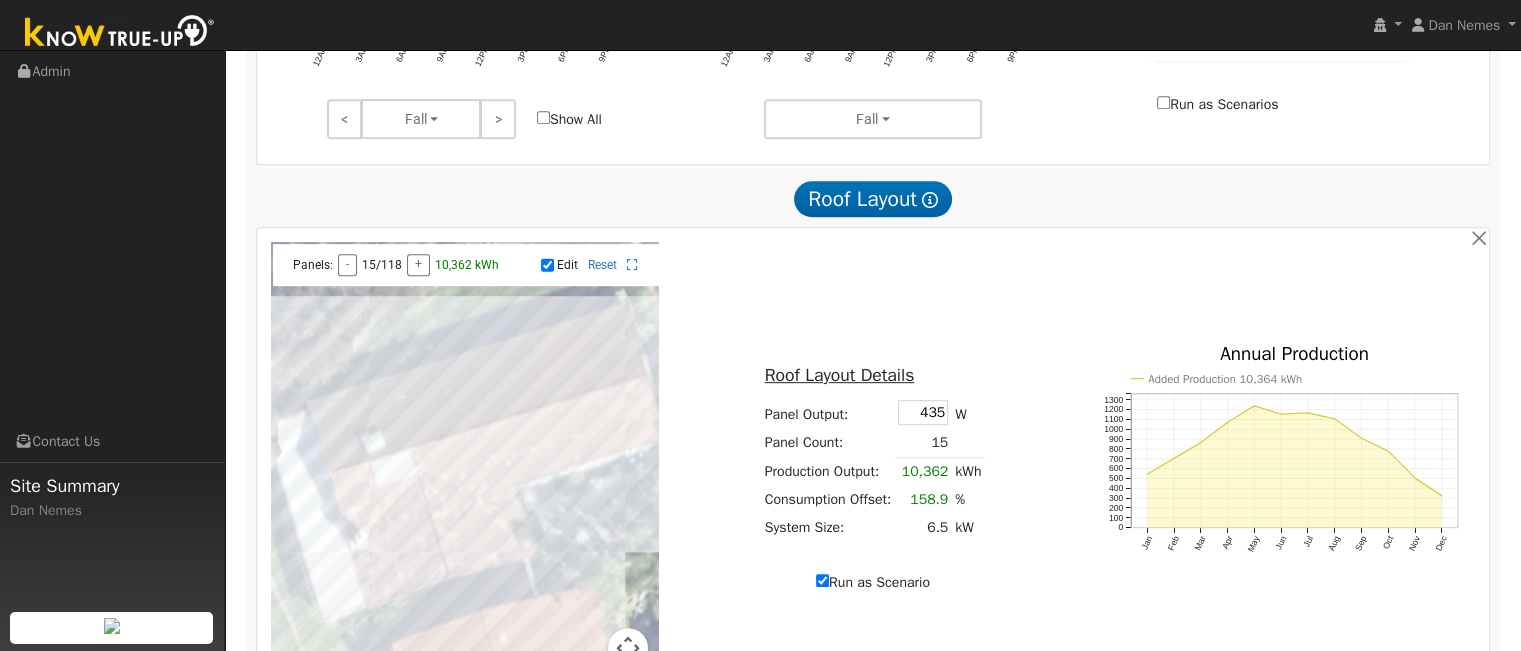 click at bounding box center [465, 467] 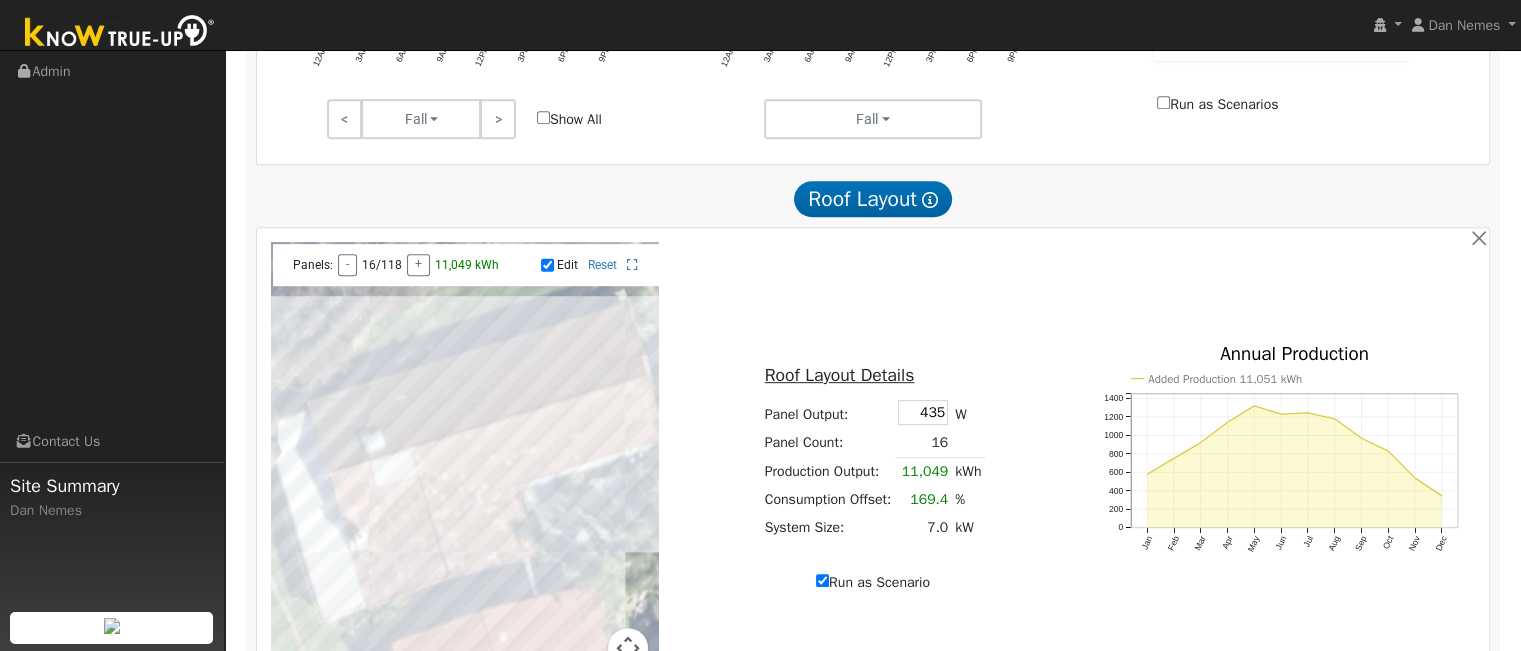 click at bounding box center (465, 467) 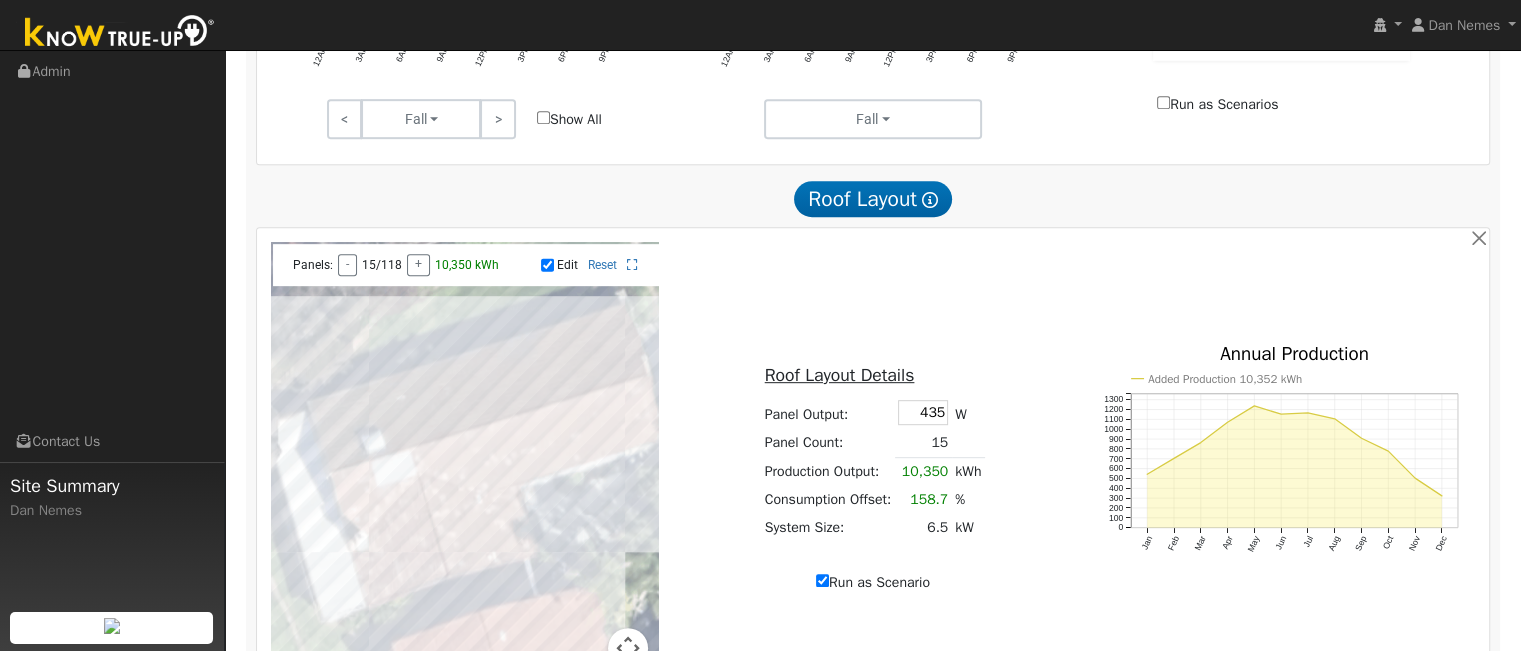 click at bounding box center (465, 467) 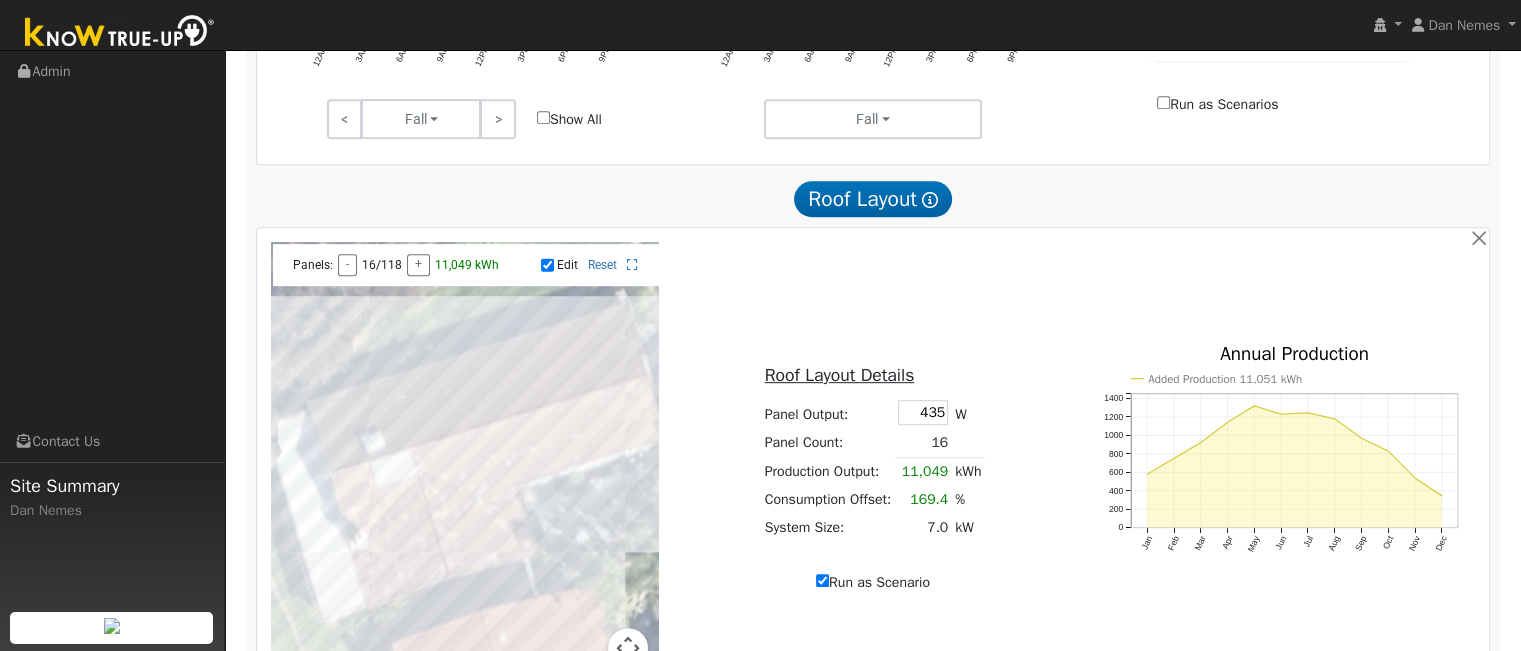 click at bounding box center [465, 467] 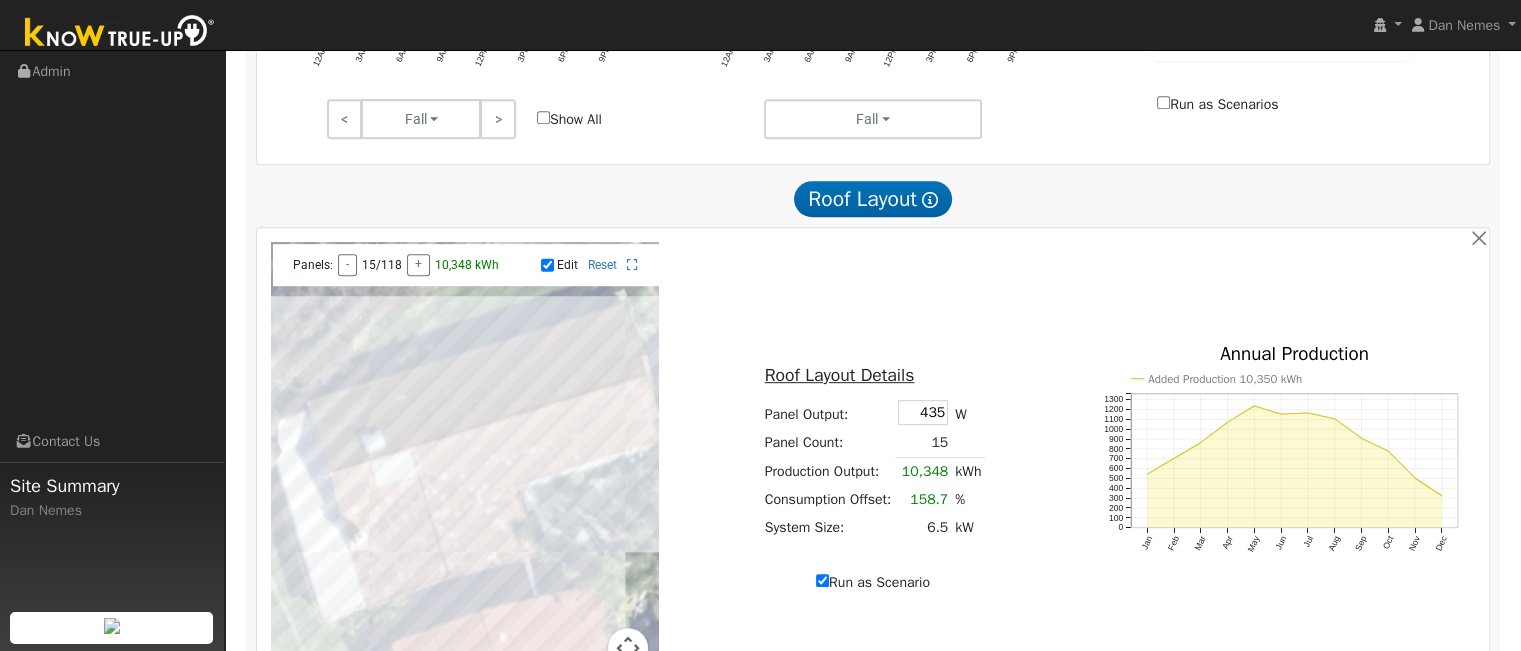 click at bounding box center [465, 467] 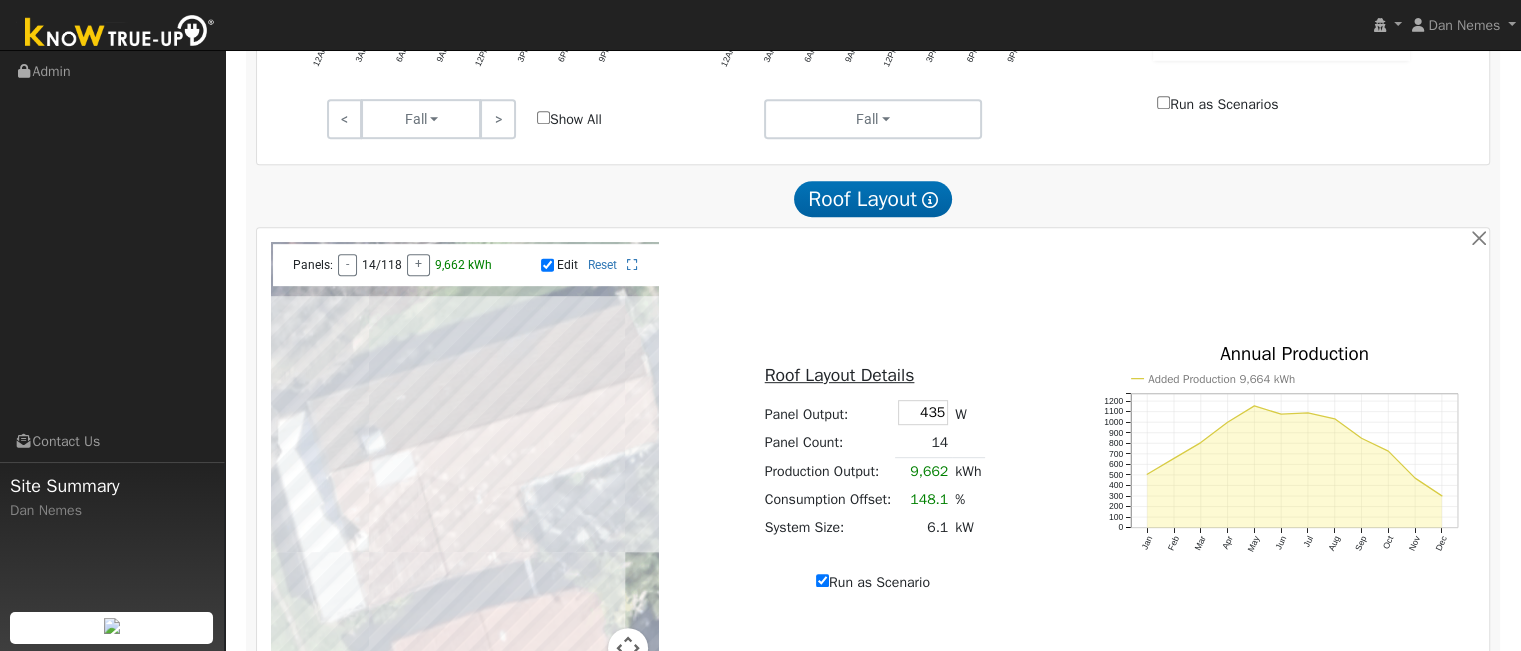 click on "Edit" at bounding box center (547, 265) 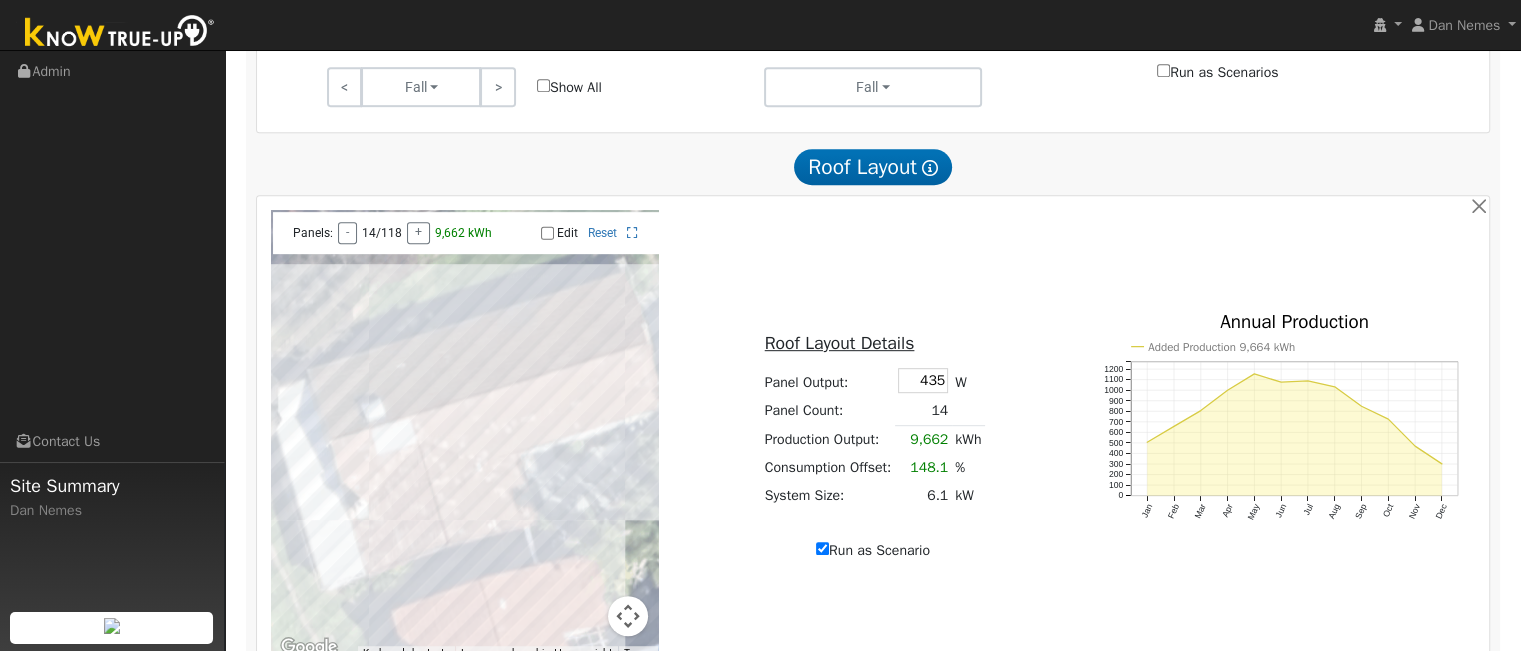 scroll, scrollTop: 995, scrollLeft: 0, axis: vertical 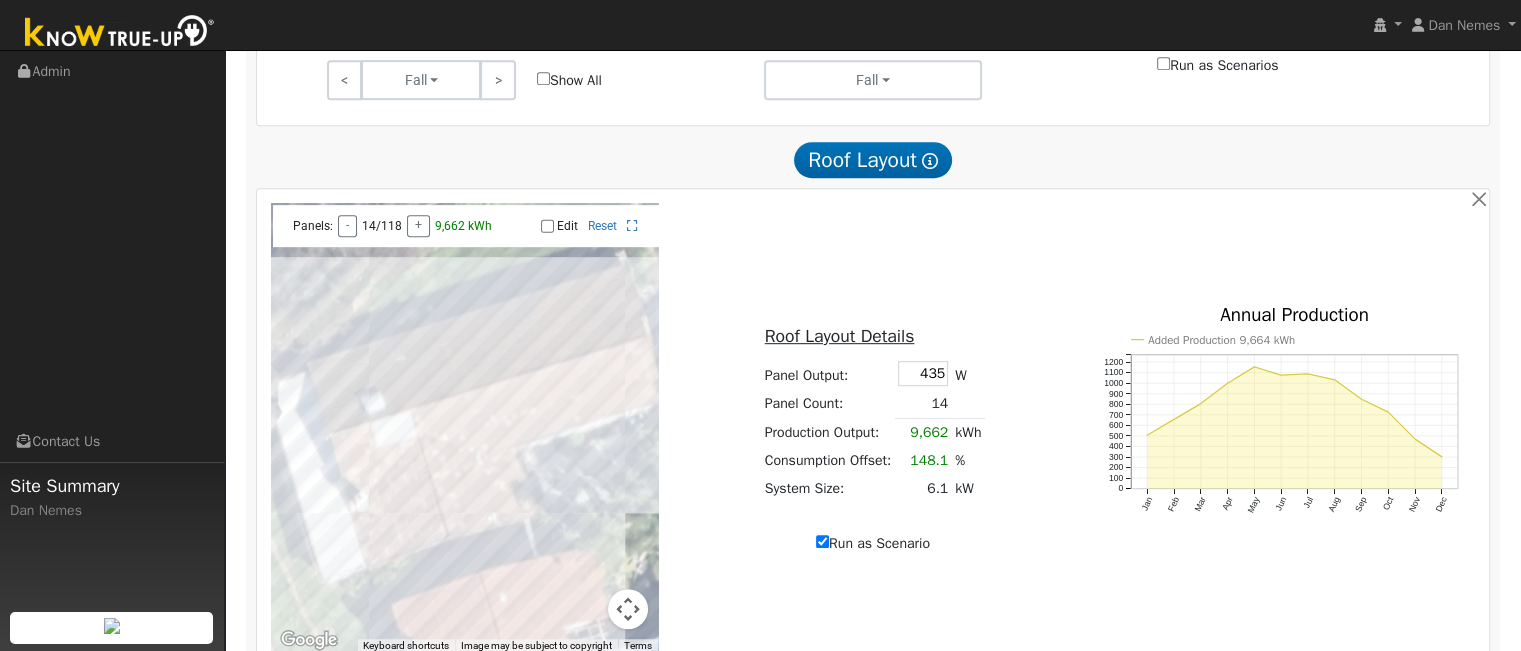 click on "Roof Layout Details Panel Output: 435 W Panel Count: 14 Production Output: 9,662 kWh Consumption Offset: 148.1 % System Size: 6.1 kW None  Run as Scenario" at bounding box center (873, 428) 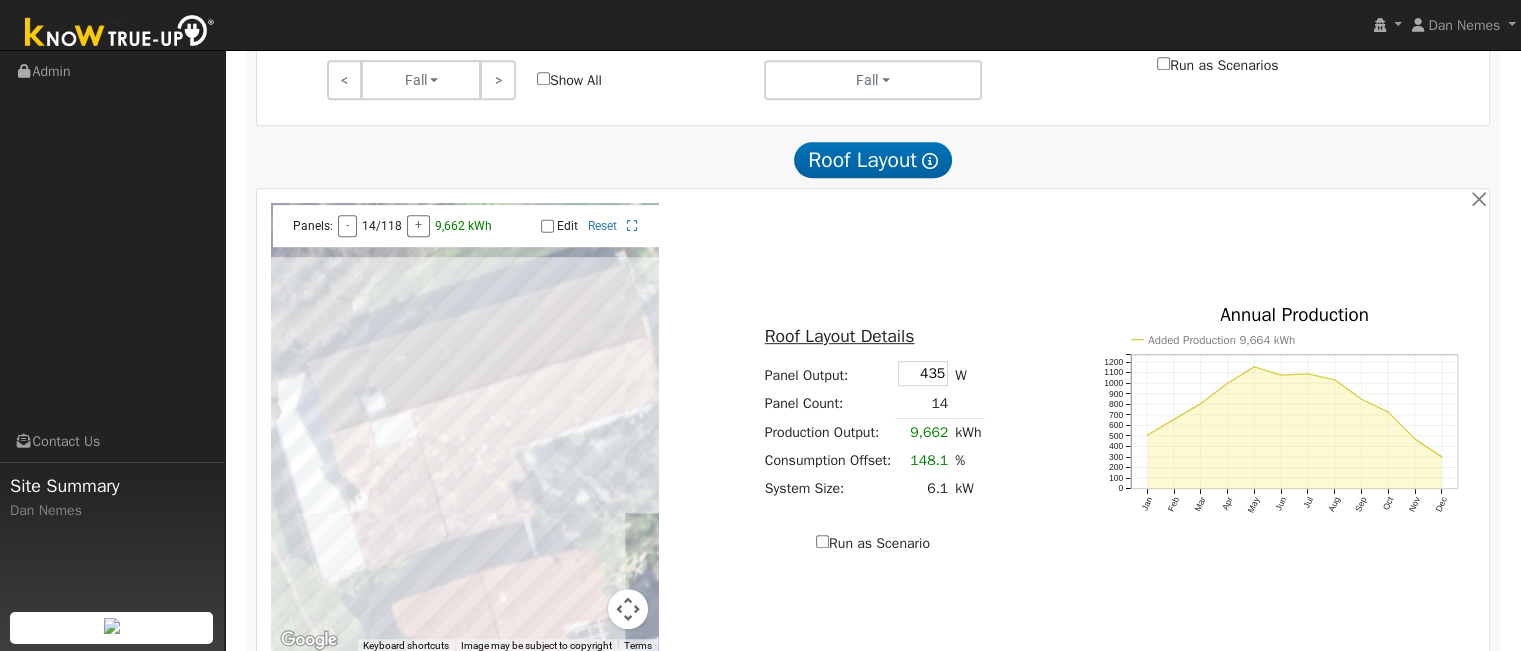 type on "6522" 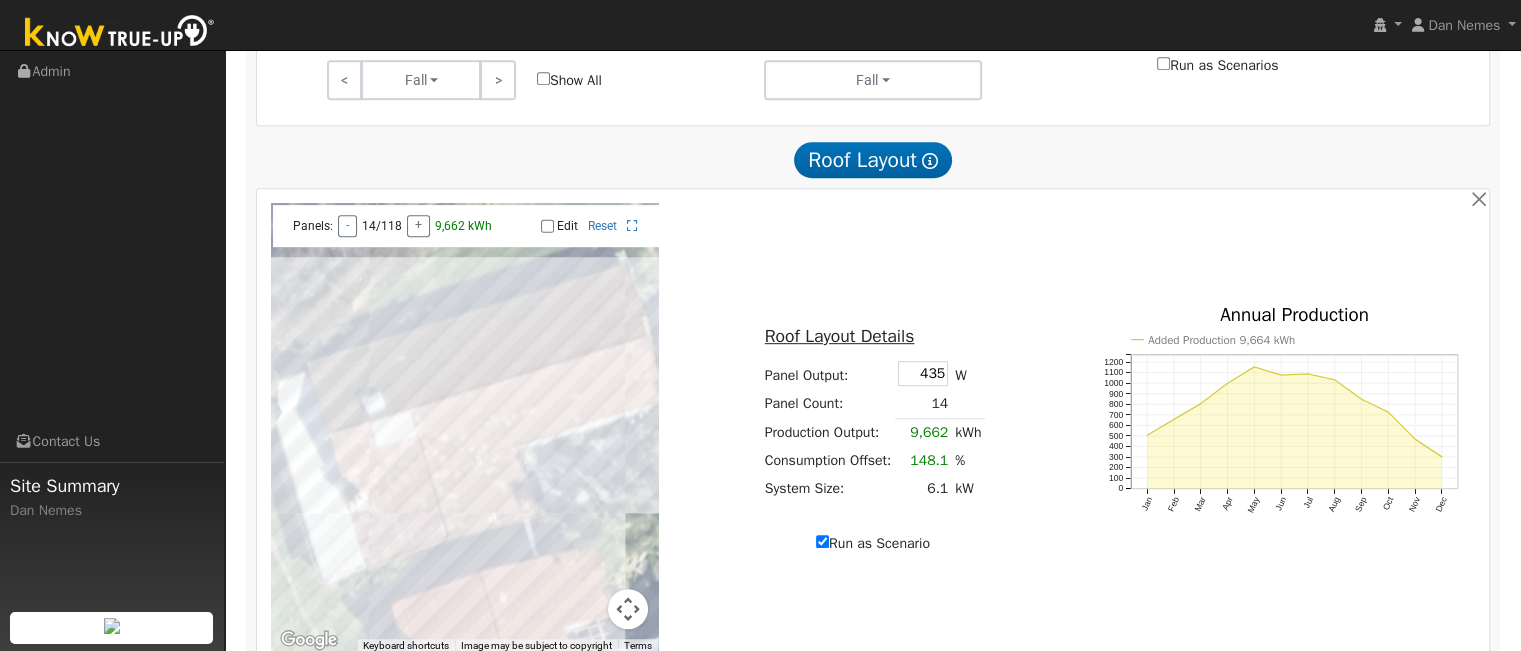 type on "9662" 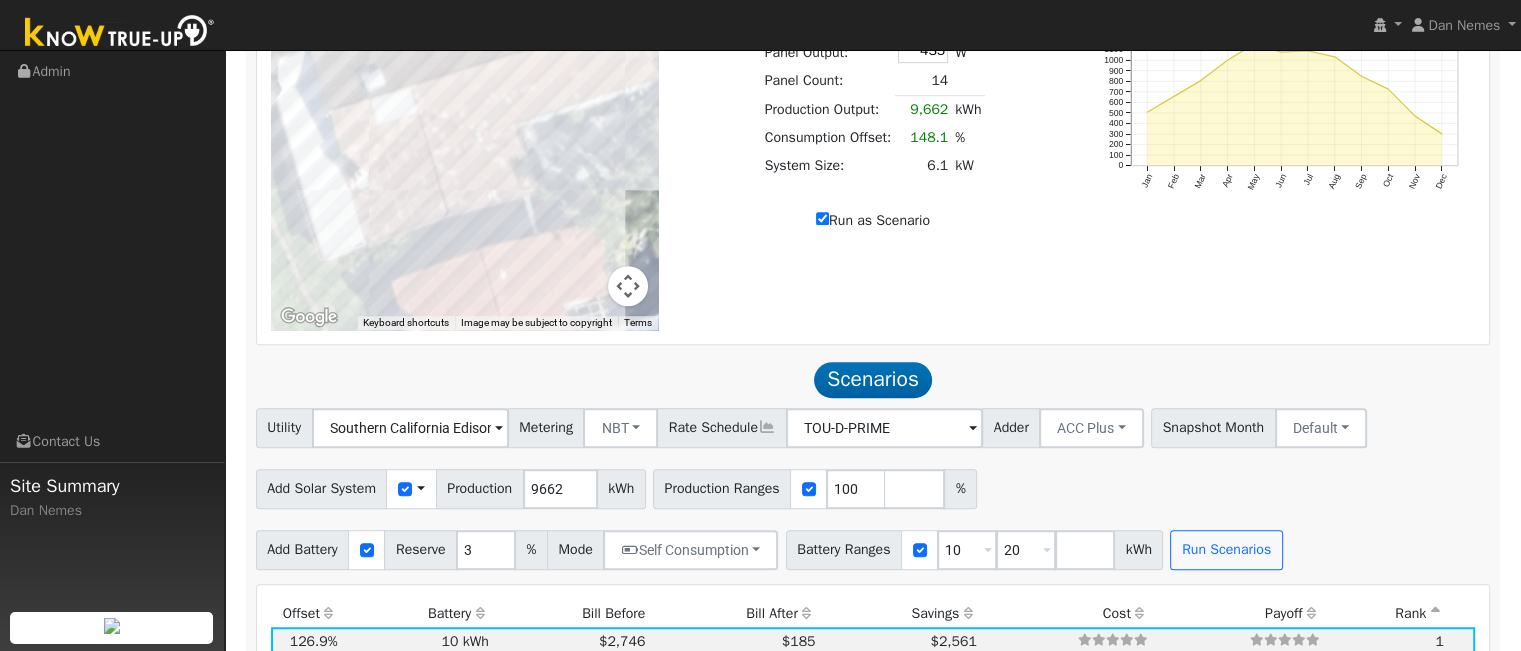 scroll, scrollTop: 1319, scrollLeft: 0, axis: vertical 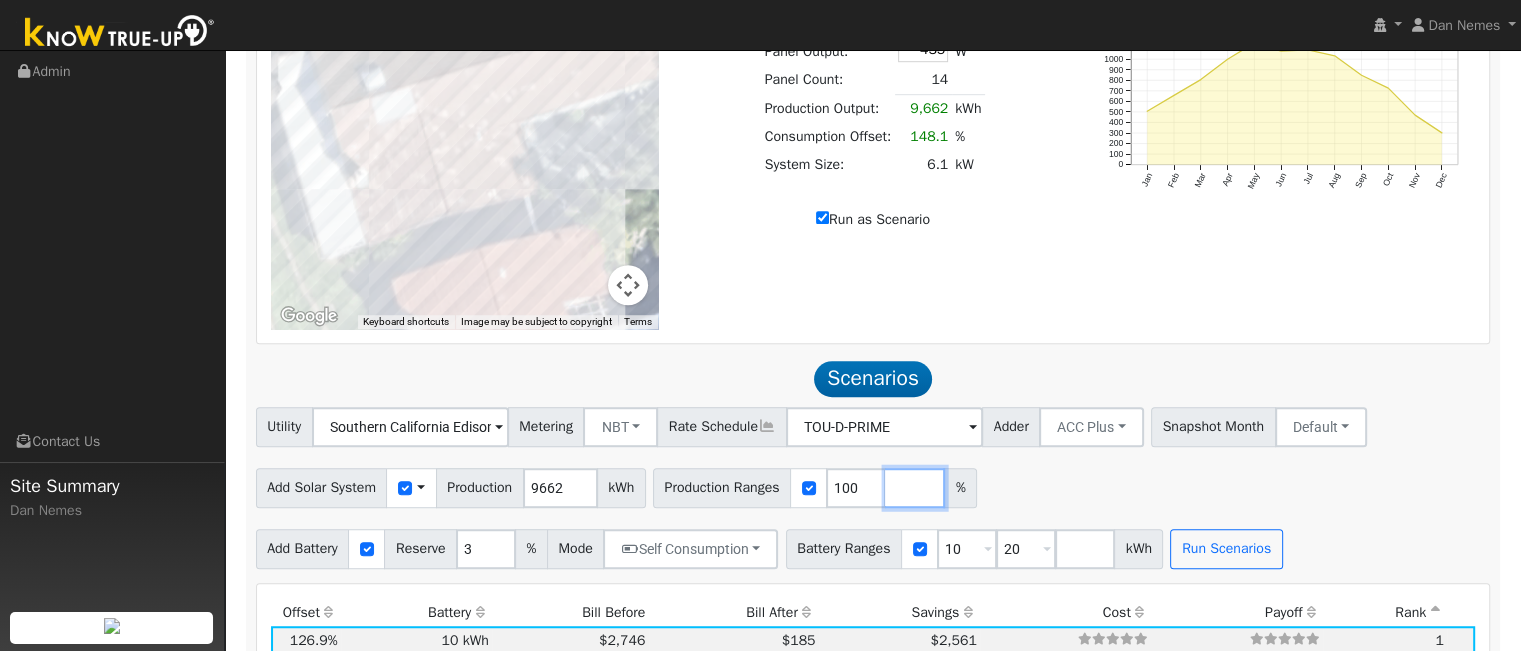 click at bounding box center [915, 488] 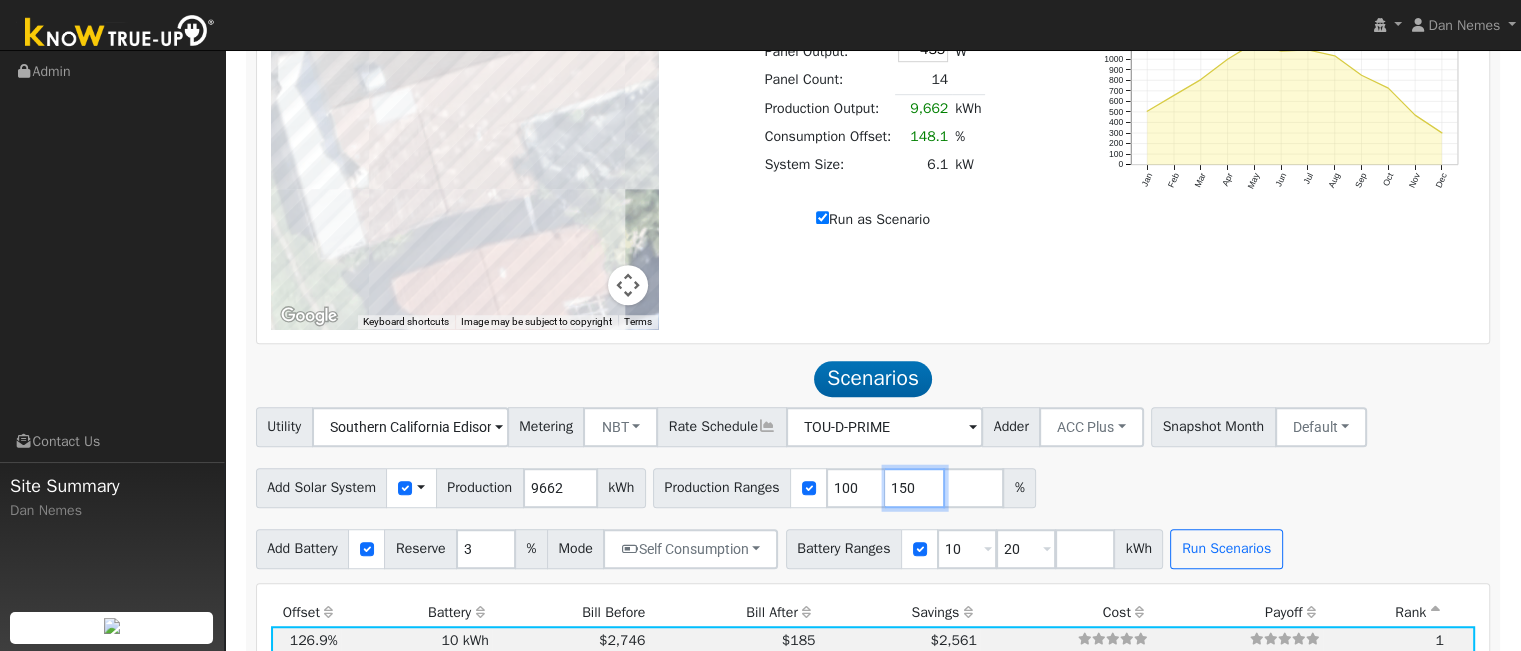 scroll, scrollTop: 0, scrollLeft: 0, axis: both 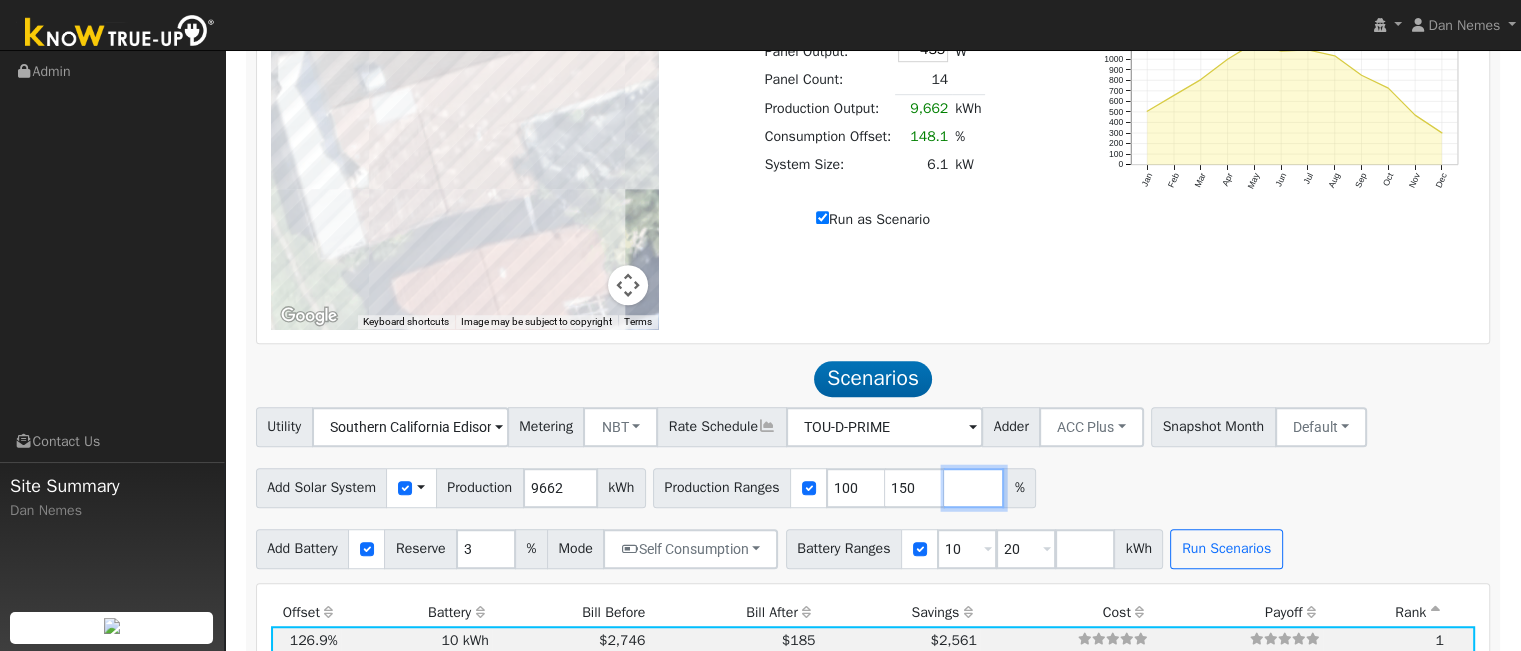 click at bounding box center [974, 488] 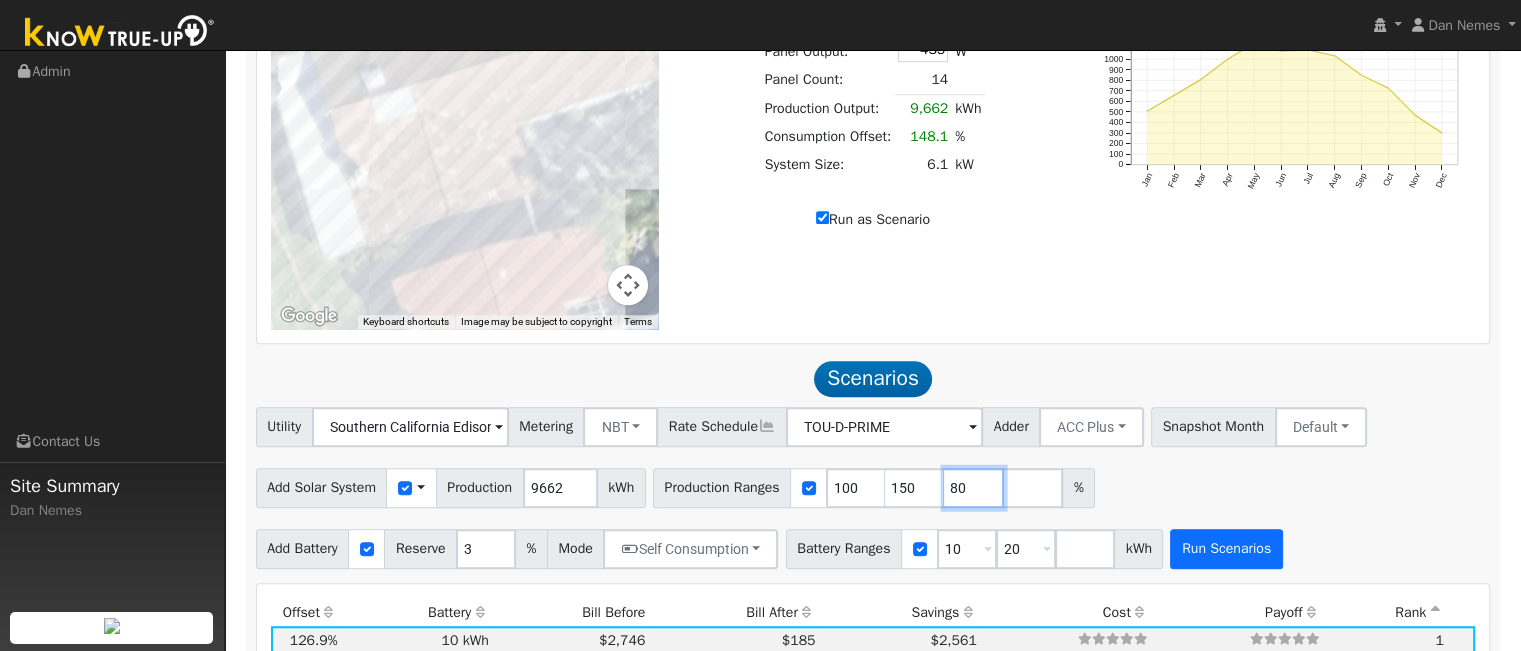 type on "80" 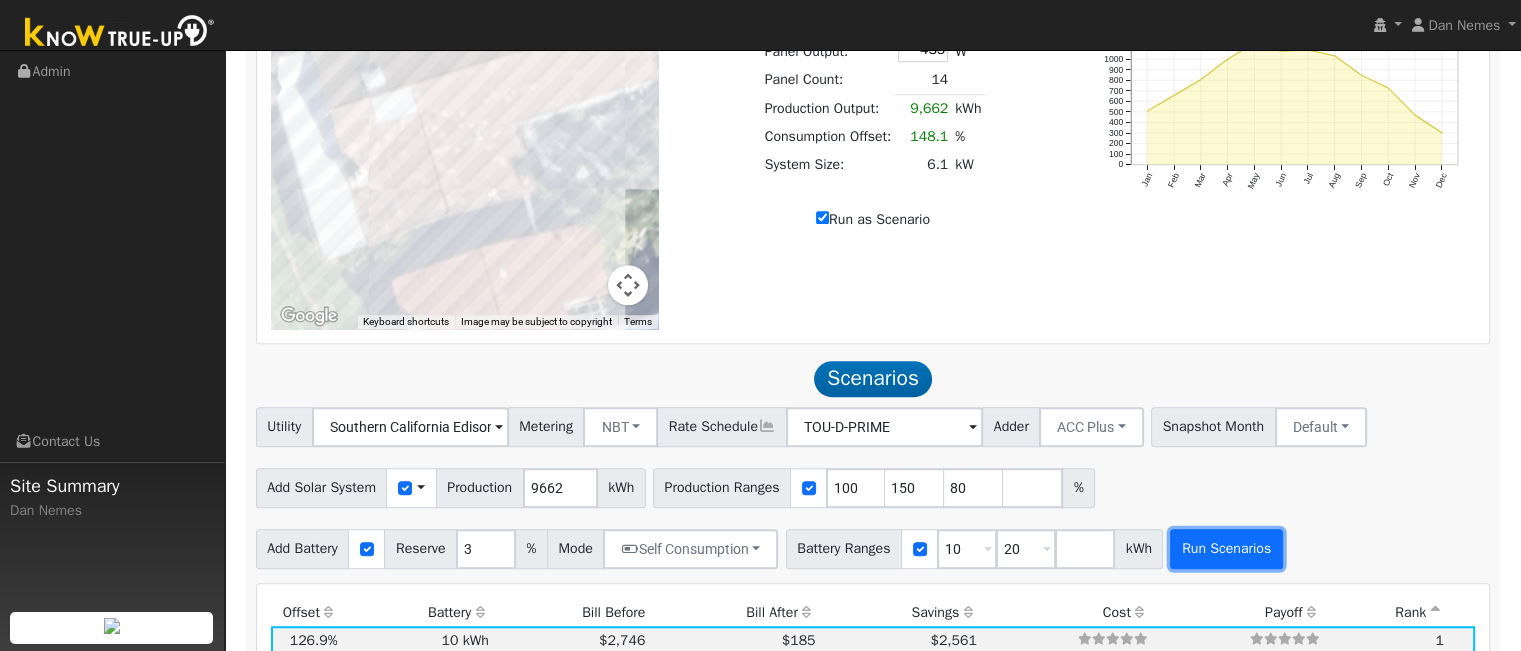click on "Run Scenarios" at bounding box center [1226, 549] 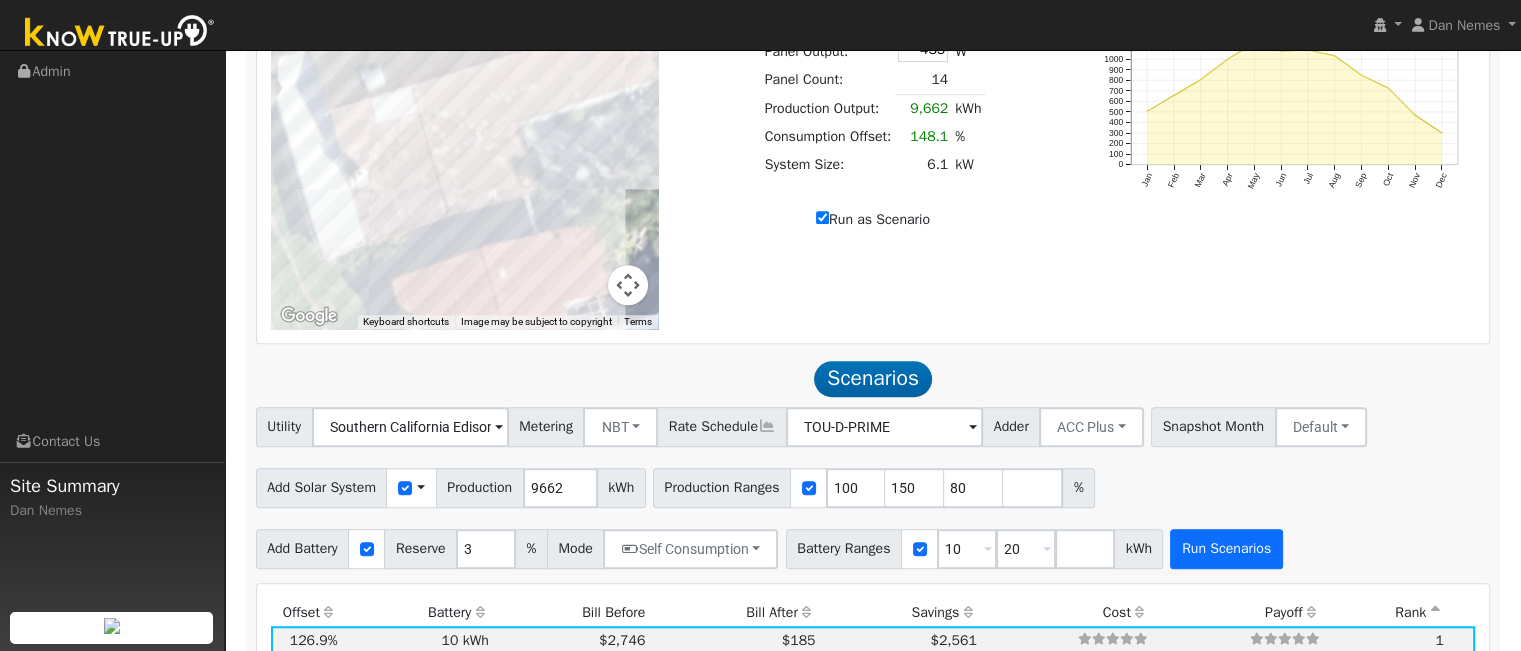 type on "80" 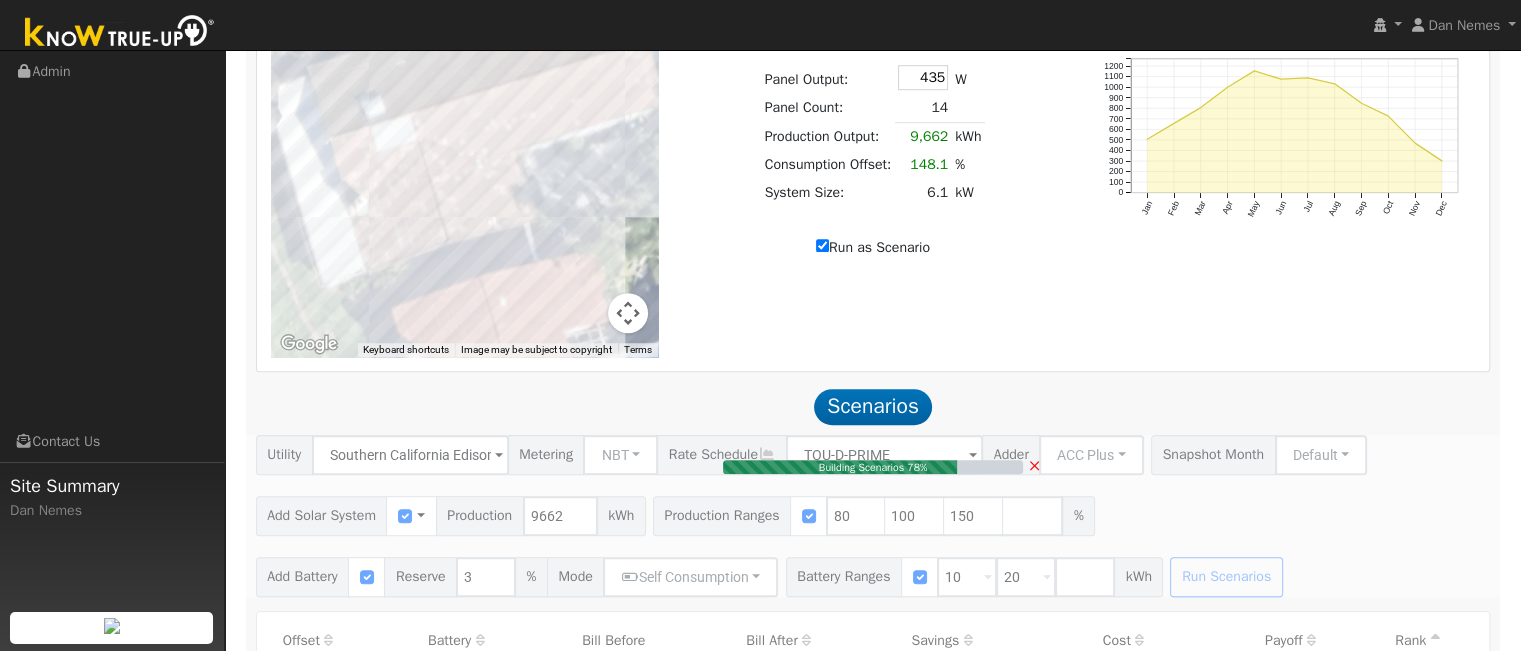 scroll, scrollTop: 1292, scrollLeft: 0, axis: vertical 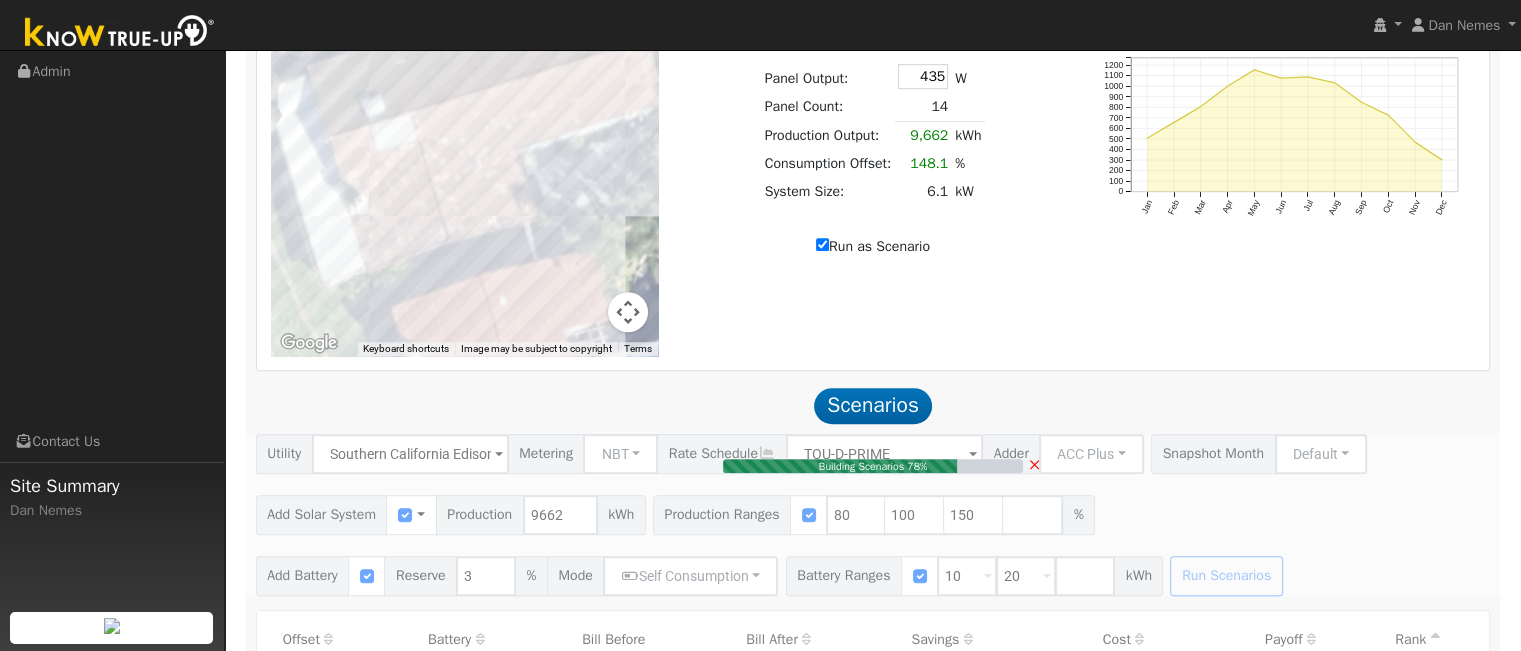 type on "6.1" 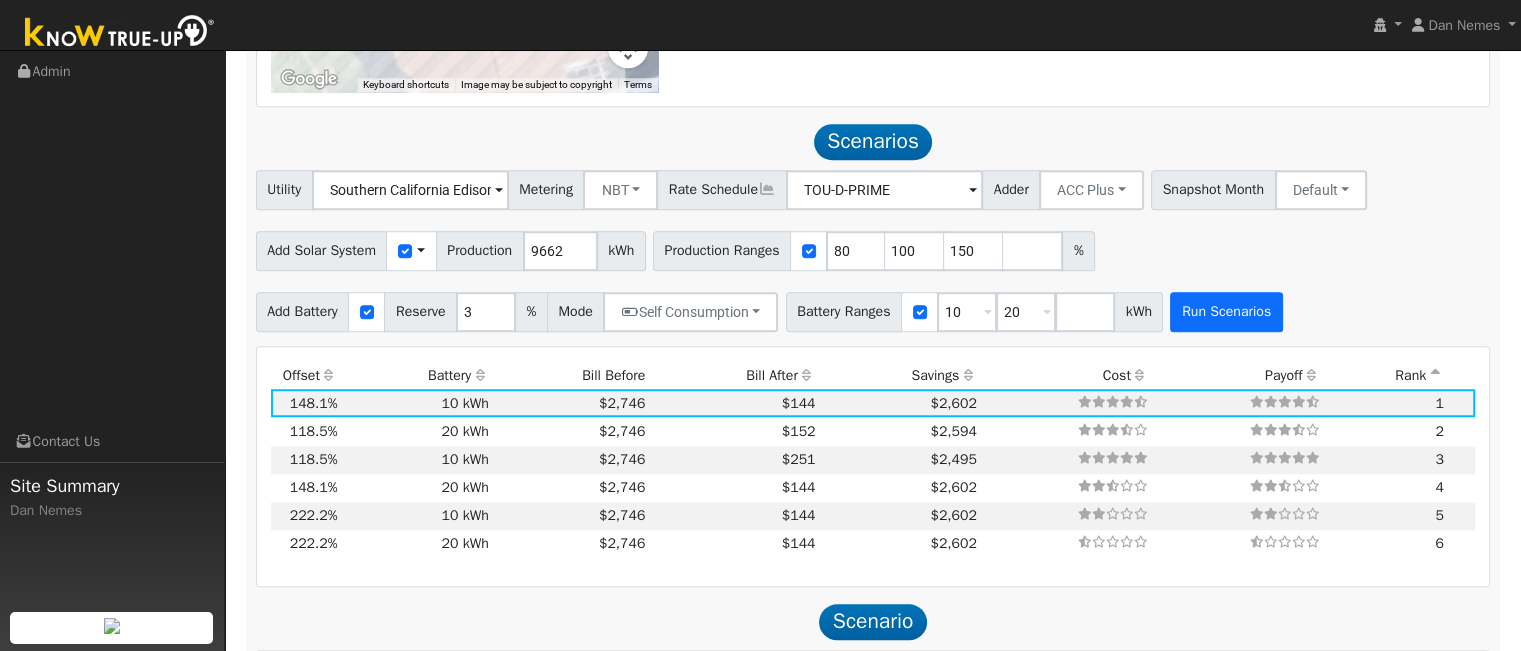 scroll, scrollTop: 1623, scrollLeft: 0, axis: vertical 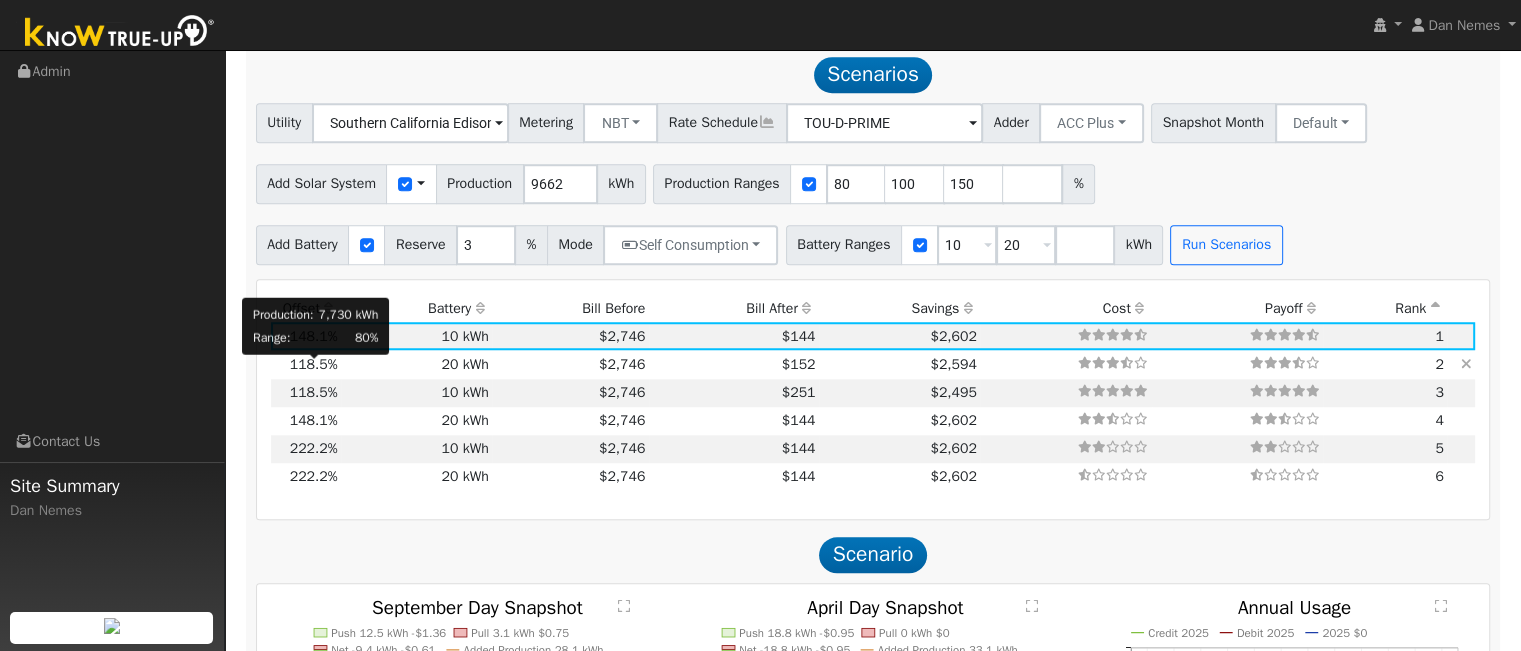 click on "118.5%" at bounding box center (314, 364) 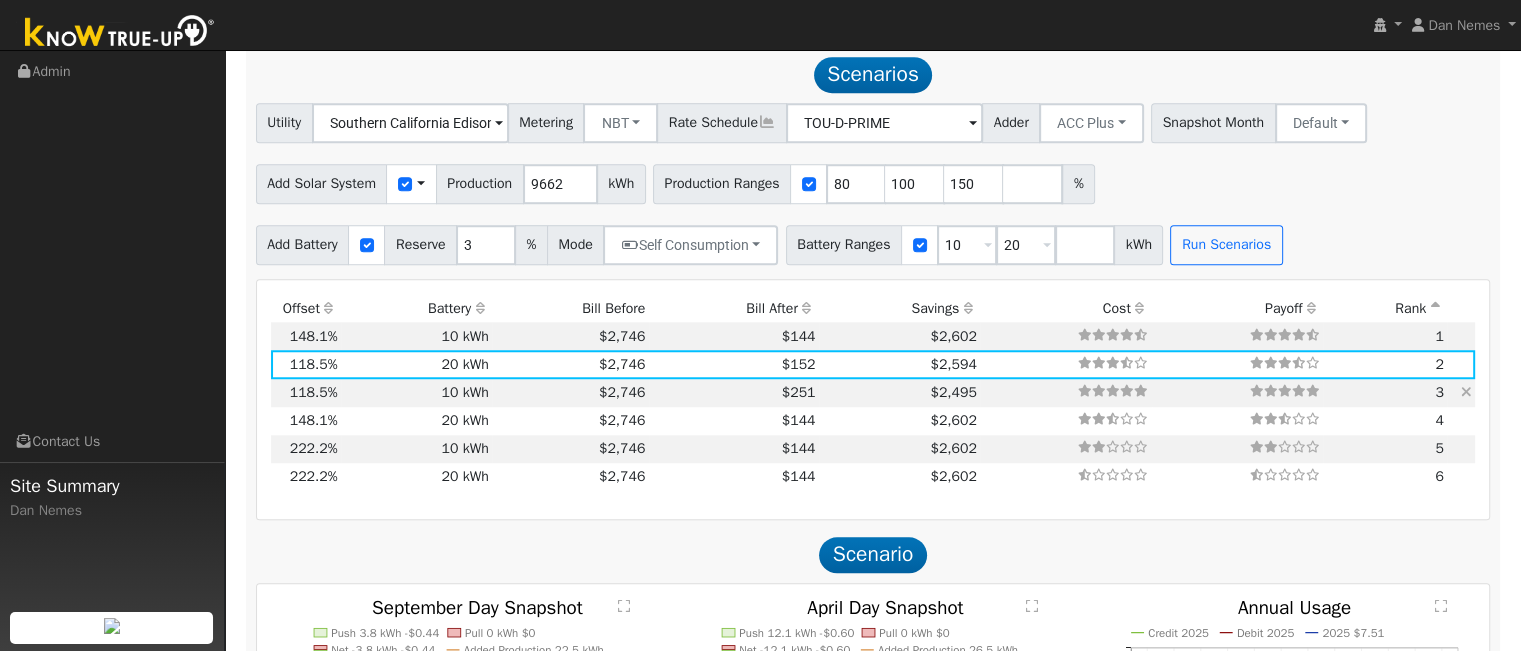 click on "10 kWh" at bounding box center (416, 393) 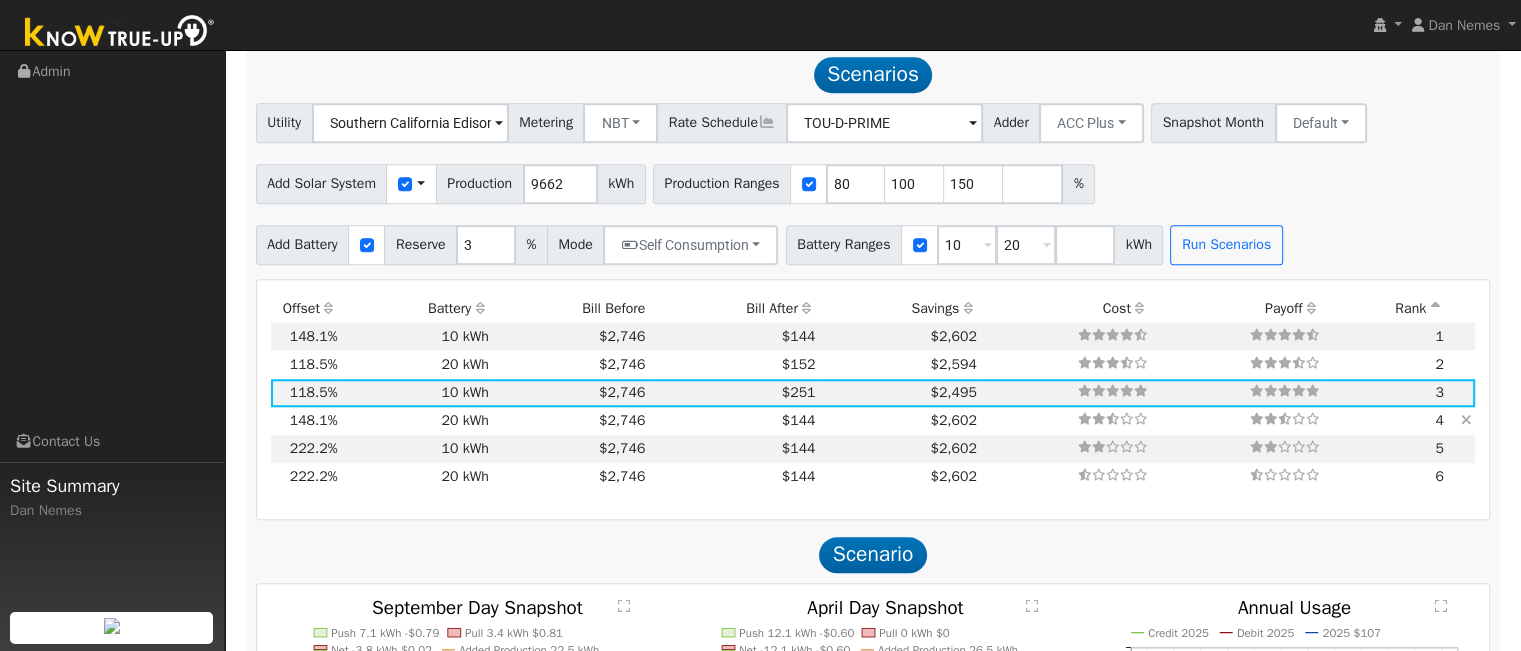 click on "20 kWh" at bounding box center (416, 421) 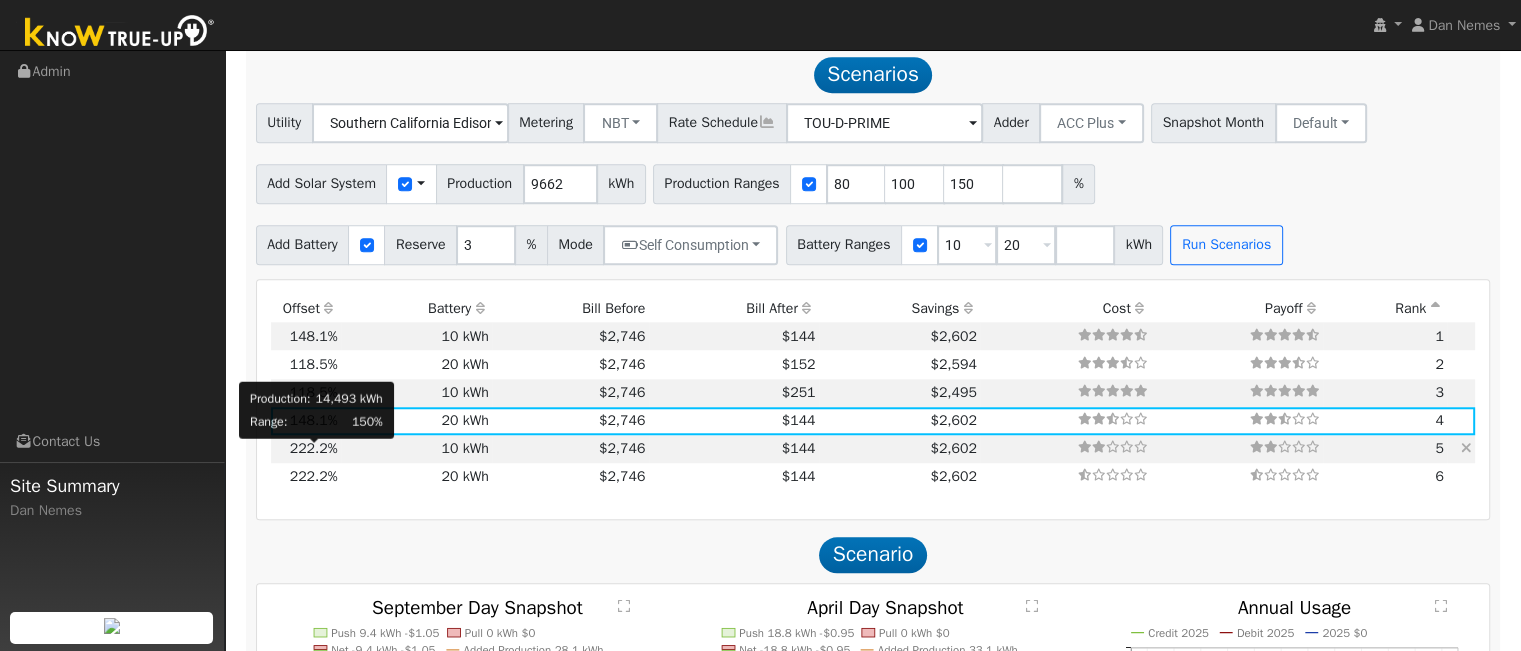 click on "222.2%" at bounding box center [314, 448] 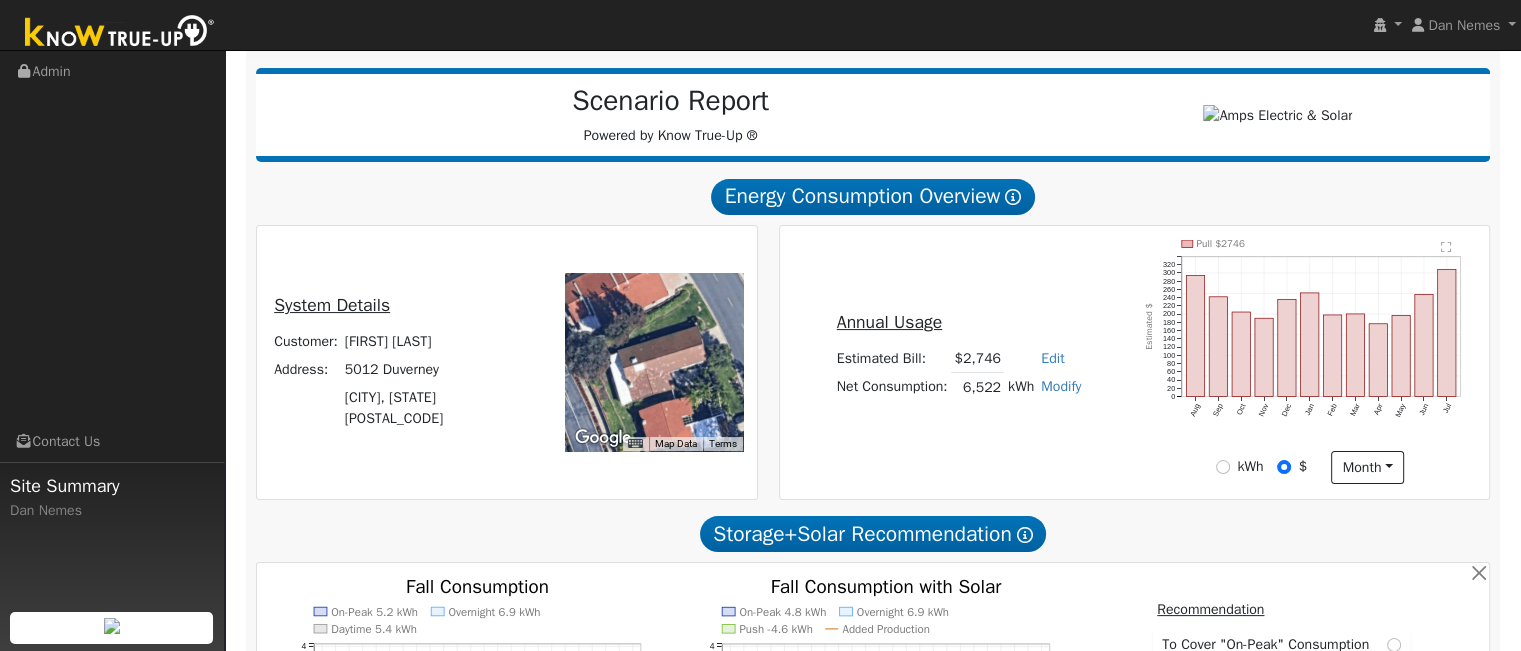 scroll, scrollTop: 230, scrollLeft: 0, axis: vertical 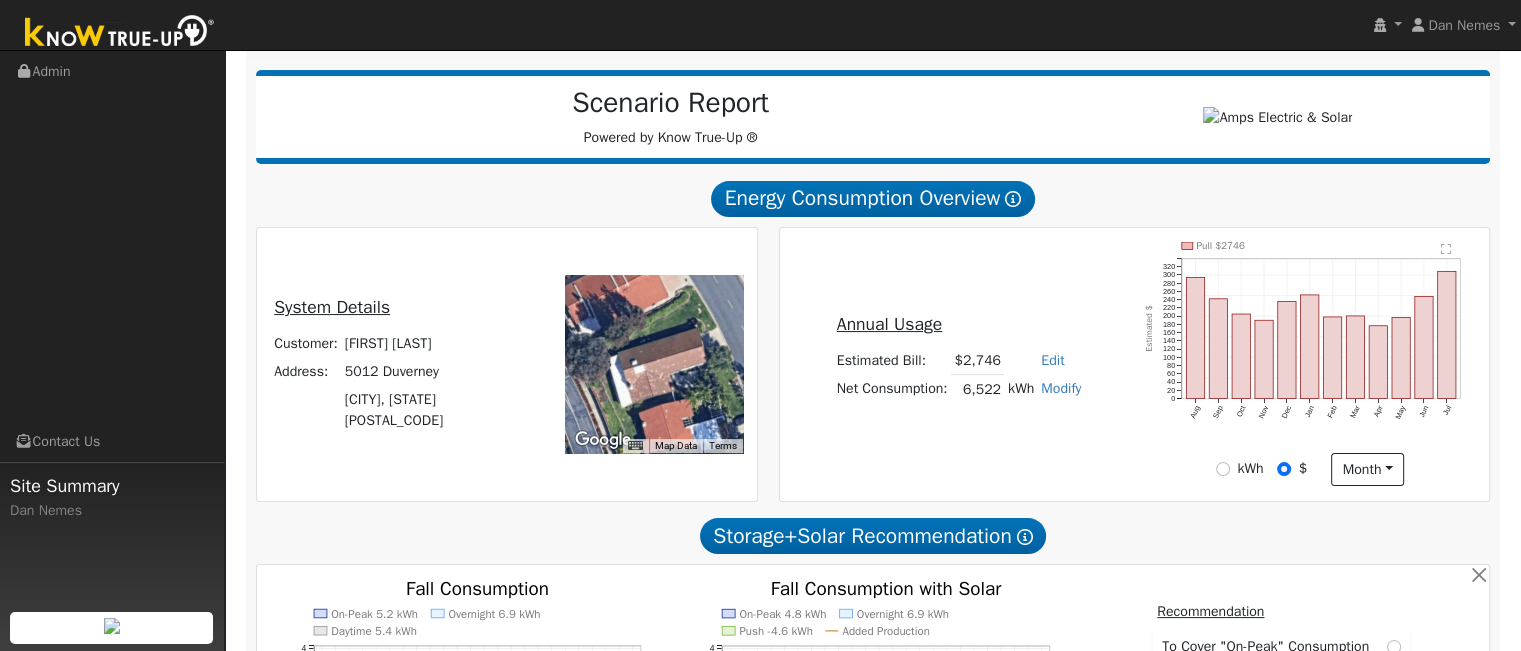 click on "Edit" at bounding box center [1052, 360] 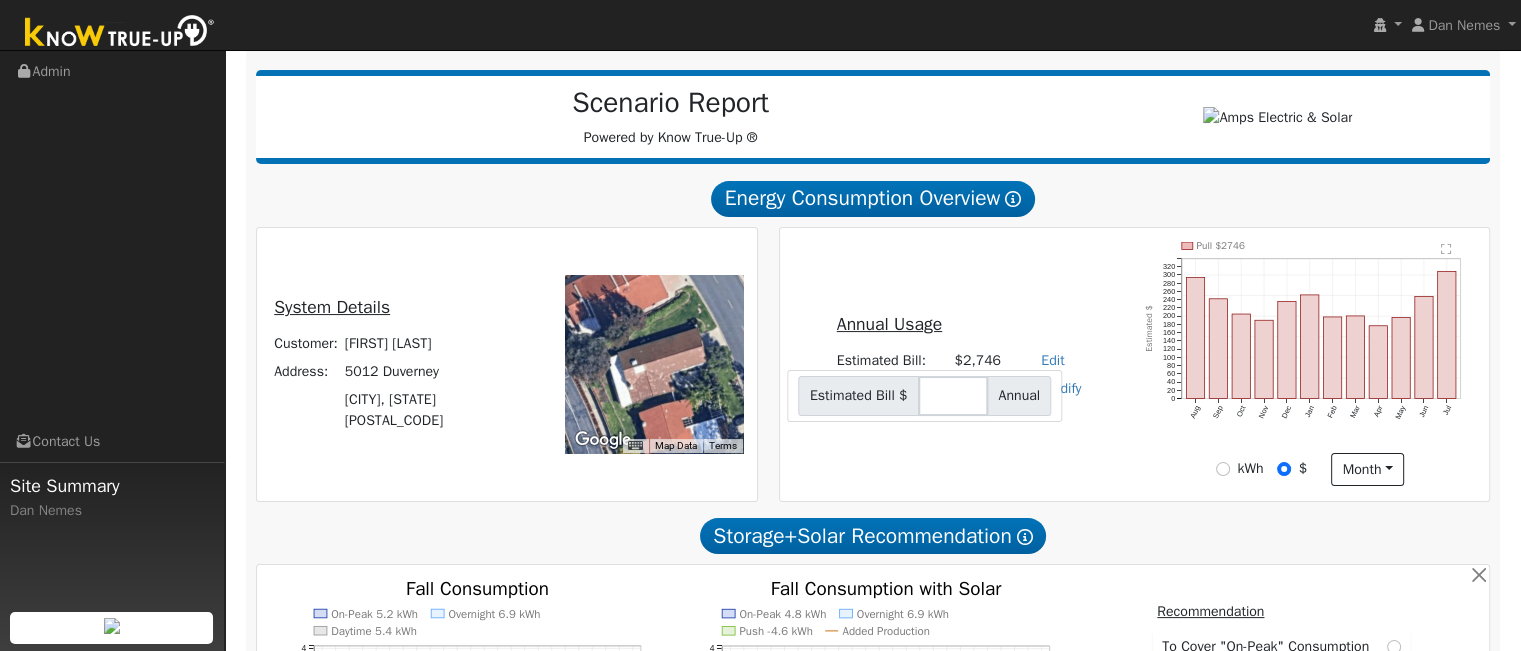 click on "Annual Usage Estimated Bill: $[PRICE] Edit Estimated Bill $[PRICE] Annual Net Consumption: 6,522  kWh Modify Add Consumption Add Electric Vehicle  Add Consumption  Current: 6522 kWh Add: + 0 kWh New Total: = 0 kWh Save  Add Electric Vehicle  miles per week Save Pull $[PRICE]  Aug Sep Oct Nov Dec Jan Feb Mar Apr May Jun Jul 0 20 40 60 80 100 120 140 160 180 200 220 240 260 280 300 320  Estimated $ onclick="" onclick="" onclick="" onclick="" onclick="" onclick="" onclick="" onclick="" onclick="" onclick="" onclick="" onclick="" onclick="" onclick="" onclick="" onclick="" onclick="" onclick="" onclick="" onclick="" onclick="" onclick="" onclick="" onclick=""  kWh  $ month Day Month" at bounding box center [1135, 364] 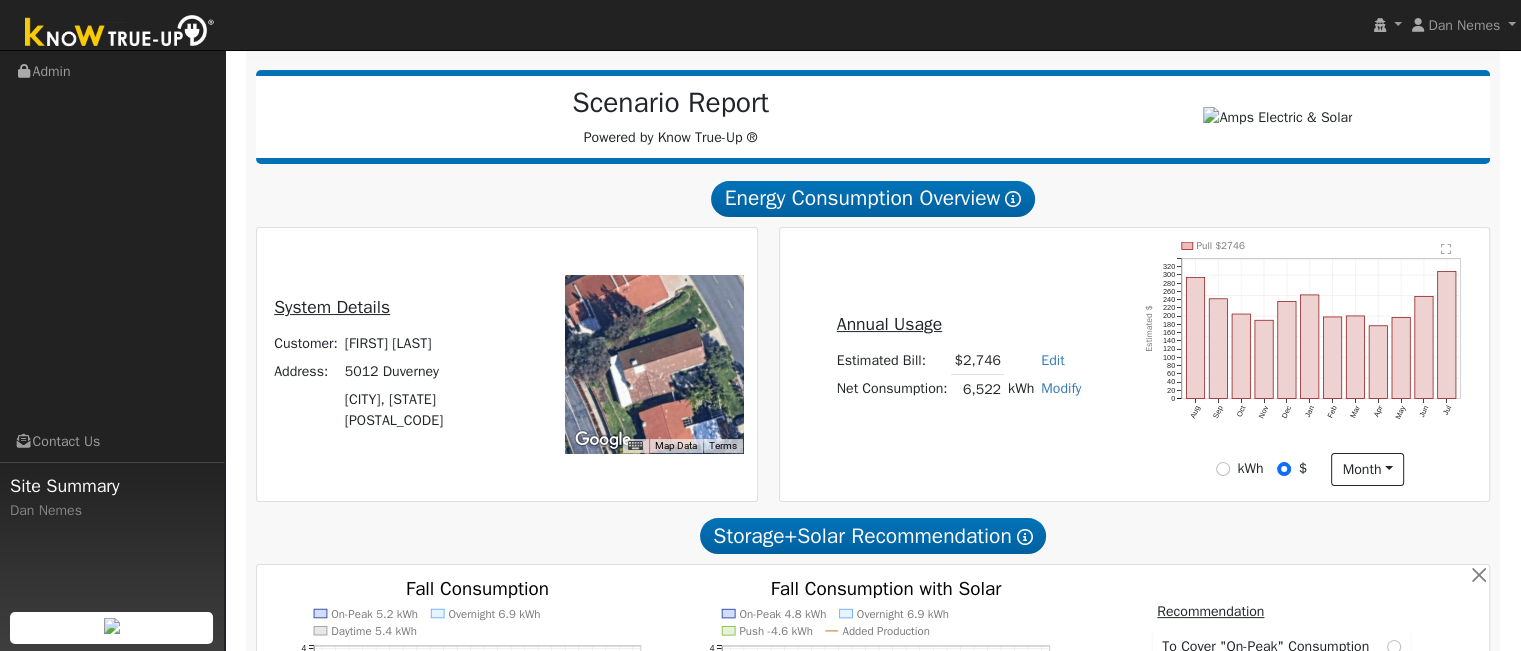 click on "Modify" at bounding box center (1061, 388) 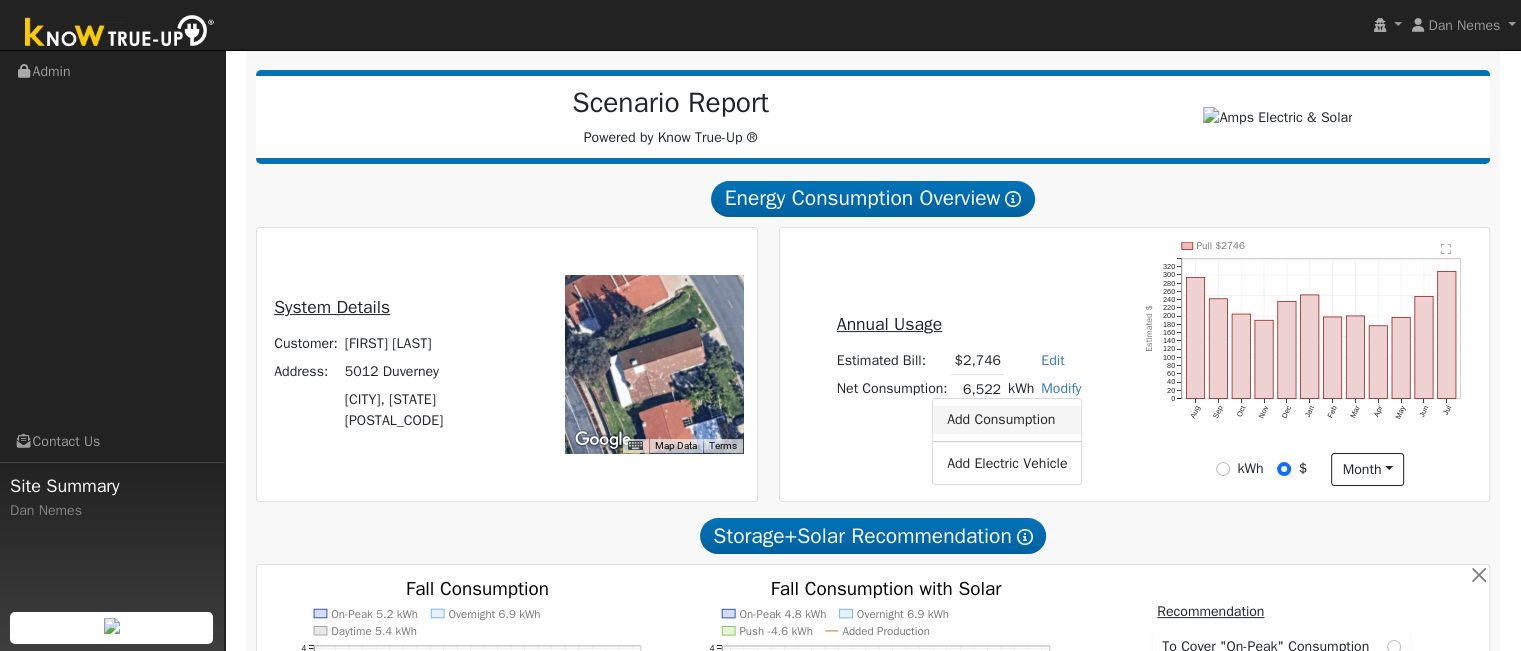 click on "Add Consumption" at bounding box center (1007, 420) 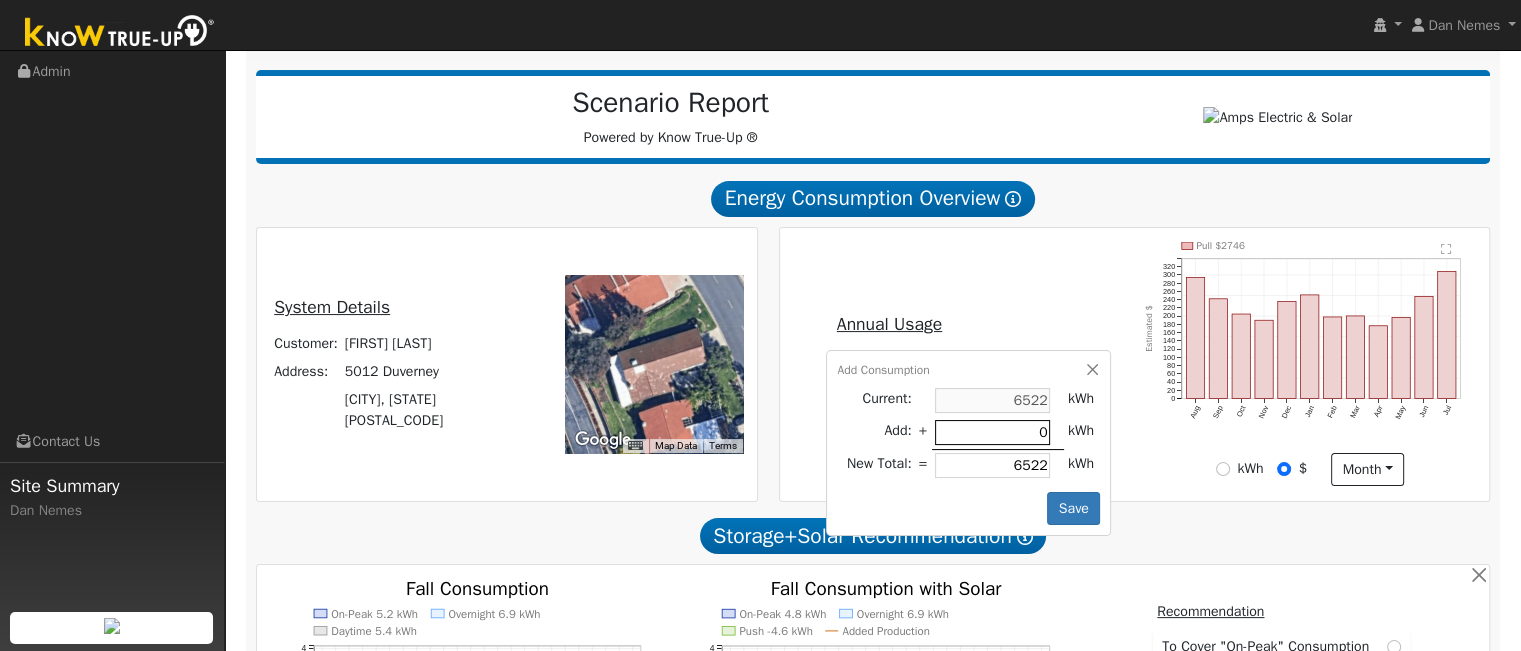 click on "0" at bounding box center (992, 432) 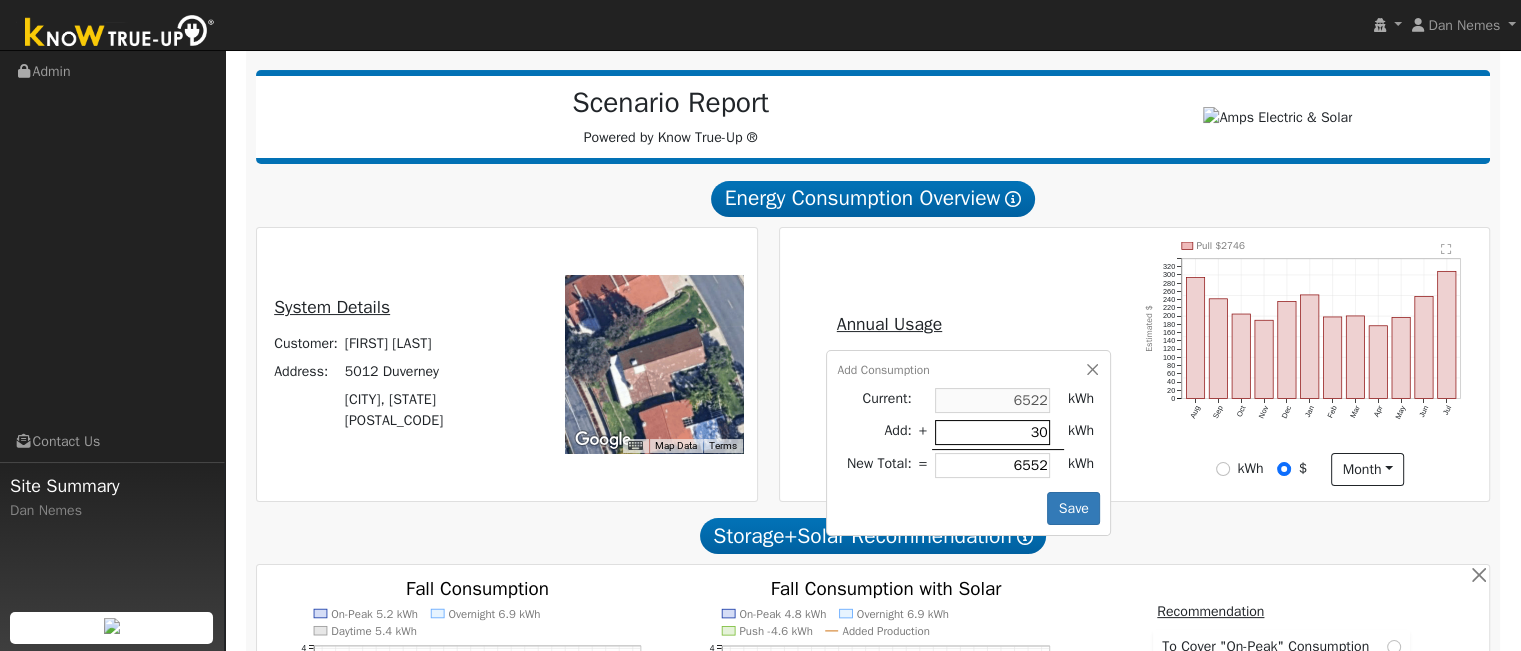 type on "300" 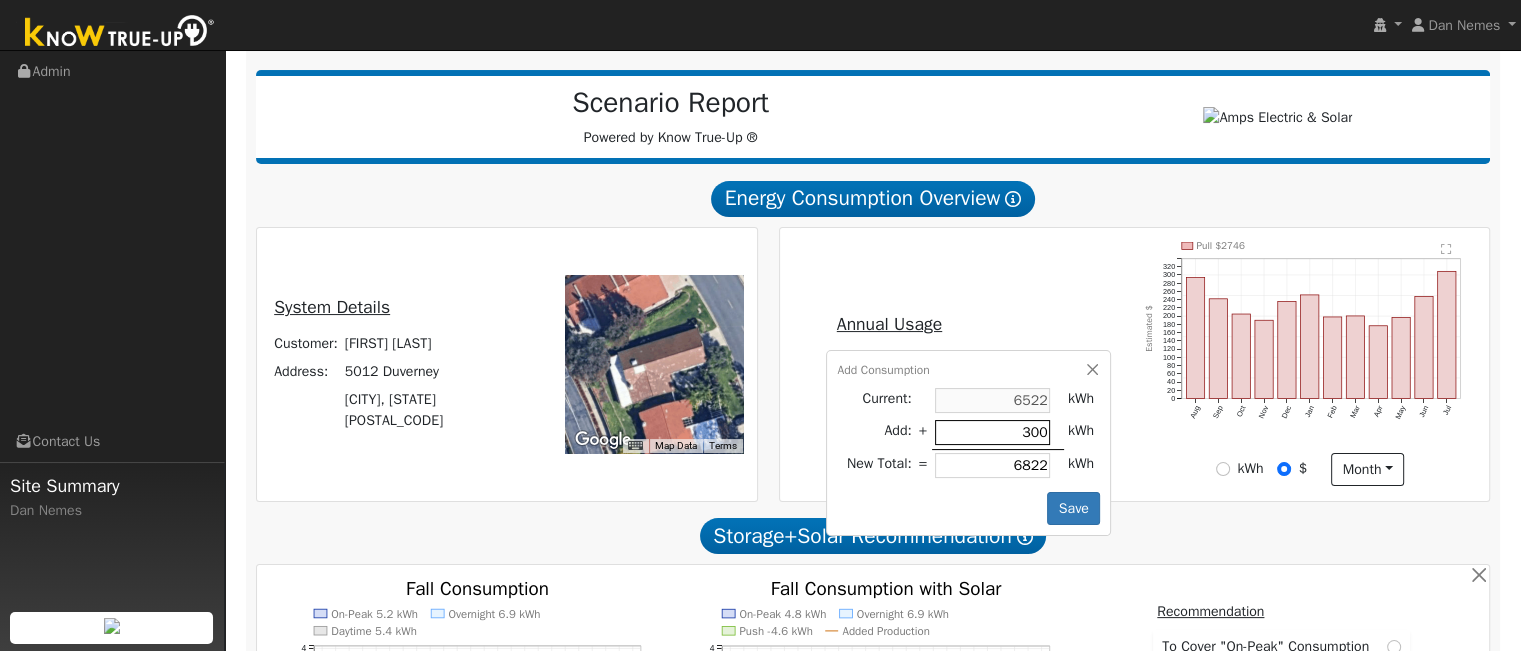 type on "3000" 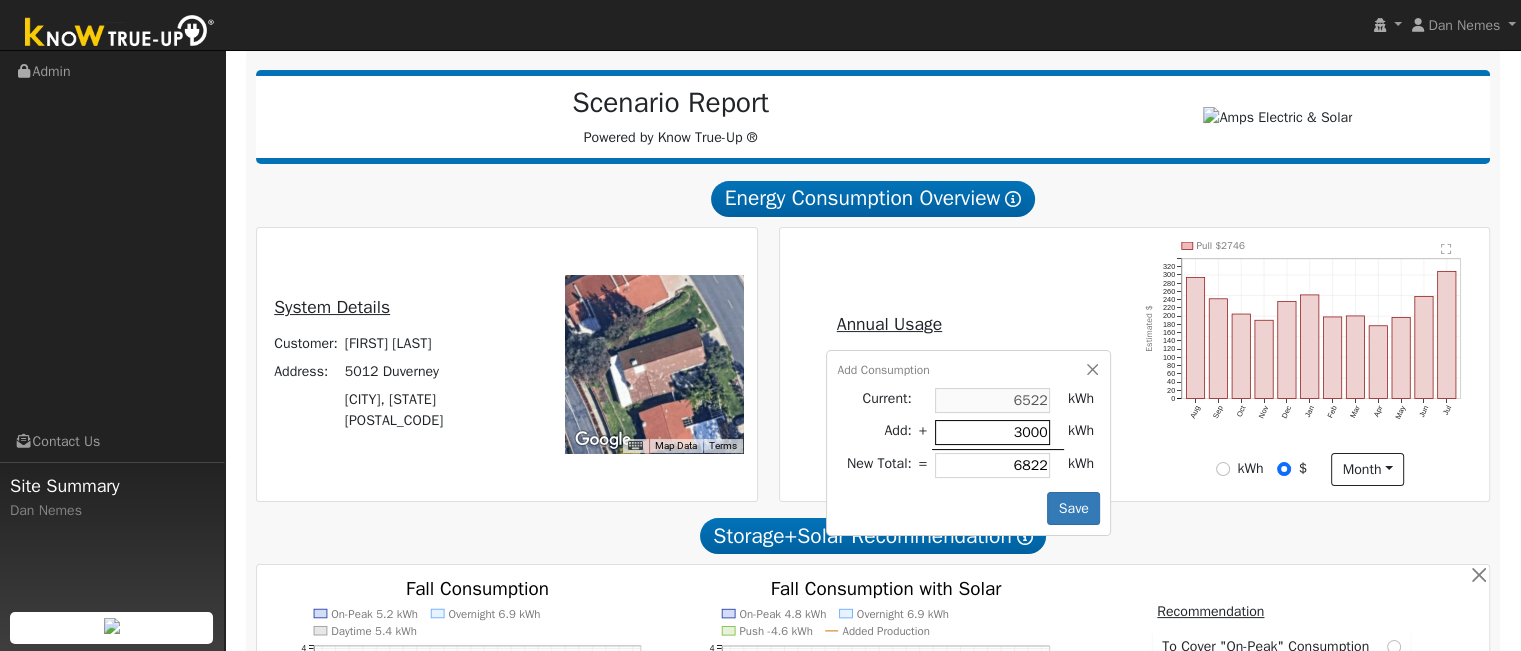 type on "9522" 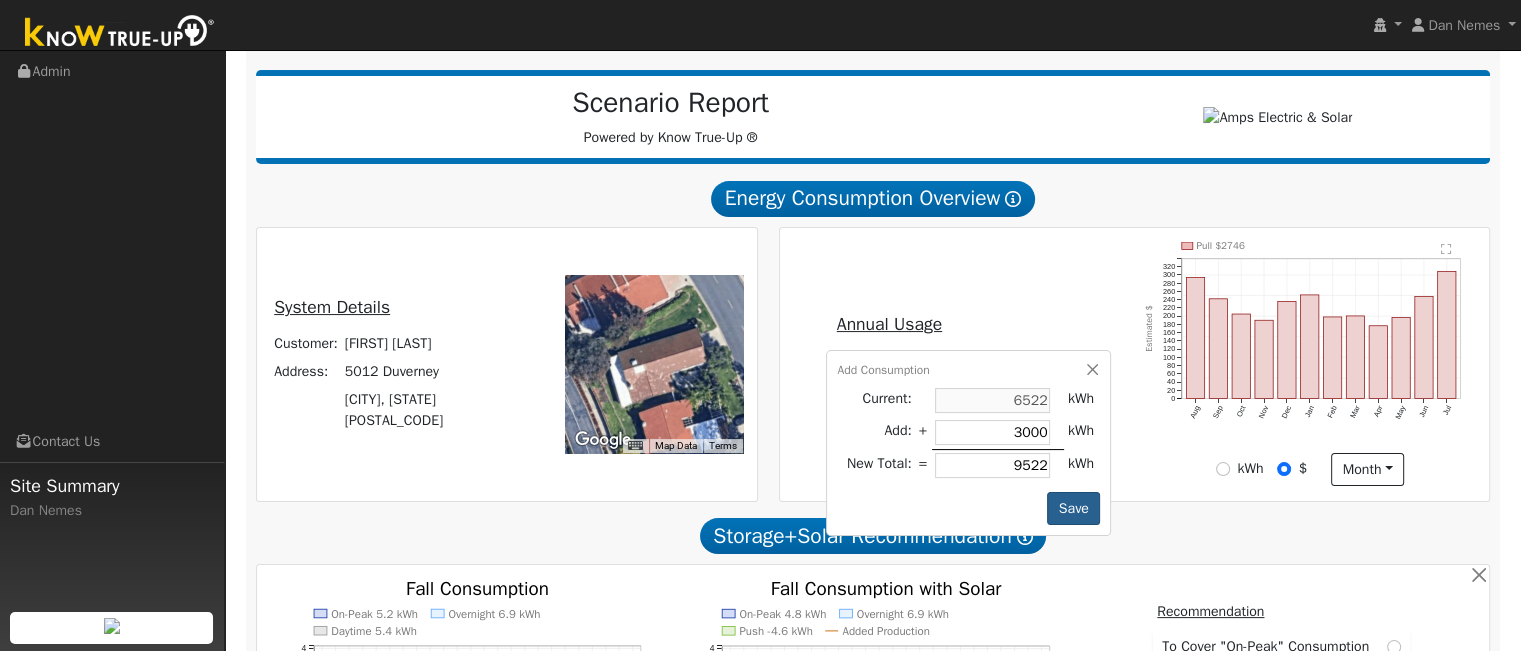 type on "3000" 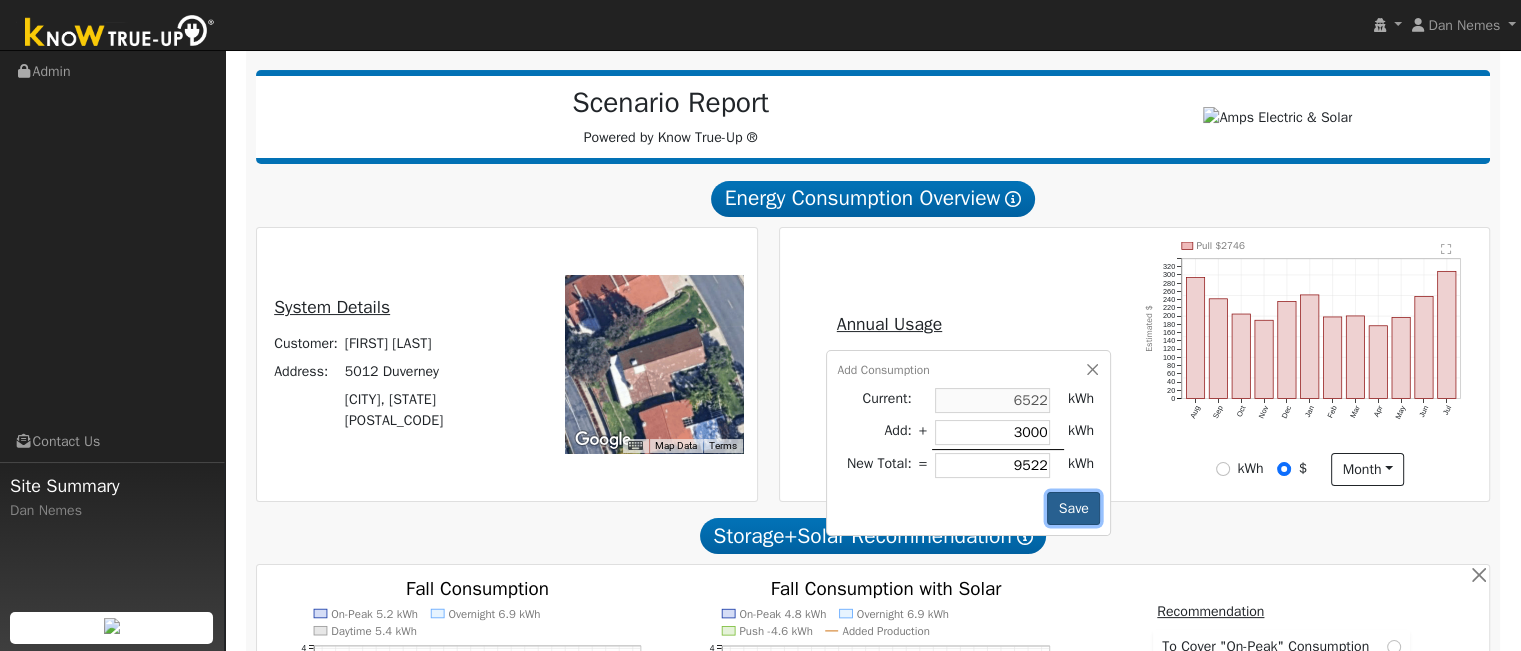 click on "Save" at bounding box center [1073, 509] 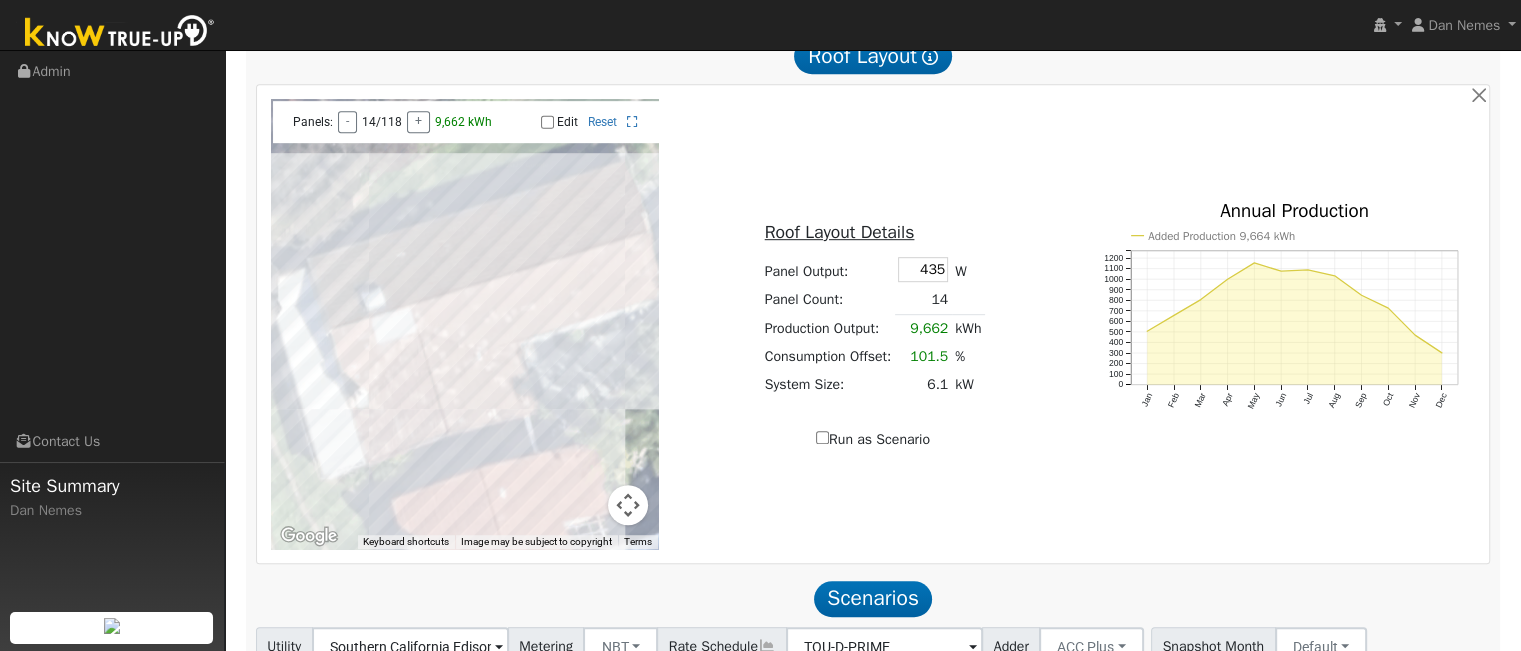 scroll, scrollTop: 1091, scrollLeft: 0, axis: vertical 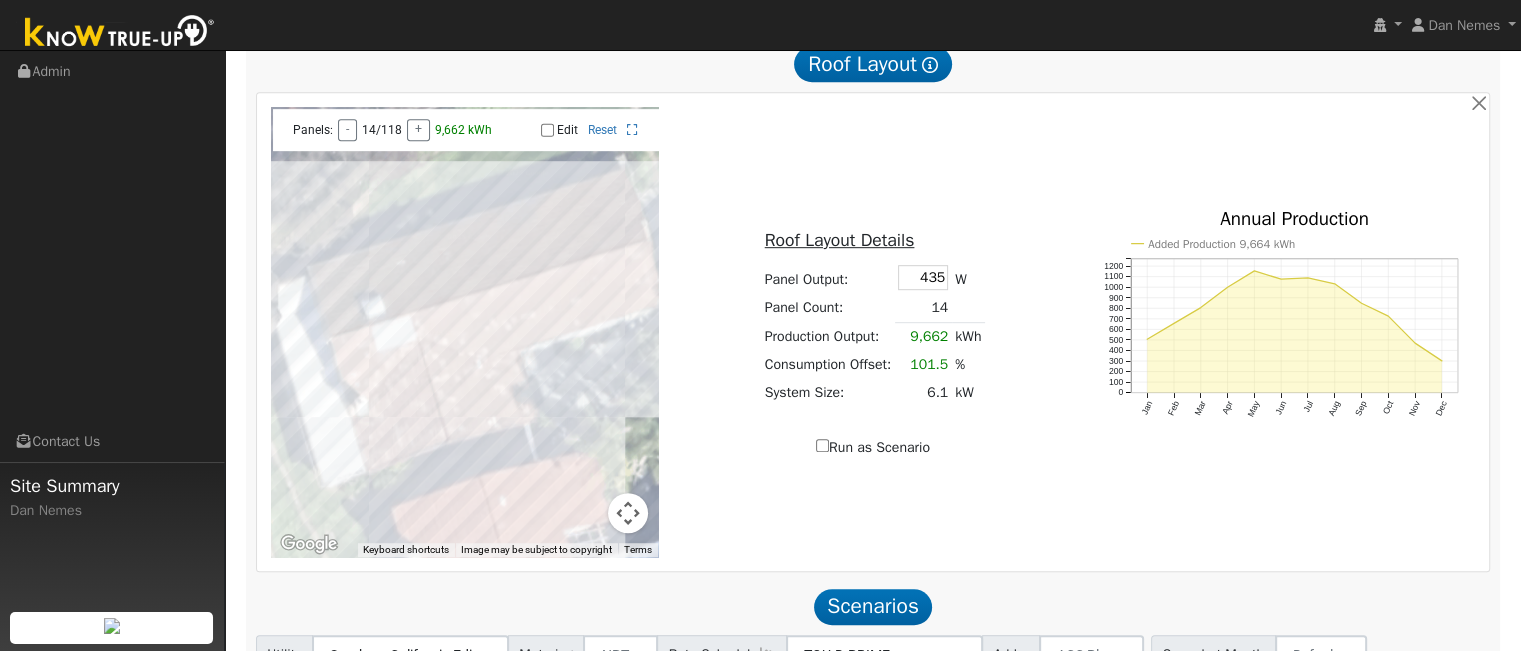 click on "Edit" at bounding box center (547, 130) 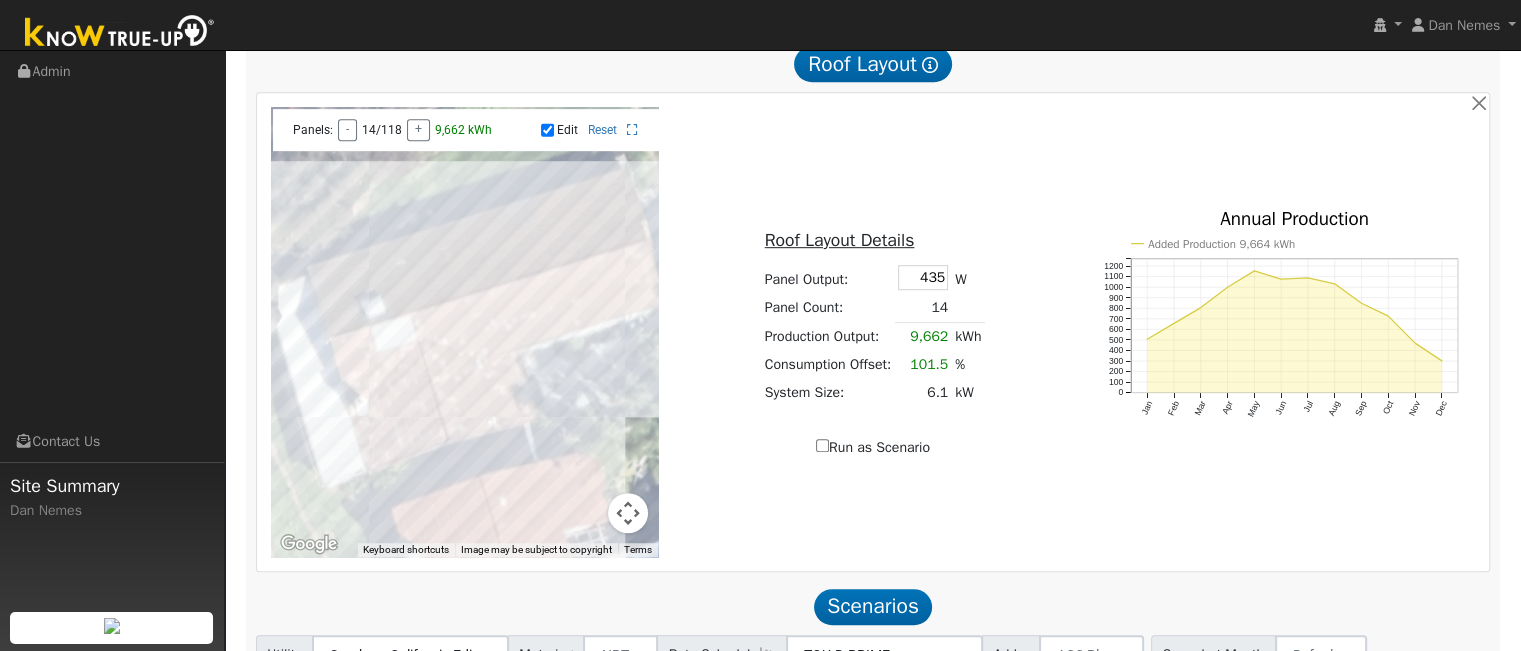 click at bounding box center [465, 332] 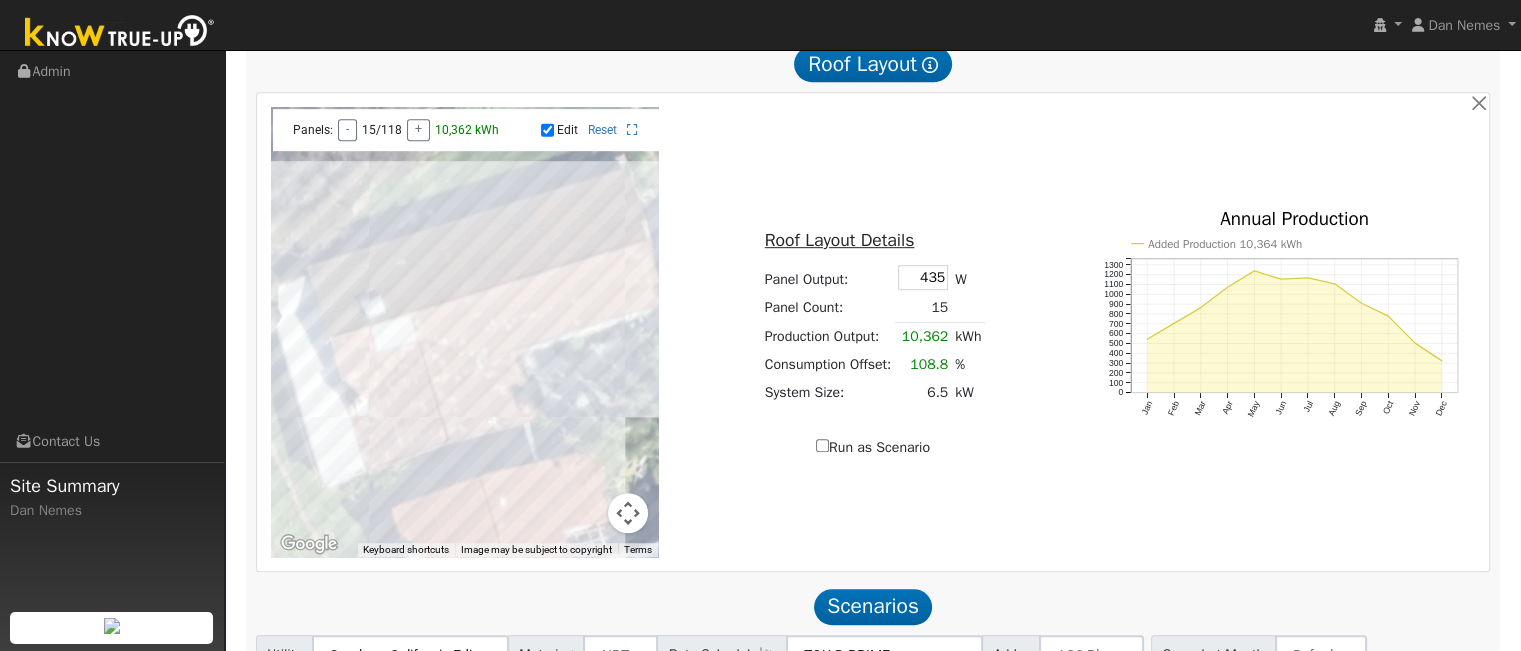 click at bounding box center (465, 332) 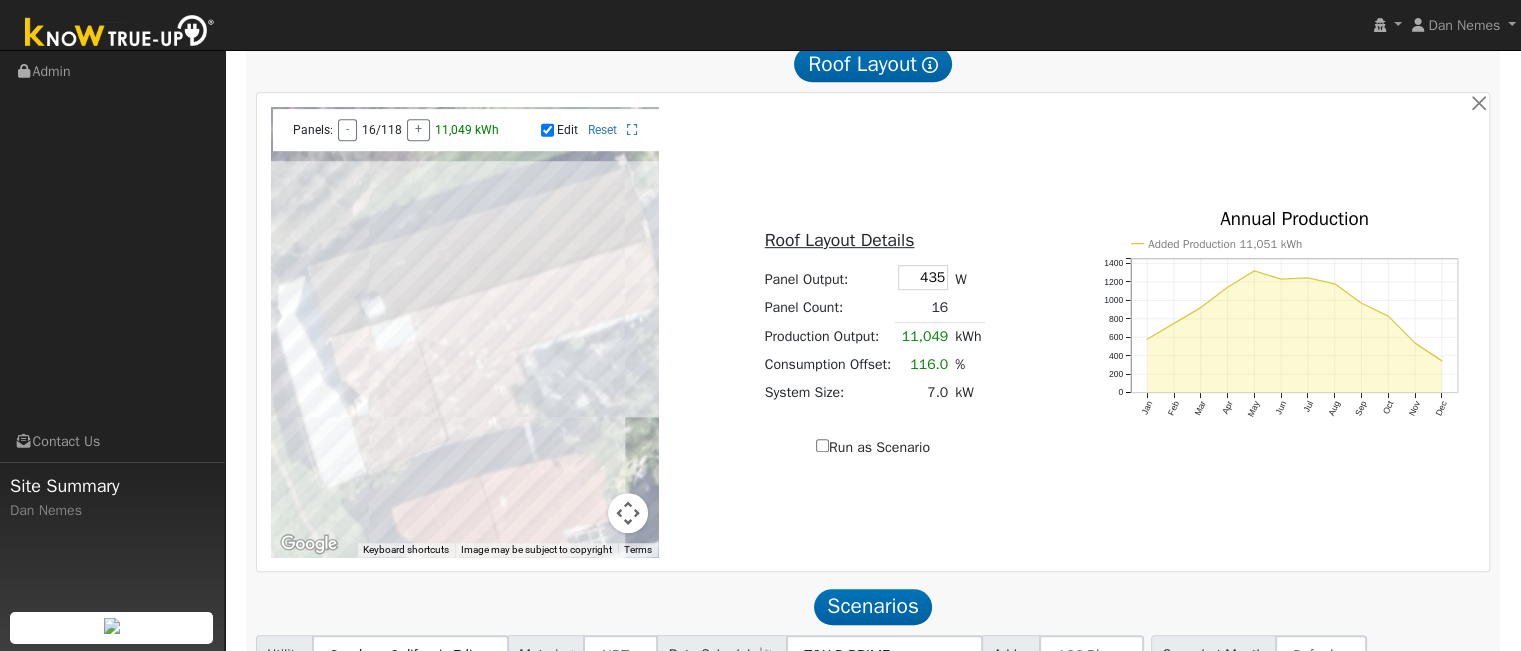 click on "Edit" at bounding box center (547, 130) 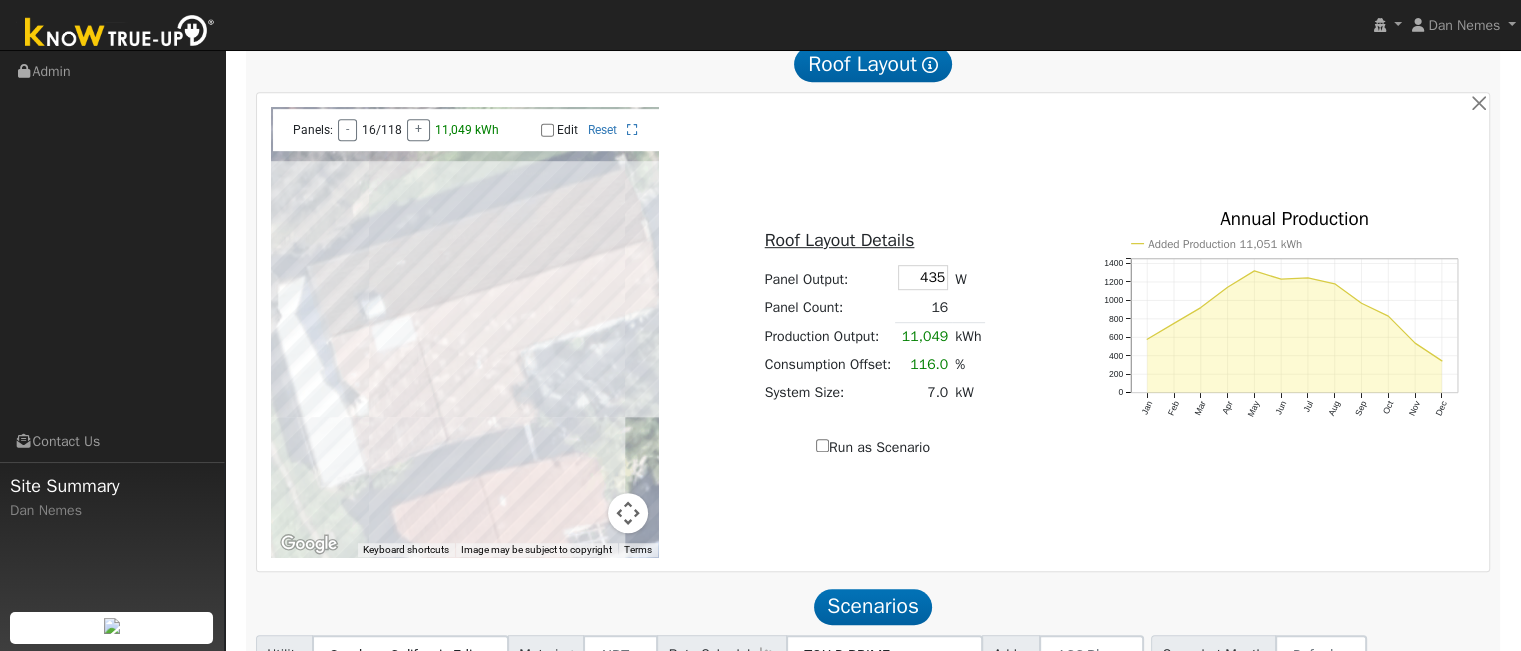 click on "Run as Scenario" at bounding box center [873, 447] 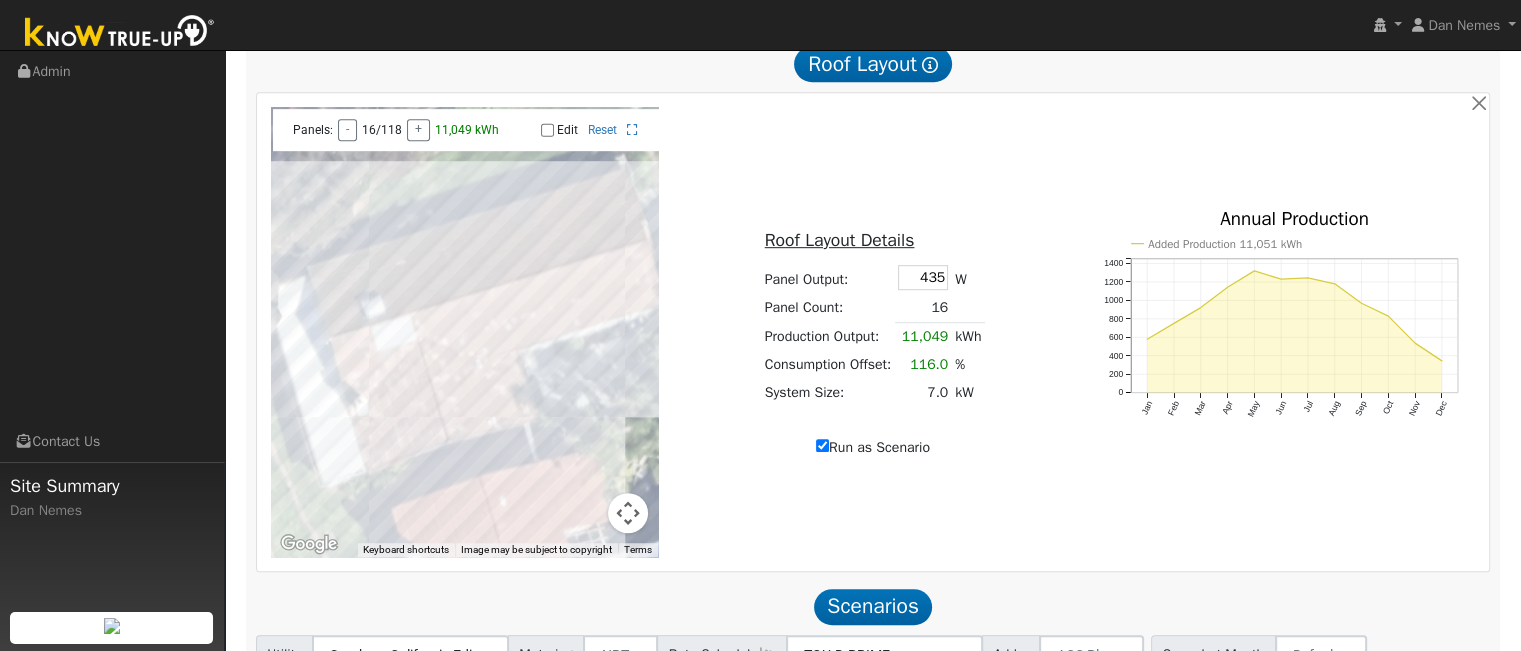 type on "11049" 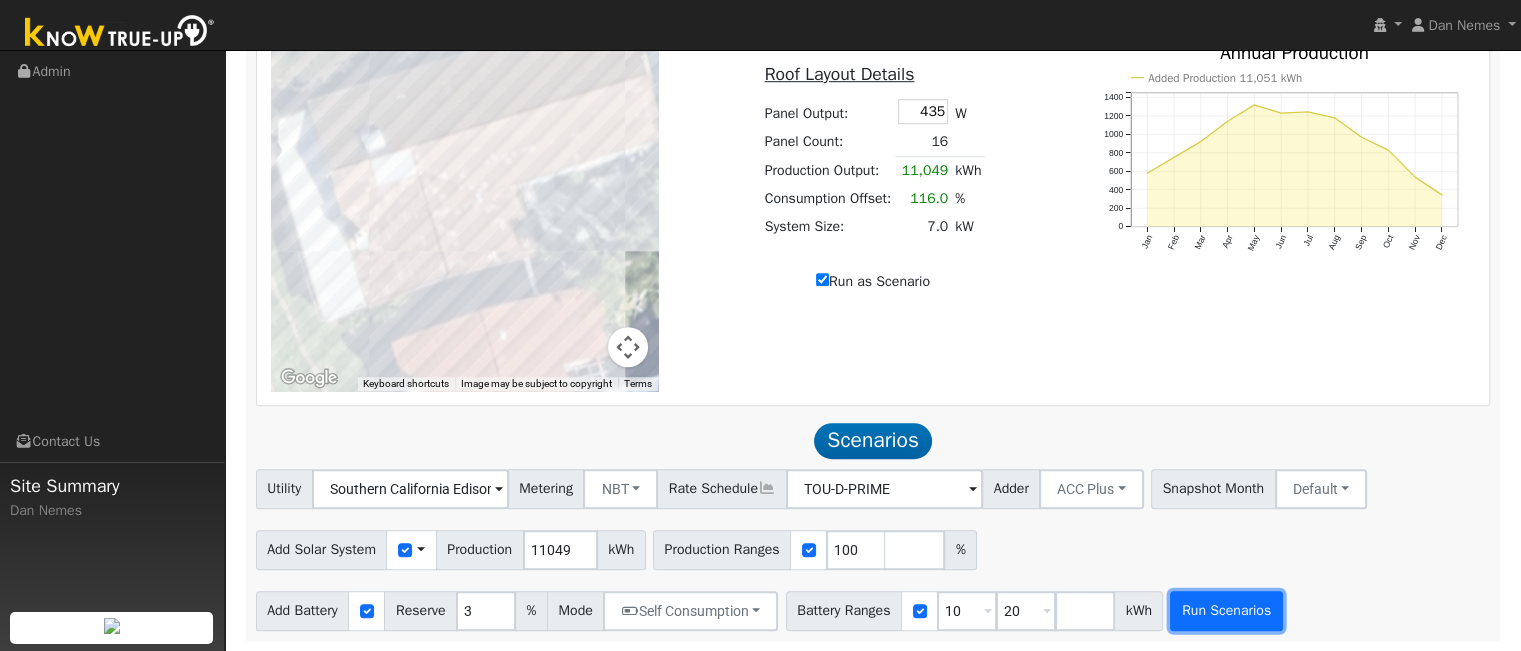 click on "Run Scenarios" at bounding box center [1226, 611] 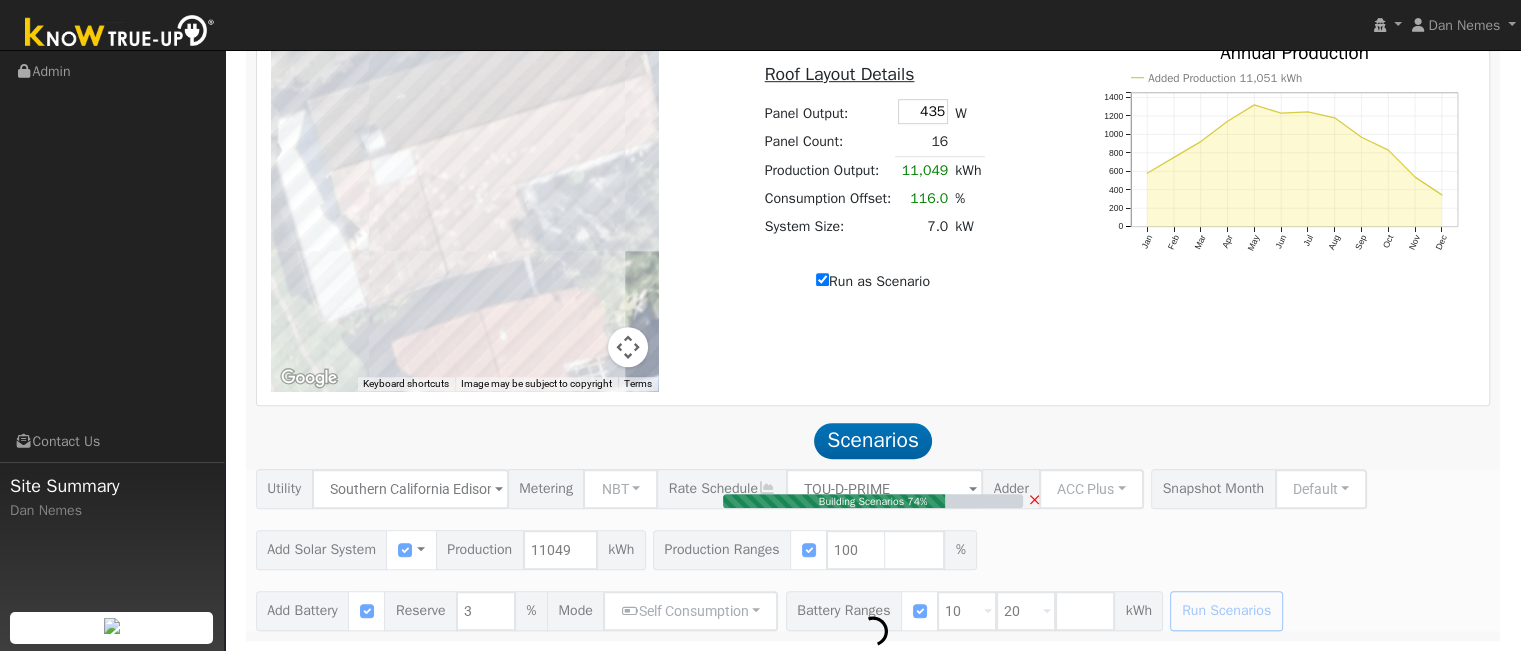 type on "7.0" 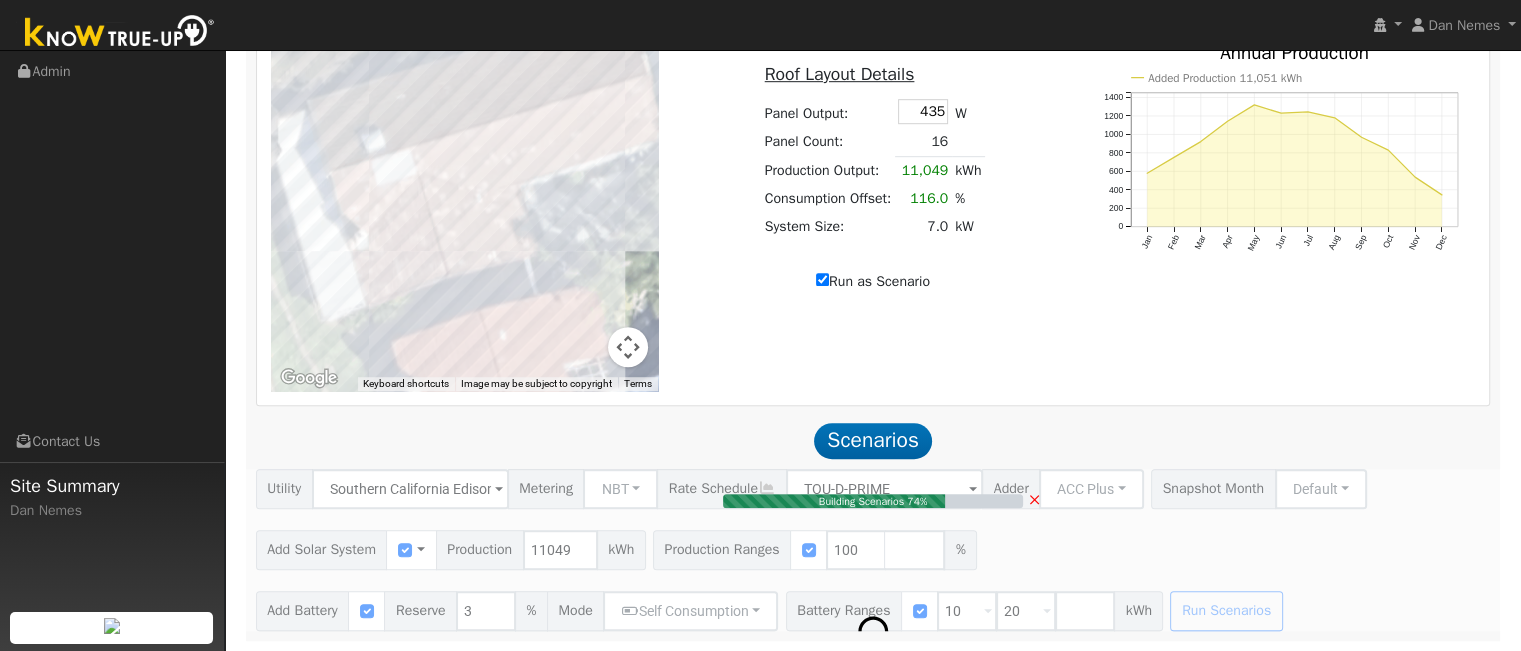 type on "$26,600" 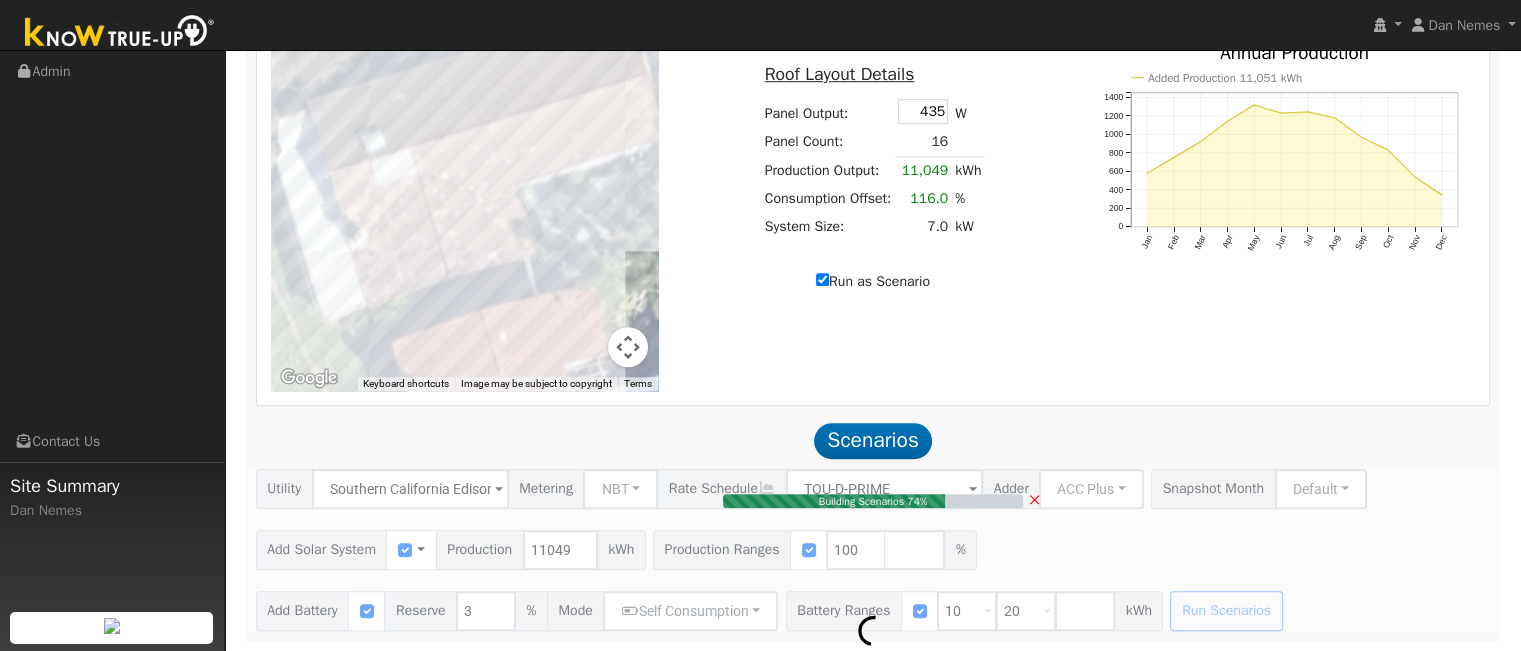 type on "$10,920" 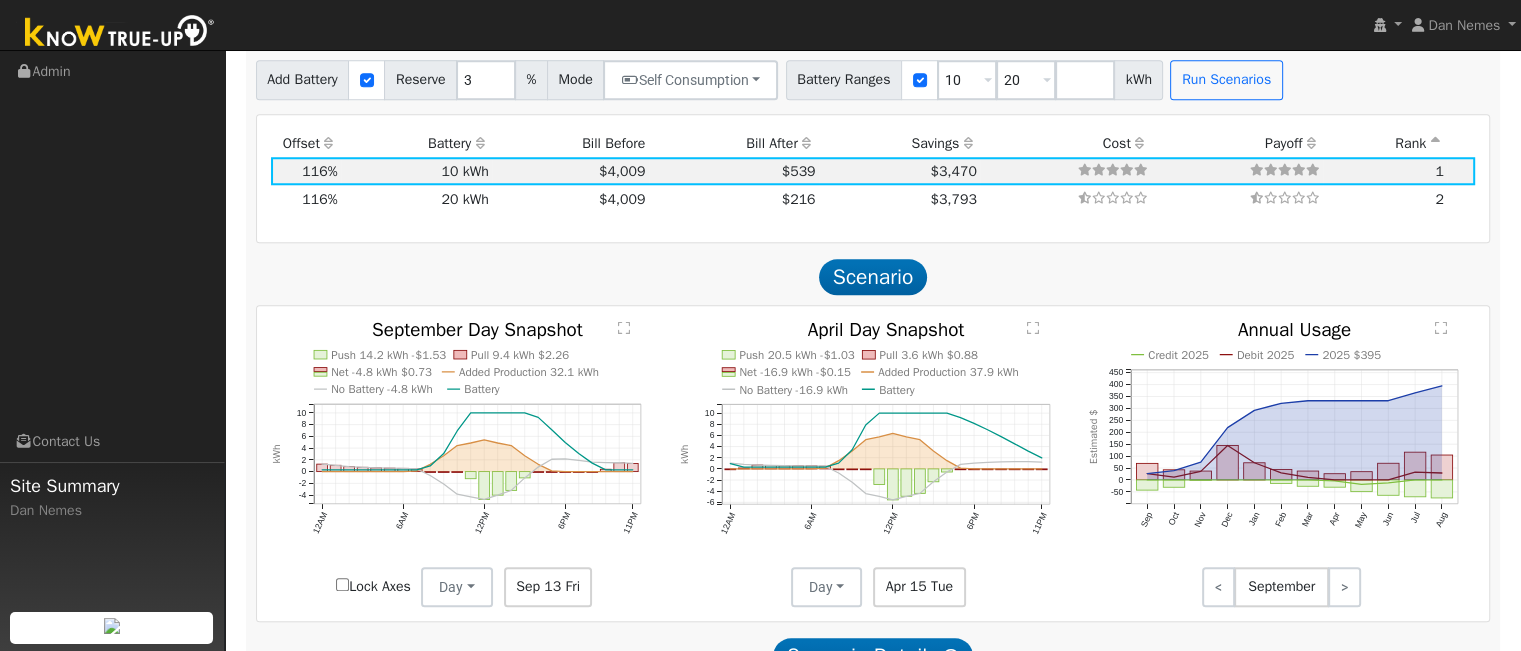 scroll, scrollTop: 1787, scrollLeft: 0, axis: vertical 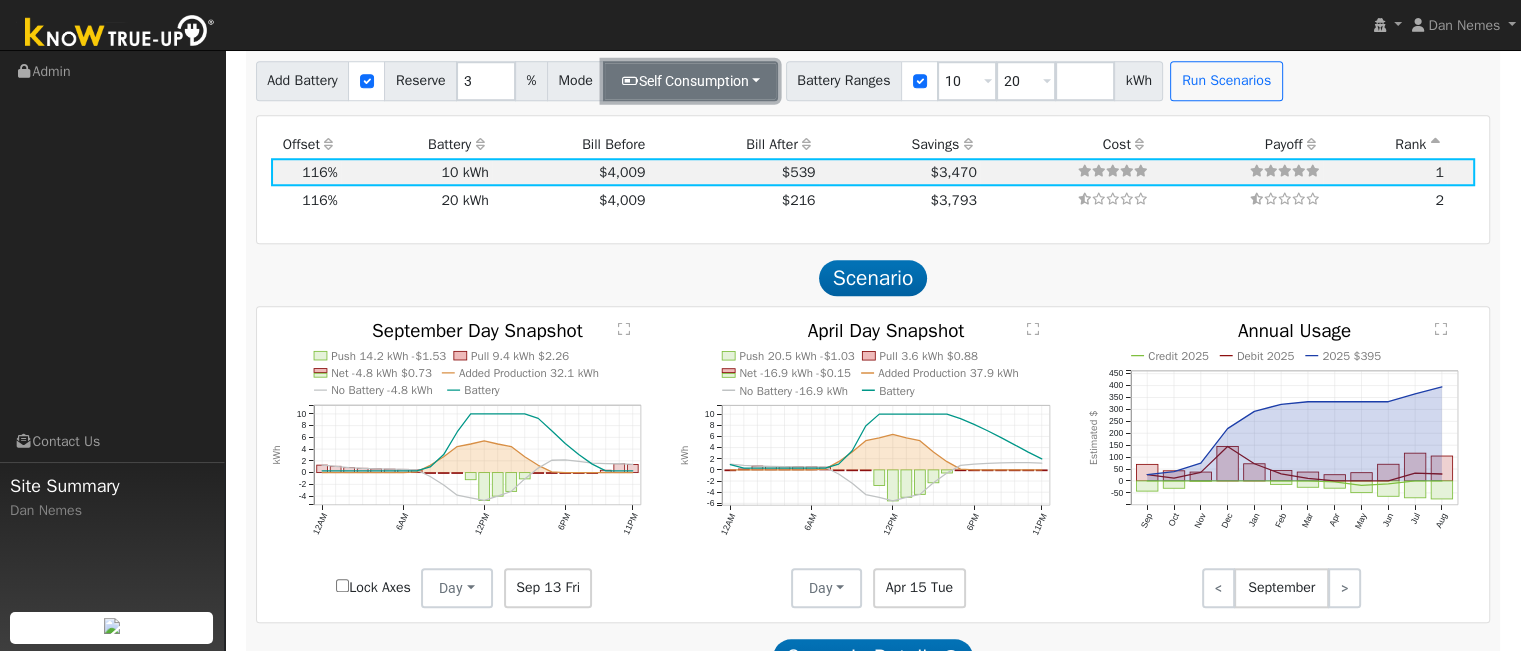 click on "Self Consumption" at bounding box center [690, 81] 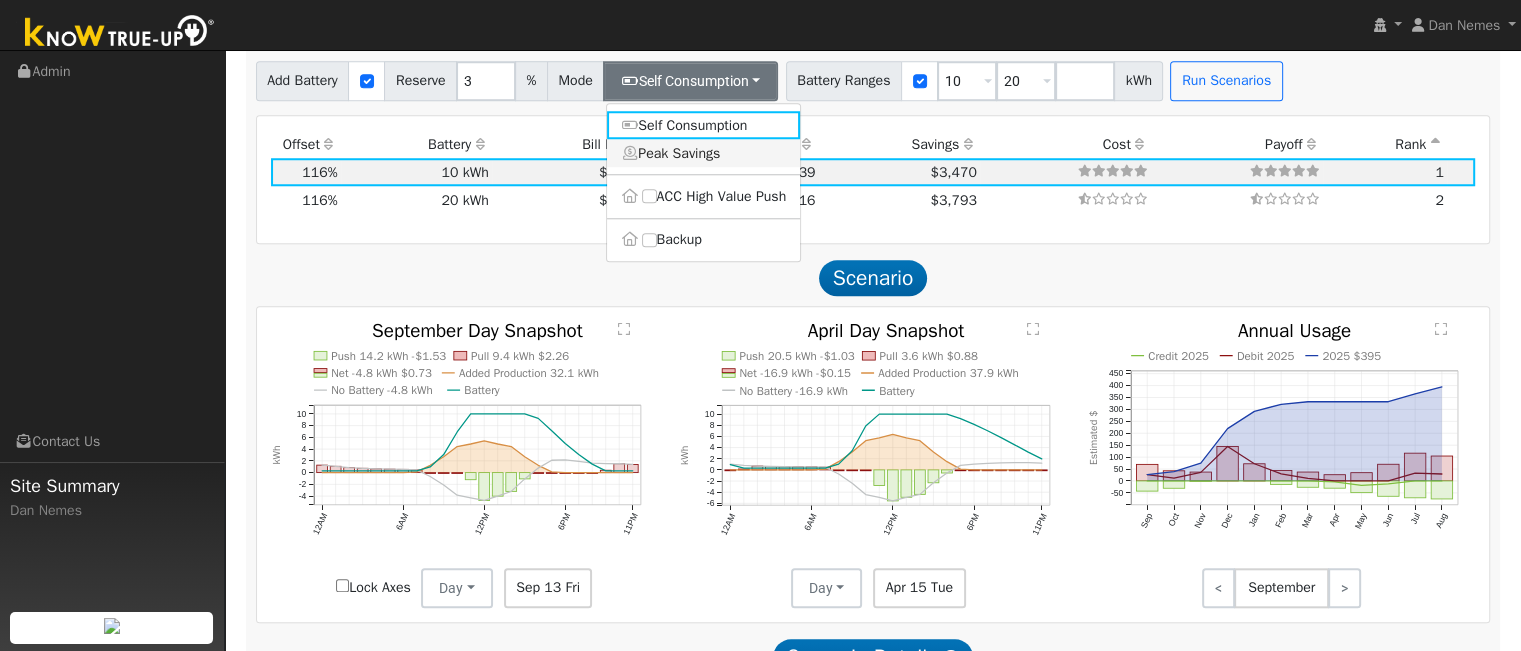 click on "Peak Savings" at bounding box center (704, 153) 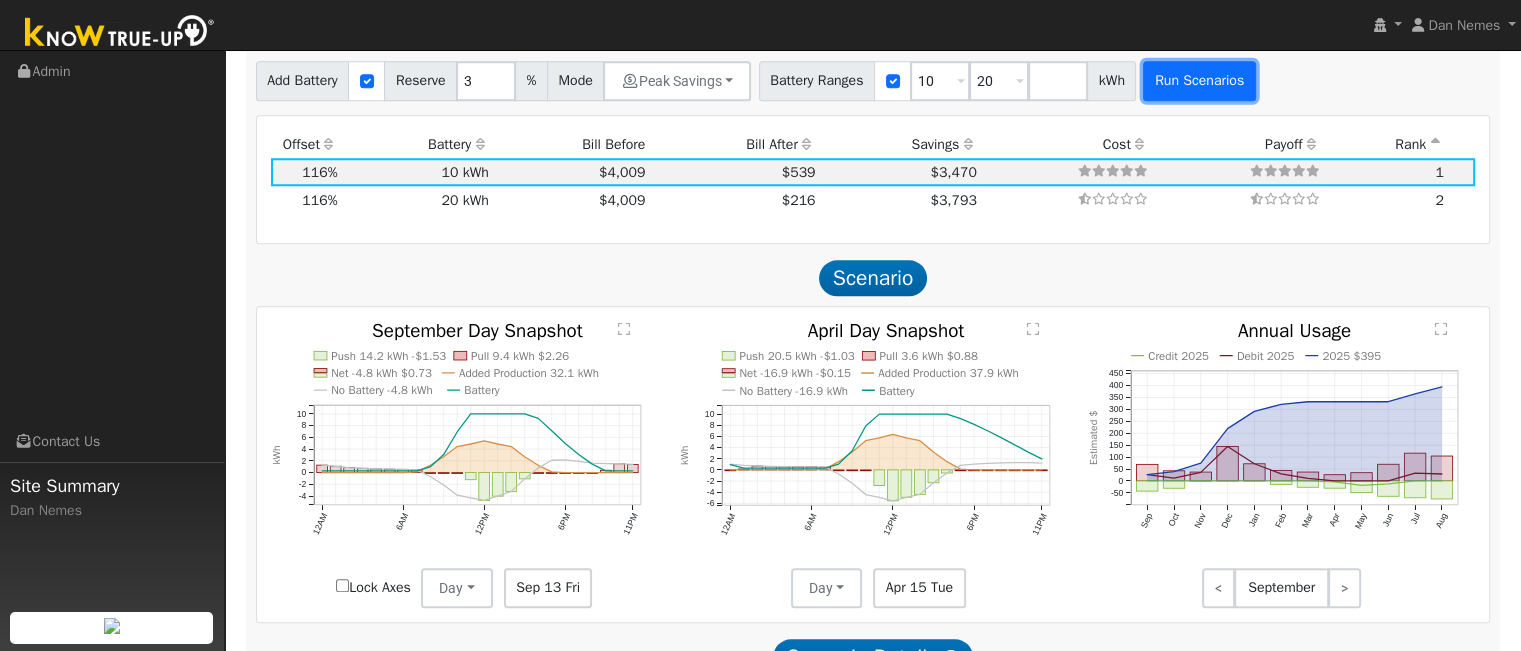 click on "Run Scenarios" at bounding box center [1199, 81] 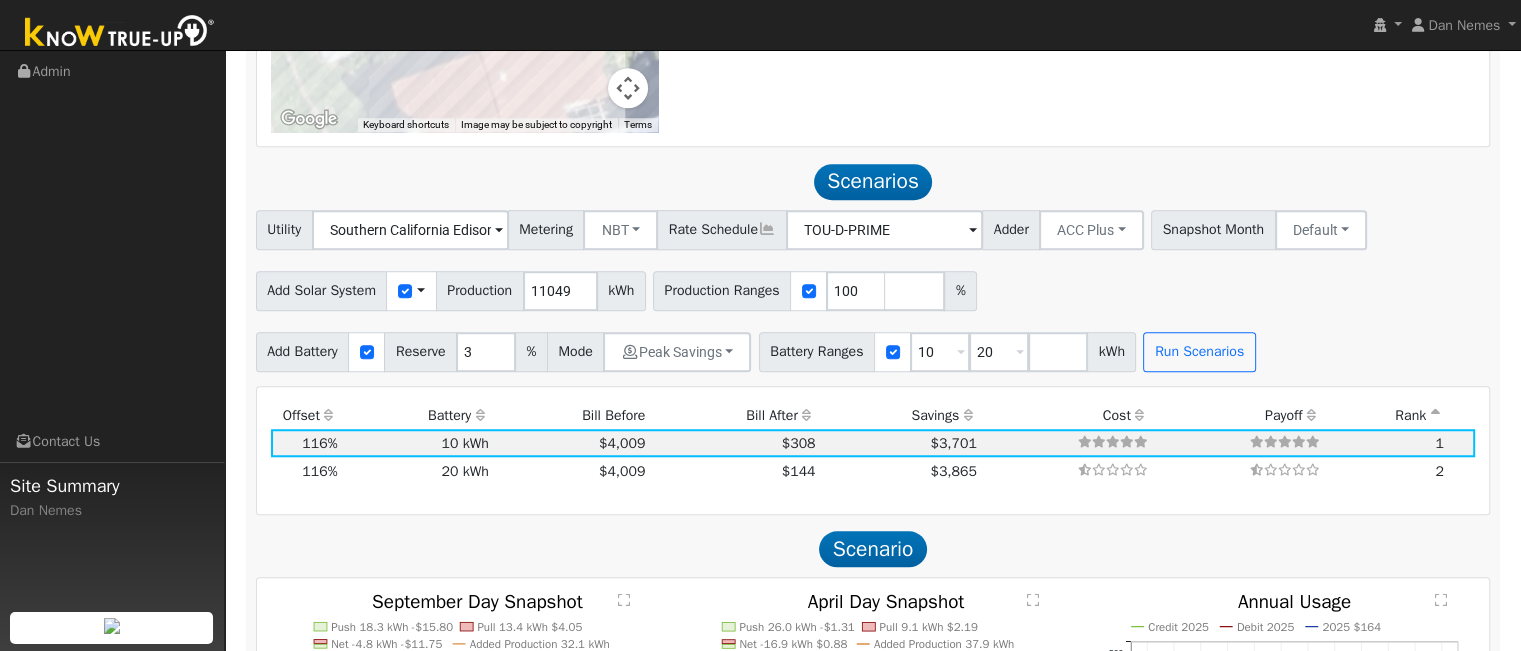 scroll, scrollTop: 1513, scrollLeft: 0, axis: vertical 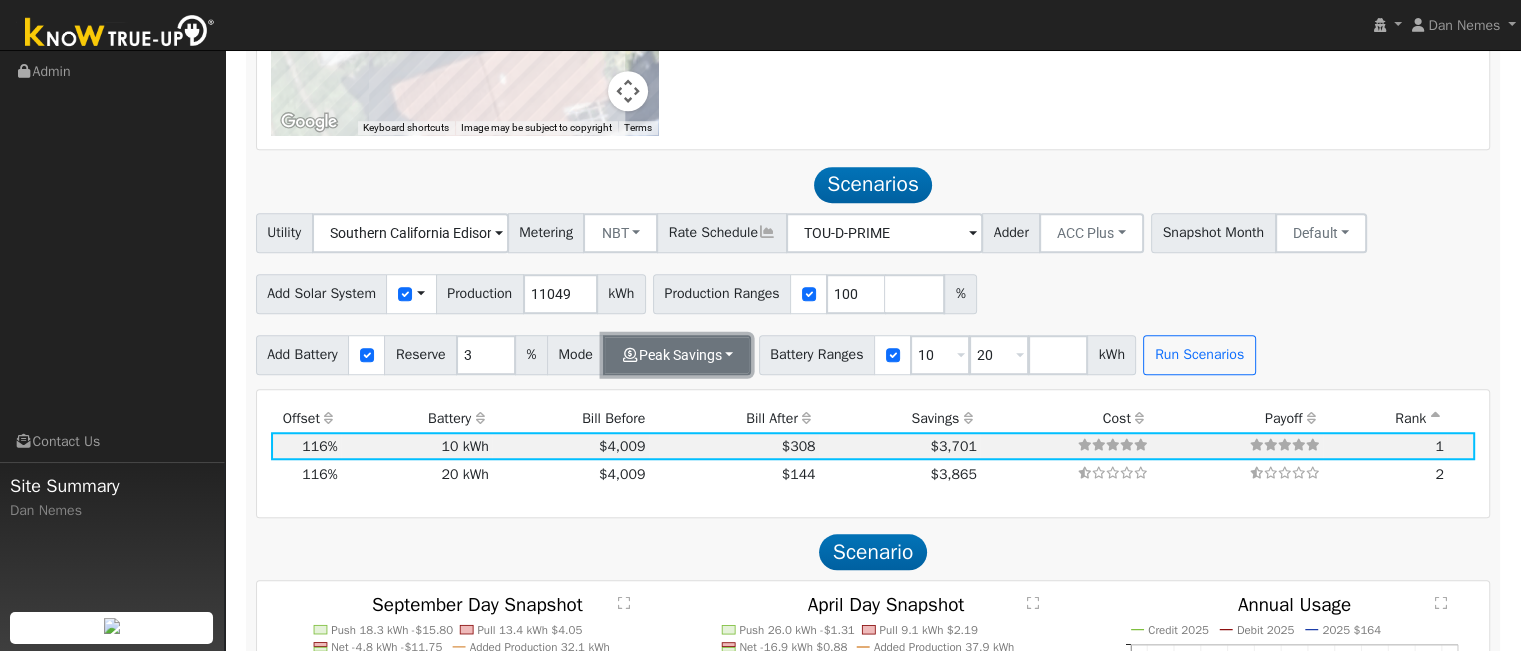 click on "Peak Savings" at bounding box center [677, 355] 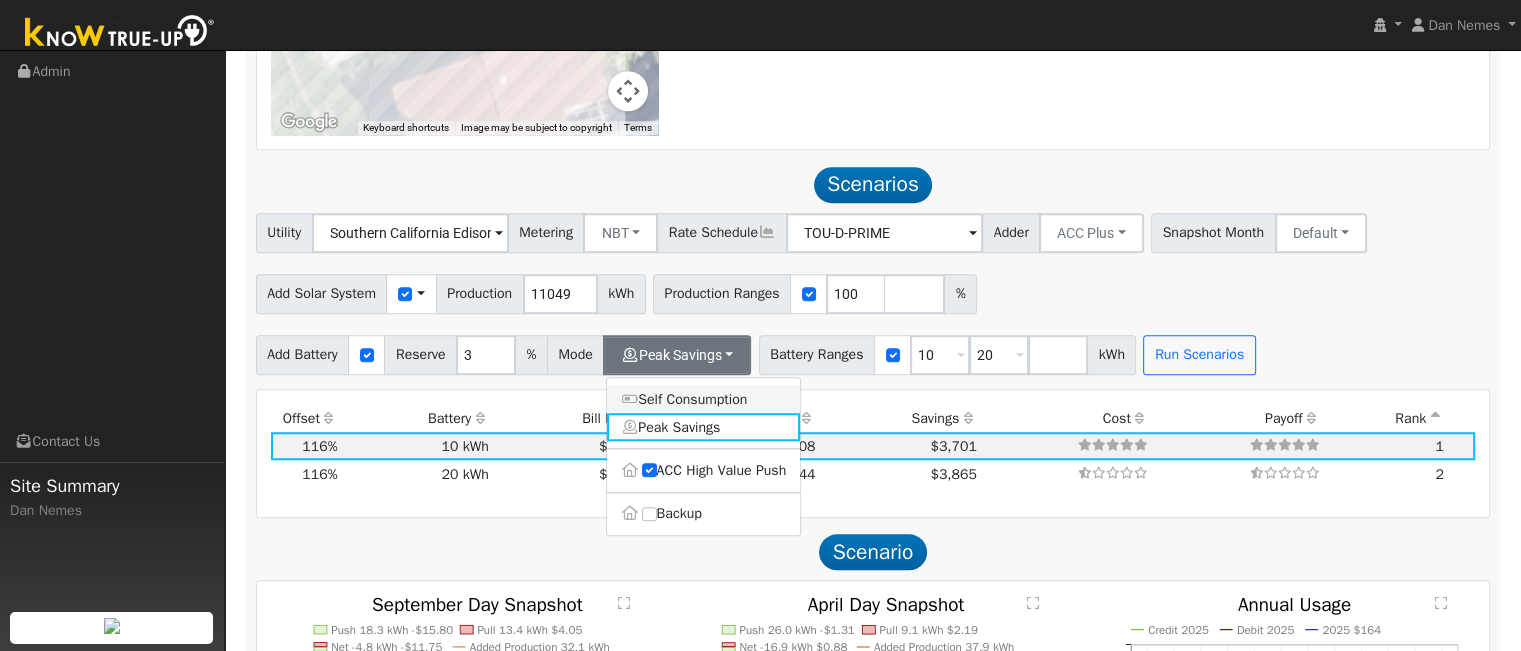 click on "Self Consumption" at bounding box center (704, 399) 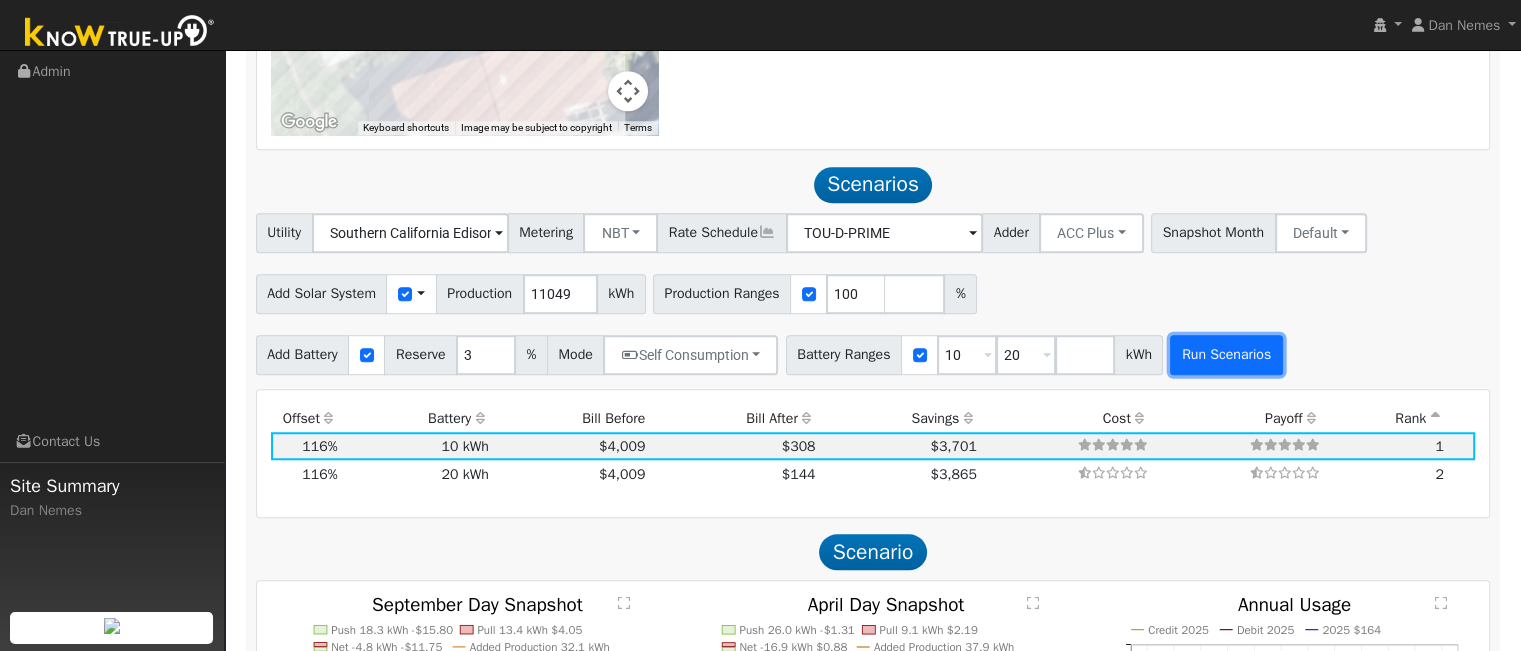 click on "Run Scenarios" at bounding box center (1226, 355) 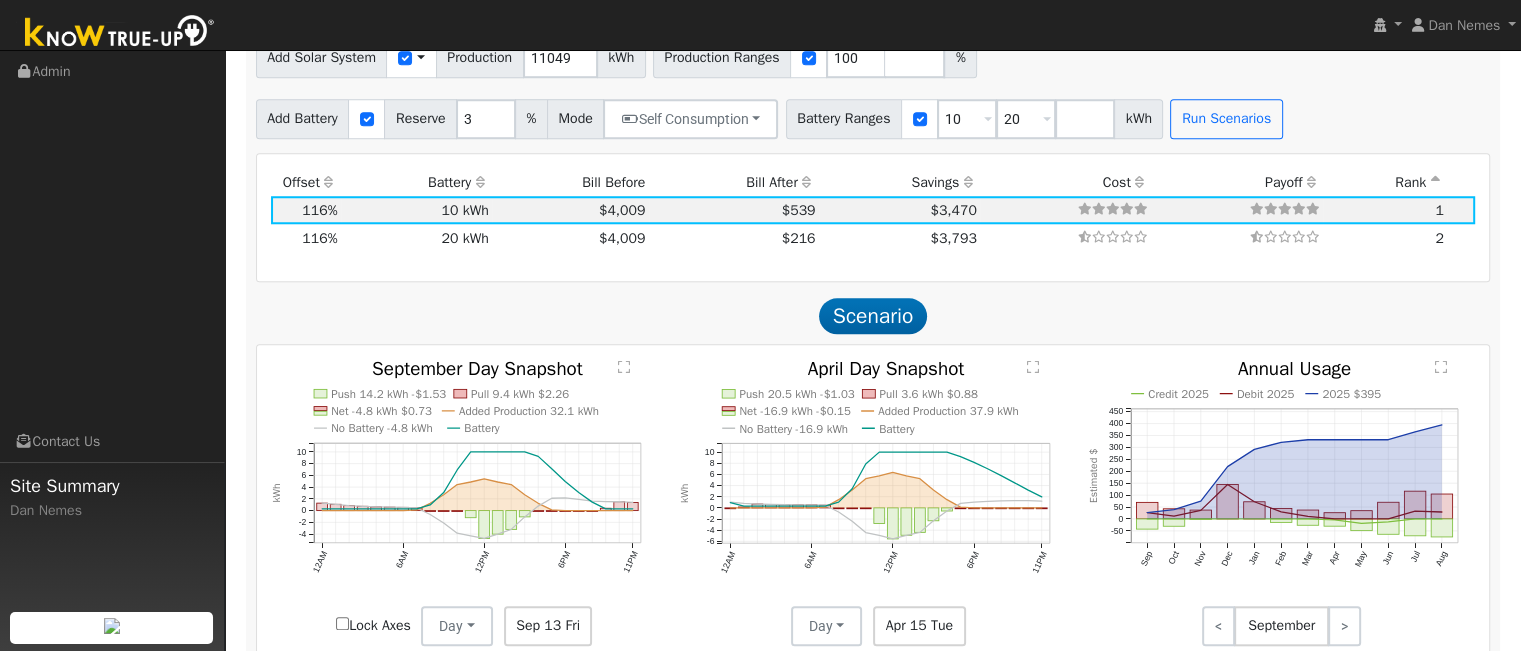 scroll, scrollTop: 1729, scrollLeft: 0, axis: vertical 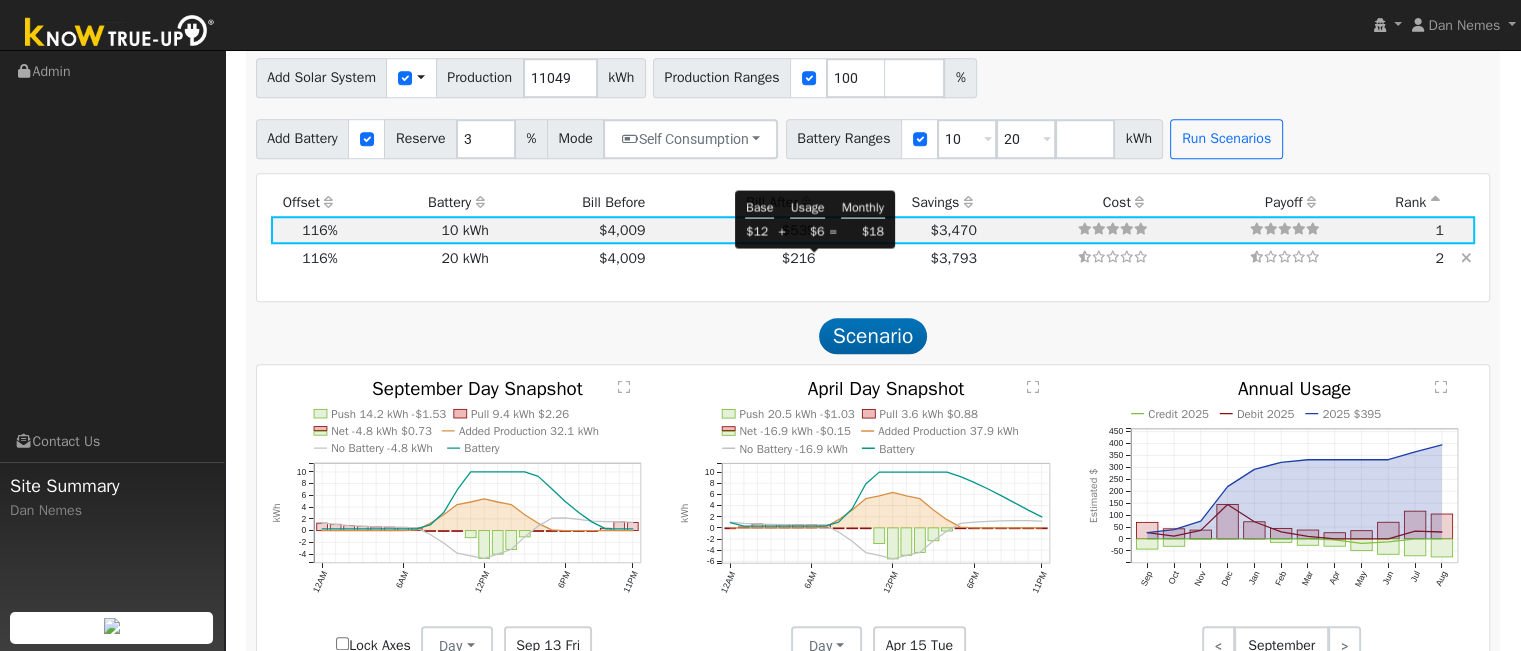 click on "$216" at bounding box center [799, 258] 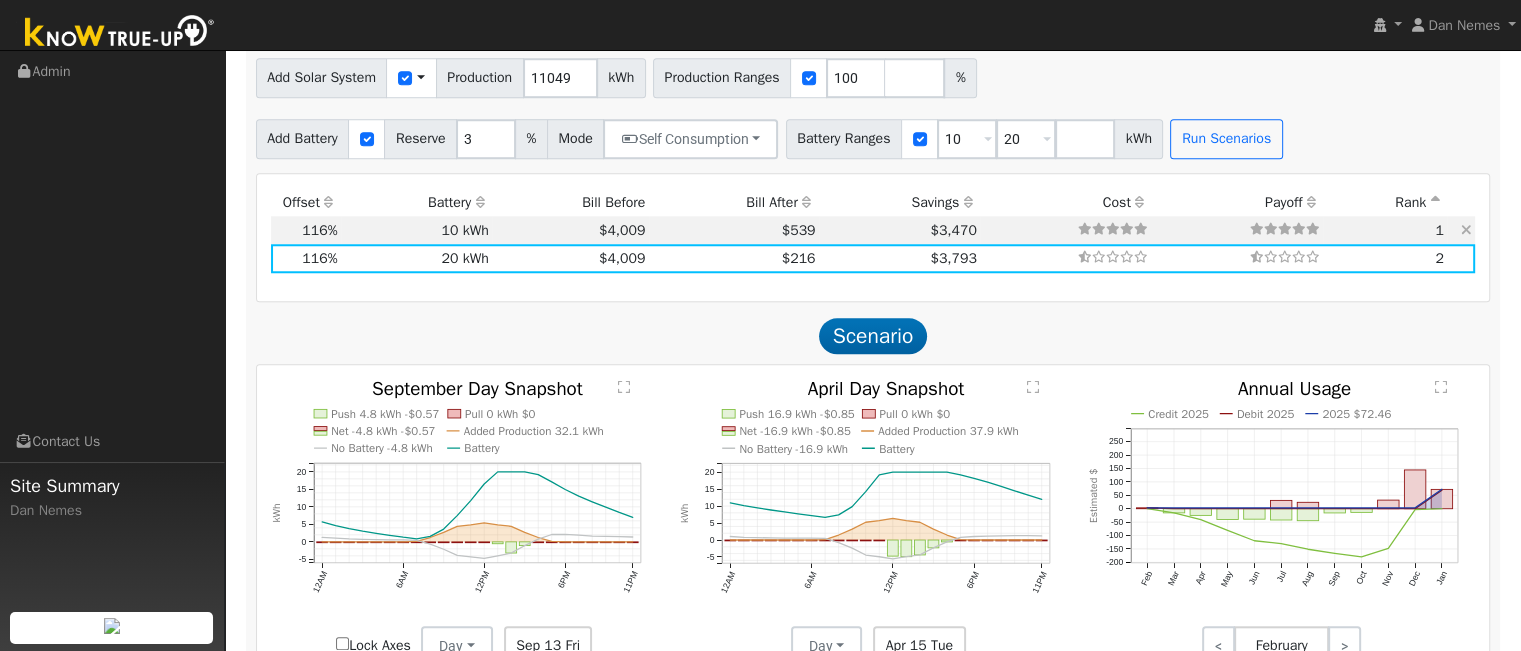 click on "$539" at bounding box center [734, 230] 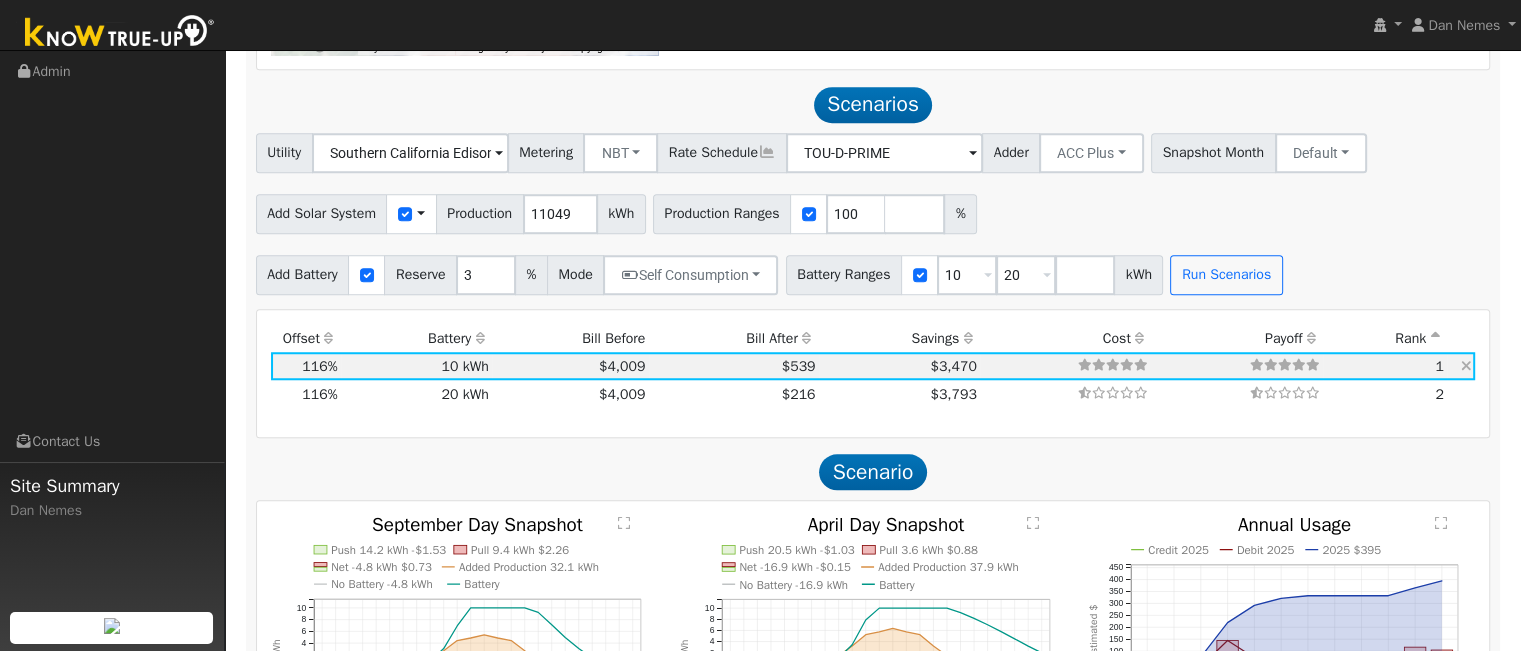 scroll, scrollTop: 1584, scrollLeft: 0, axis: vertical 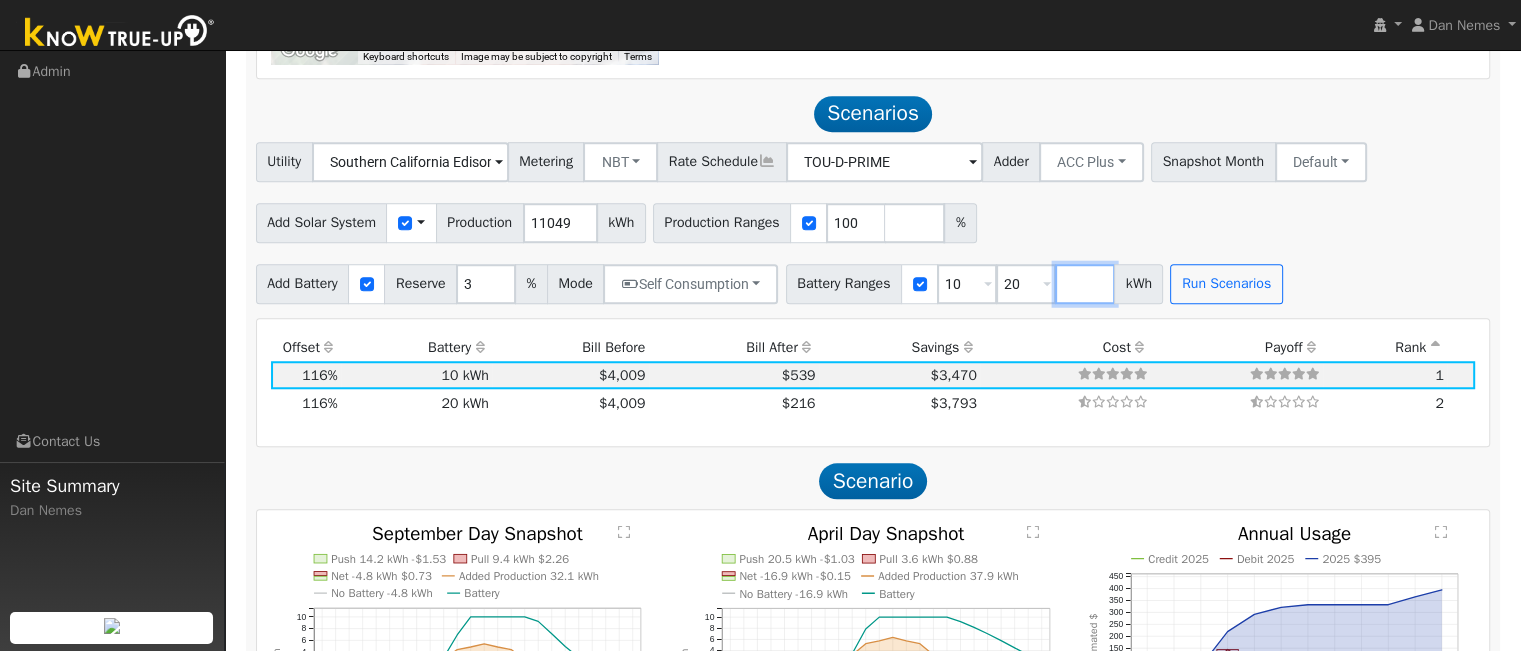 click at bounding box center [1085, 284] 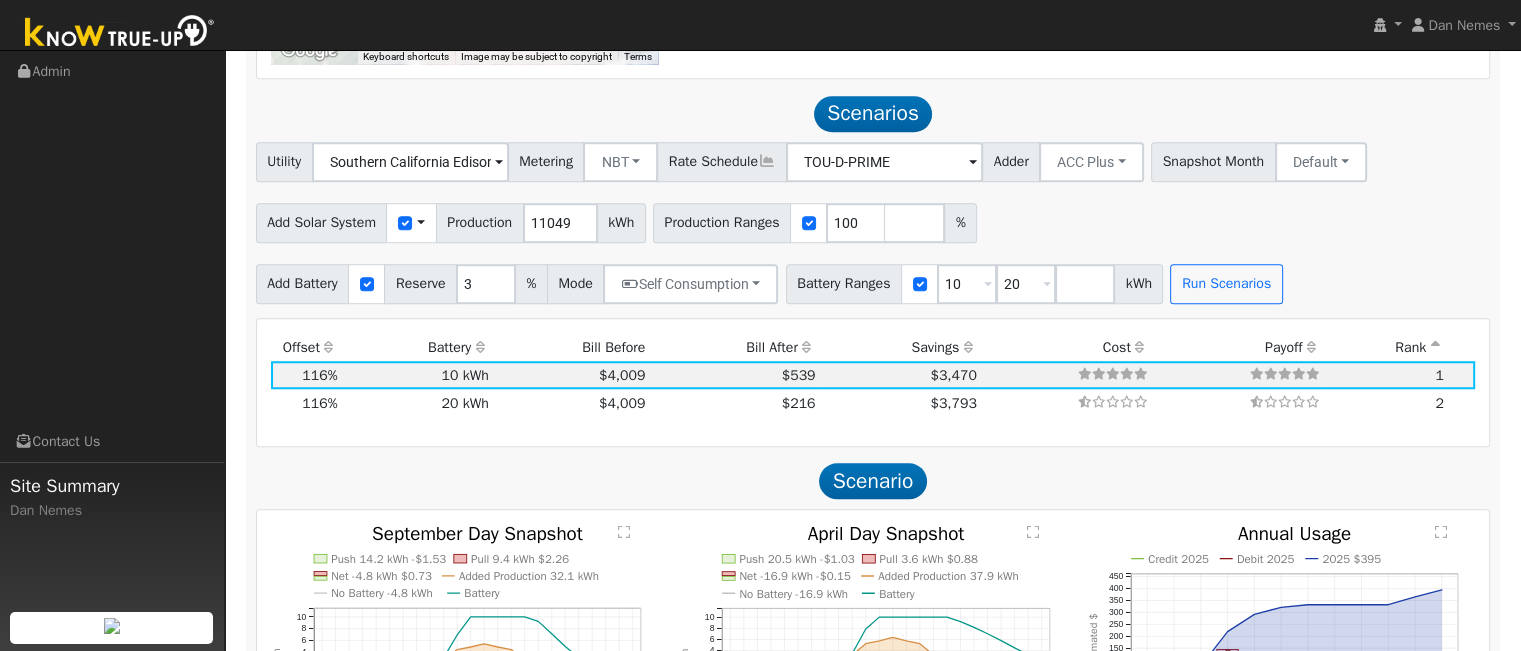 click on "Add Battery Reserve 3 % Mode  Self Consumption  Self Consumption  Peak Savings    ACC High Value Push    Backup Battery Ranges 10 Overrides Reserve % Mode  None None  Self Consumption  Peak Savings    ACC High Value Push    Backup 20 Overrides Reserve % Mode  None None  Self Consumption  Peak Savings    ACC High Value Push    Backup kWh Run Scenarios" at bounding box center [873, 280] 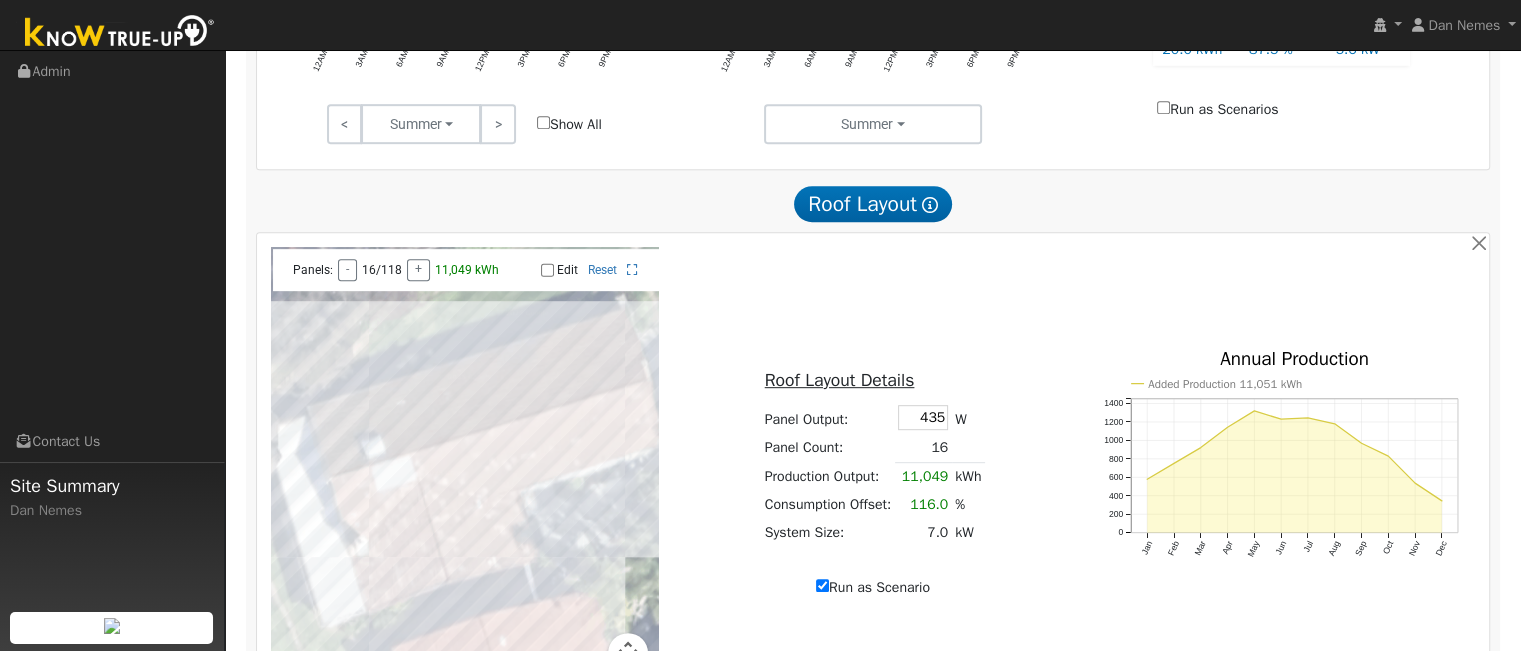 scroll, scrollTop: 950, scrollLeft: 0, axis: vertical 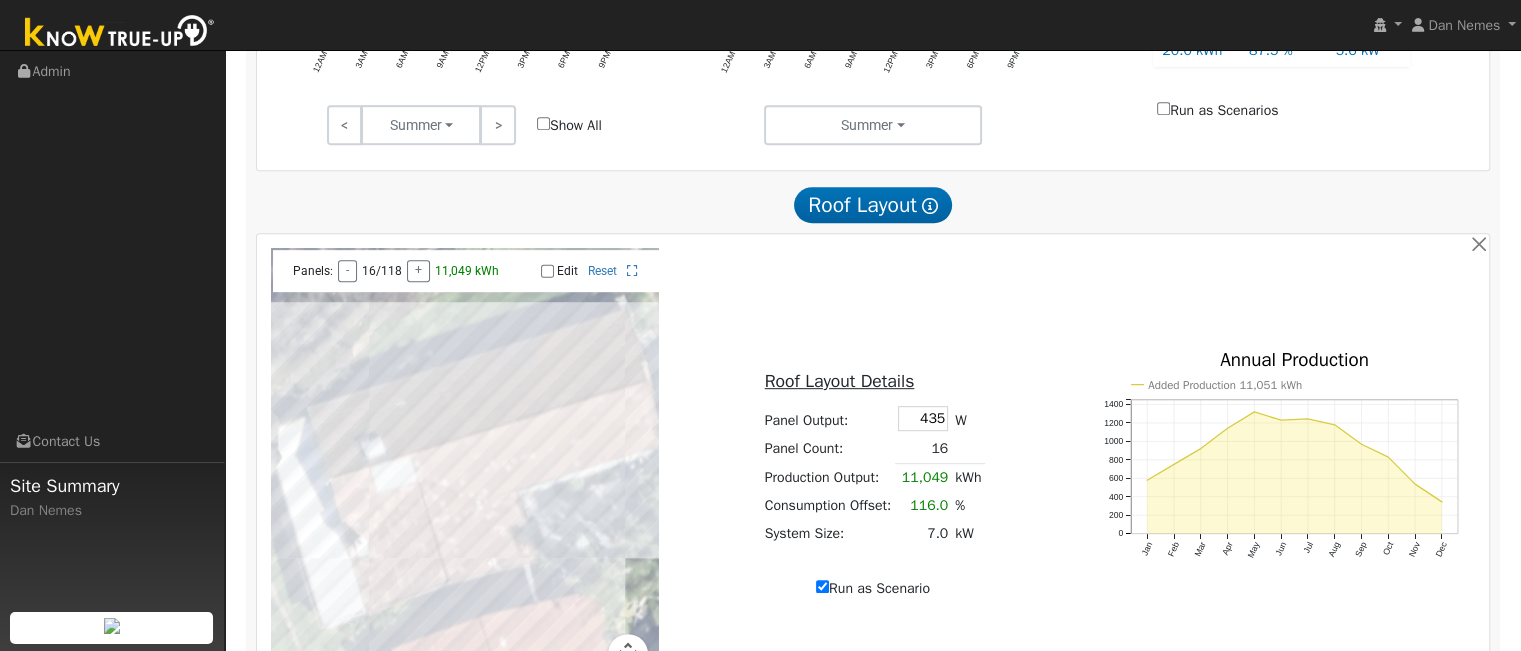 click at bounding box center [465, 473] 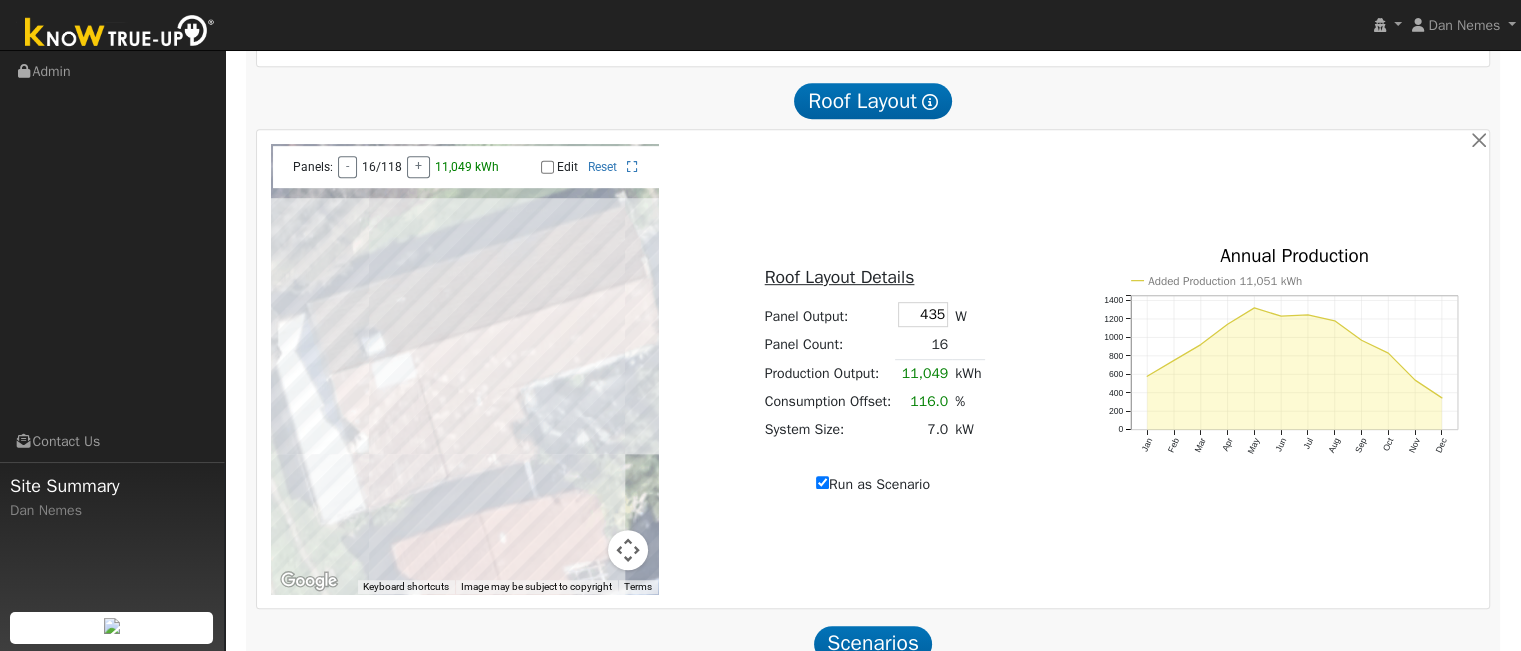 scroll, scrollTop: 1141, scrollLeft: 0, axis: vertical 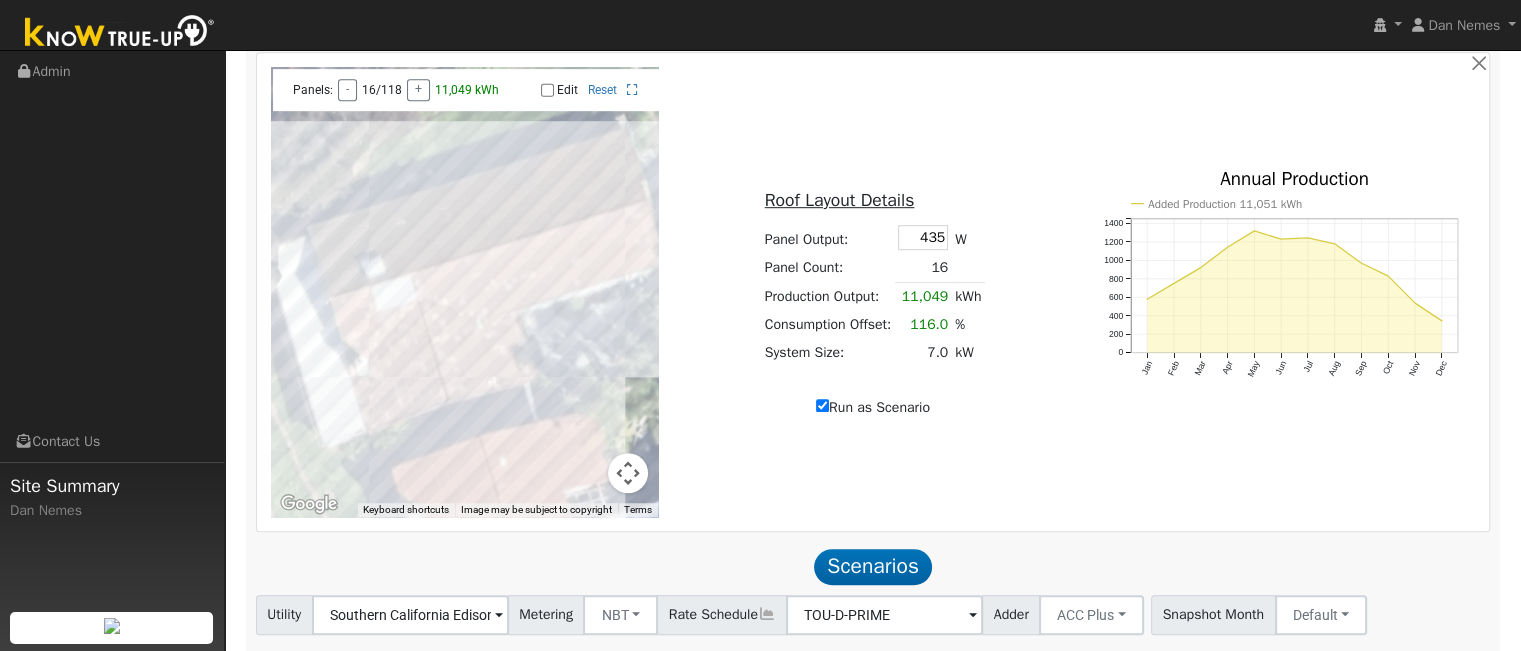 click on "Run as Scenario" at bounding box center (873, 407) 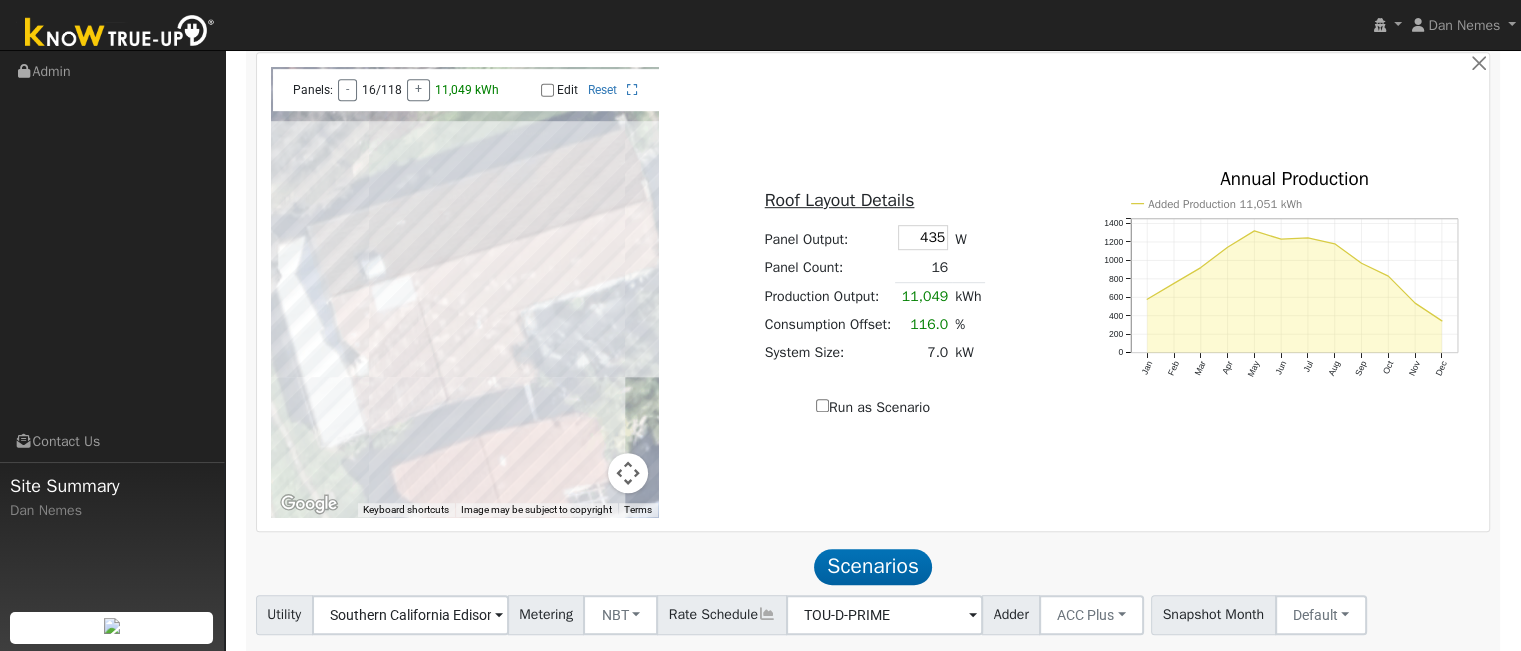 type on "9522" 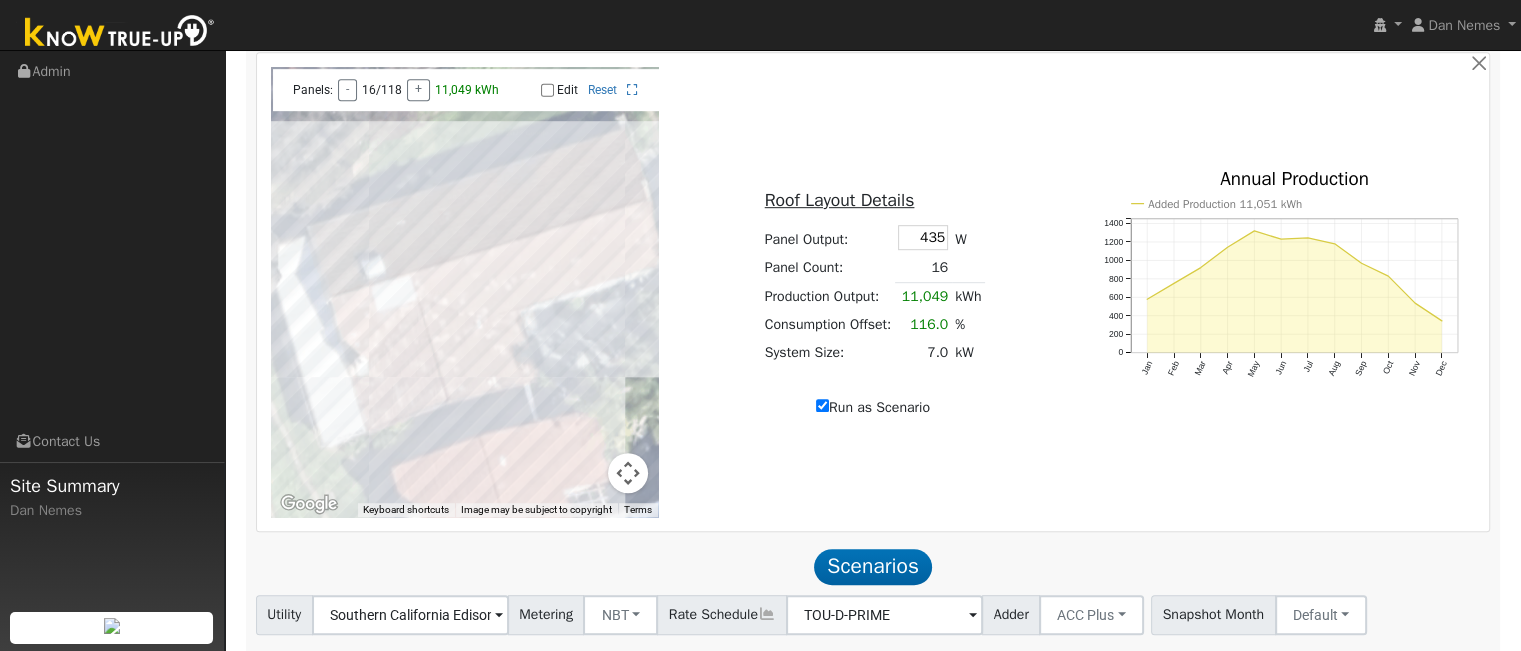 type on "11049" 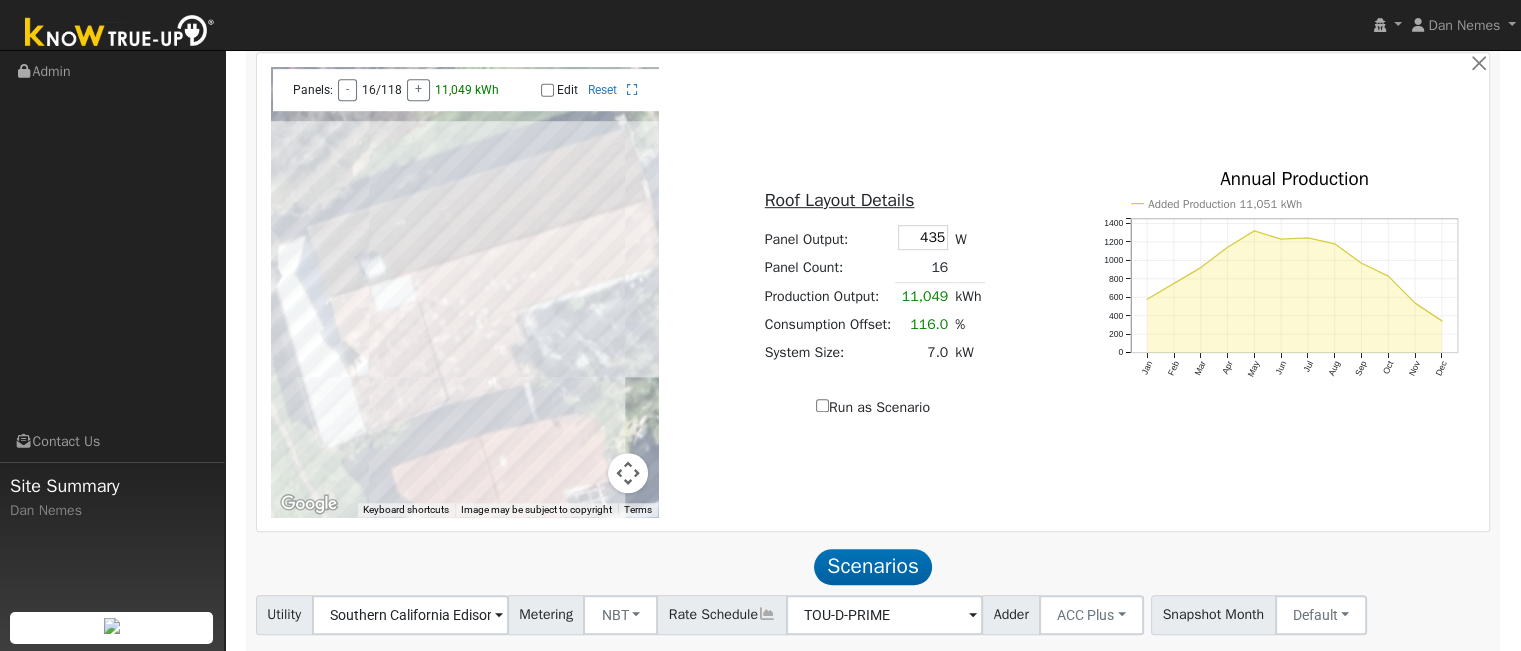 type on "9522" 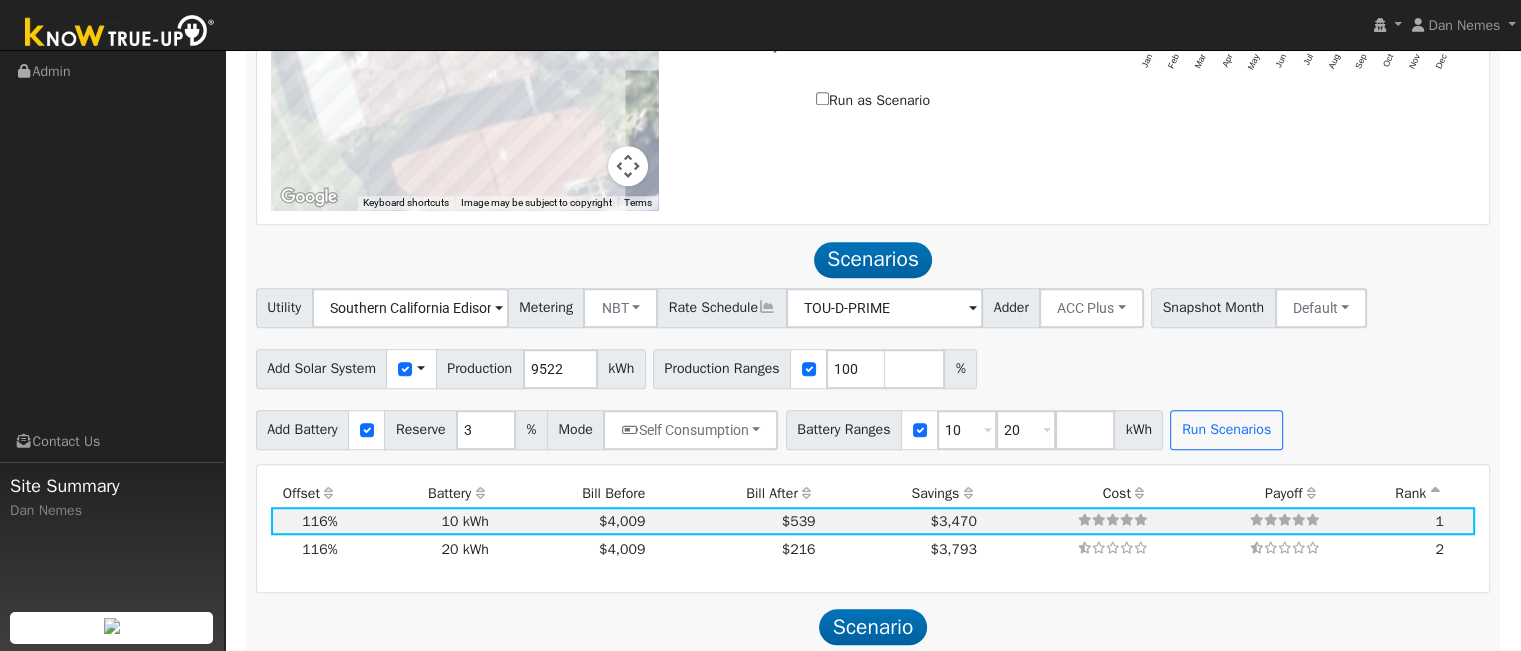 scroll, scrollTop: 1440, scrollLeft: 0, axis: vertical 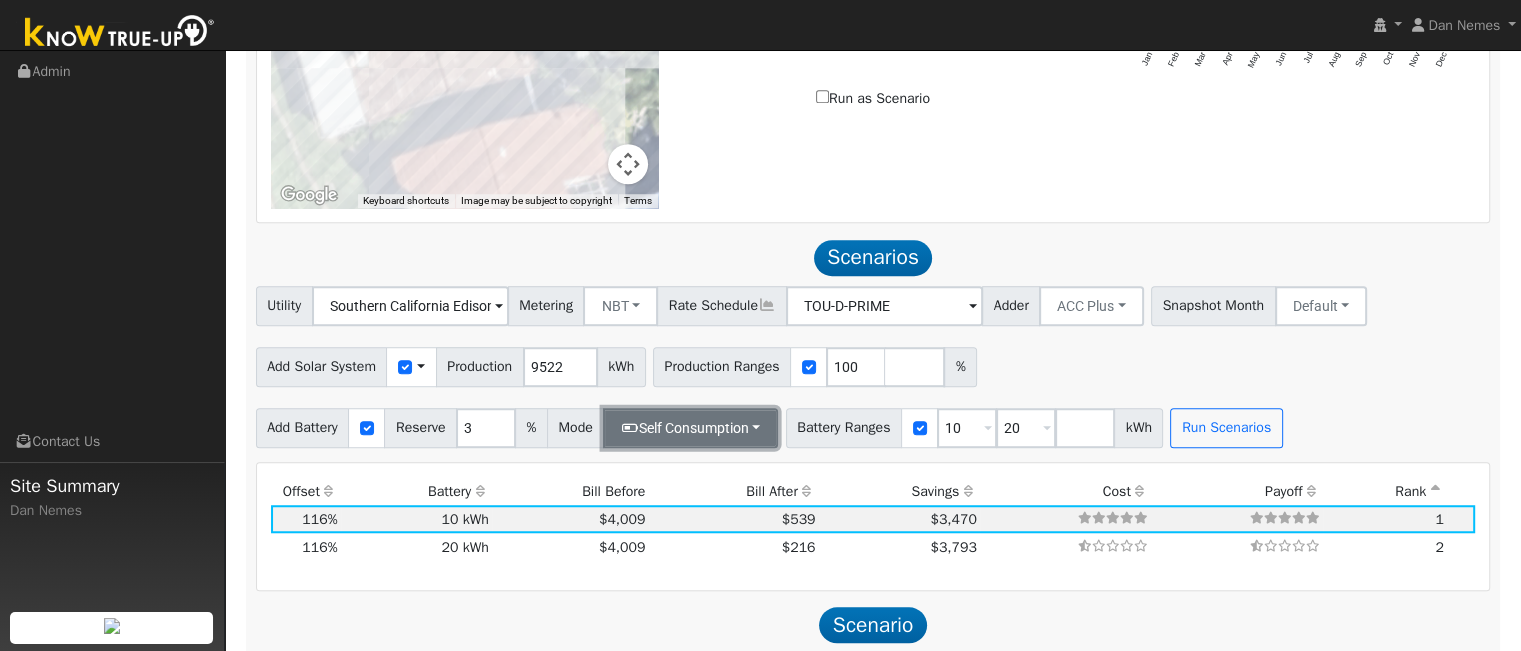 click on "Self Consumption" at bounding box center (690, 428) 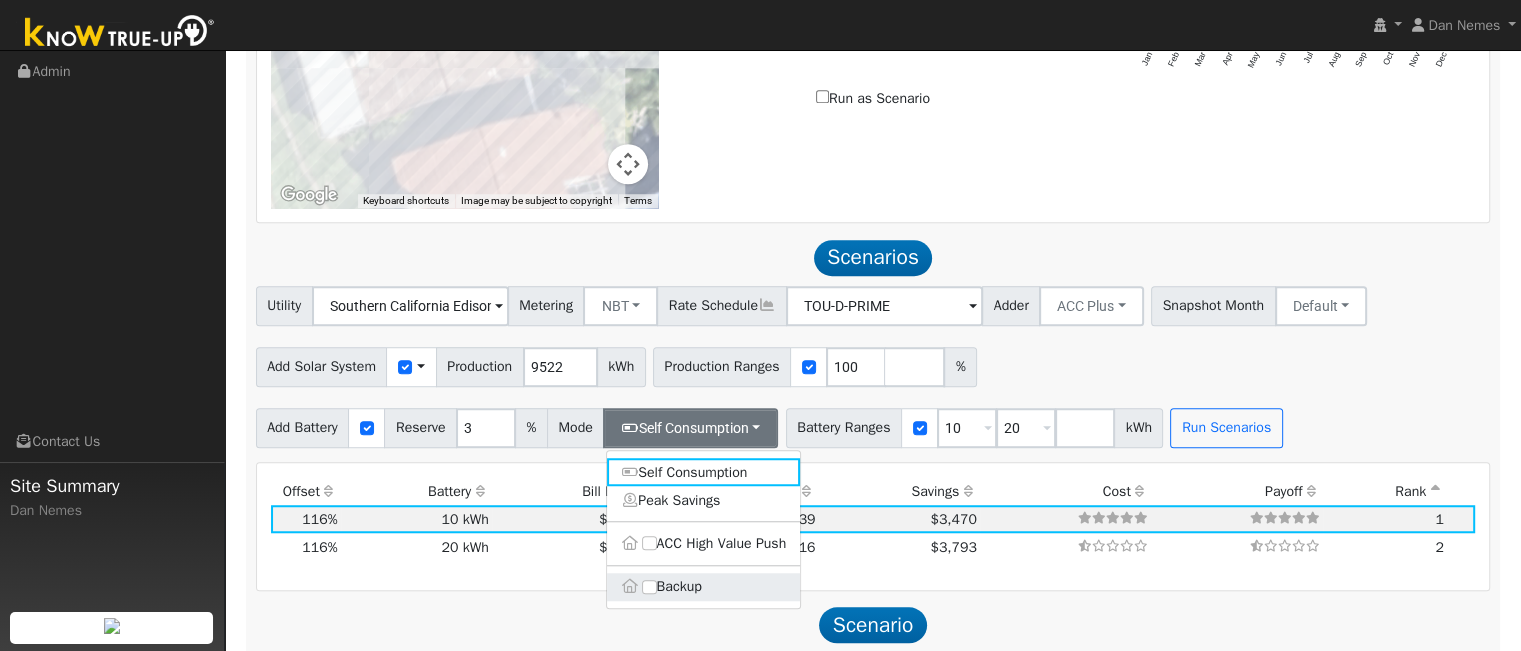 click on "Backup" at bounding box center [704, 587] 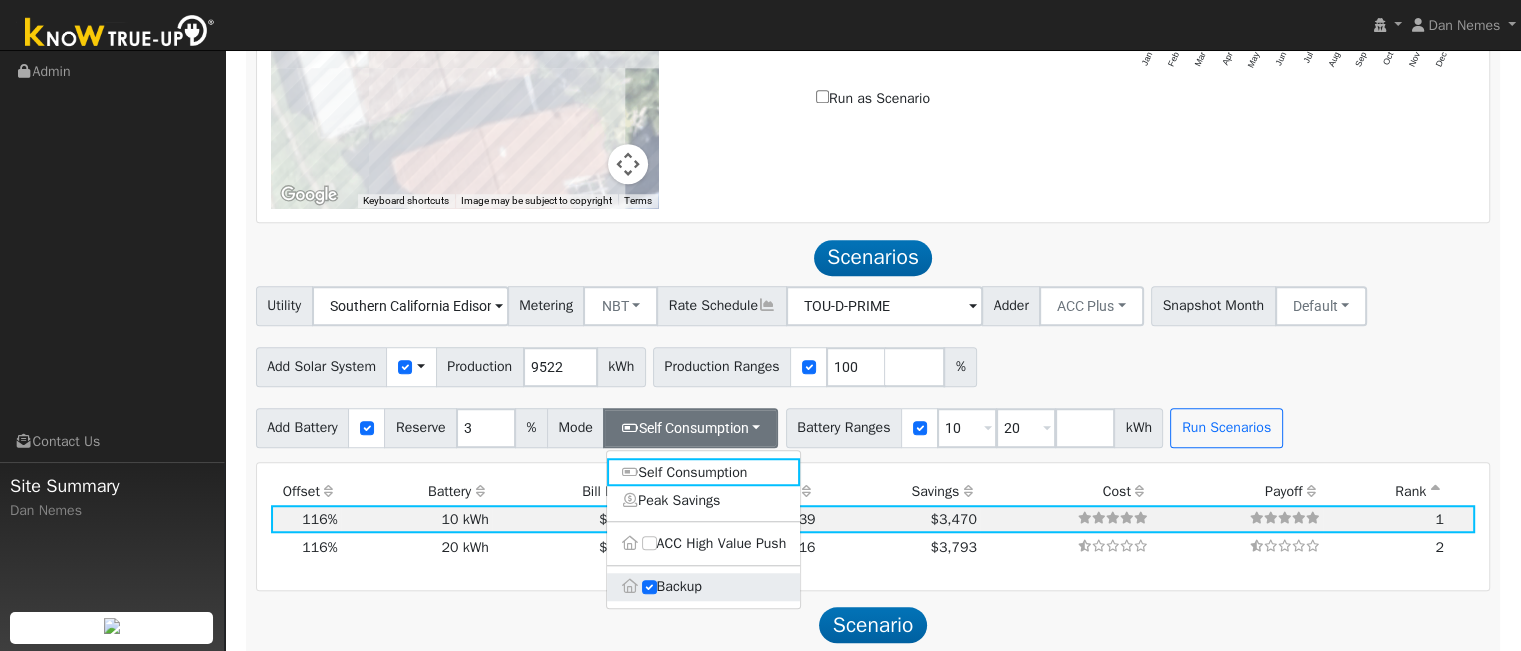 type on "20" 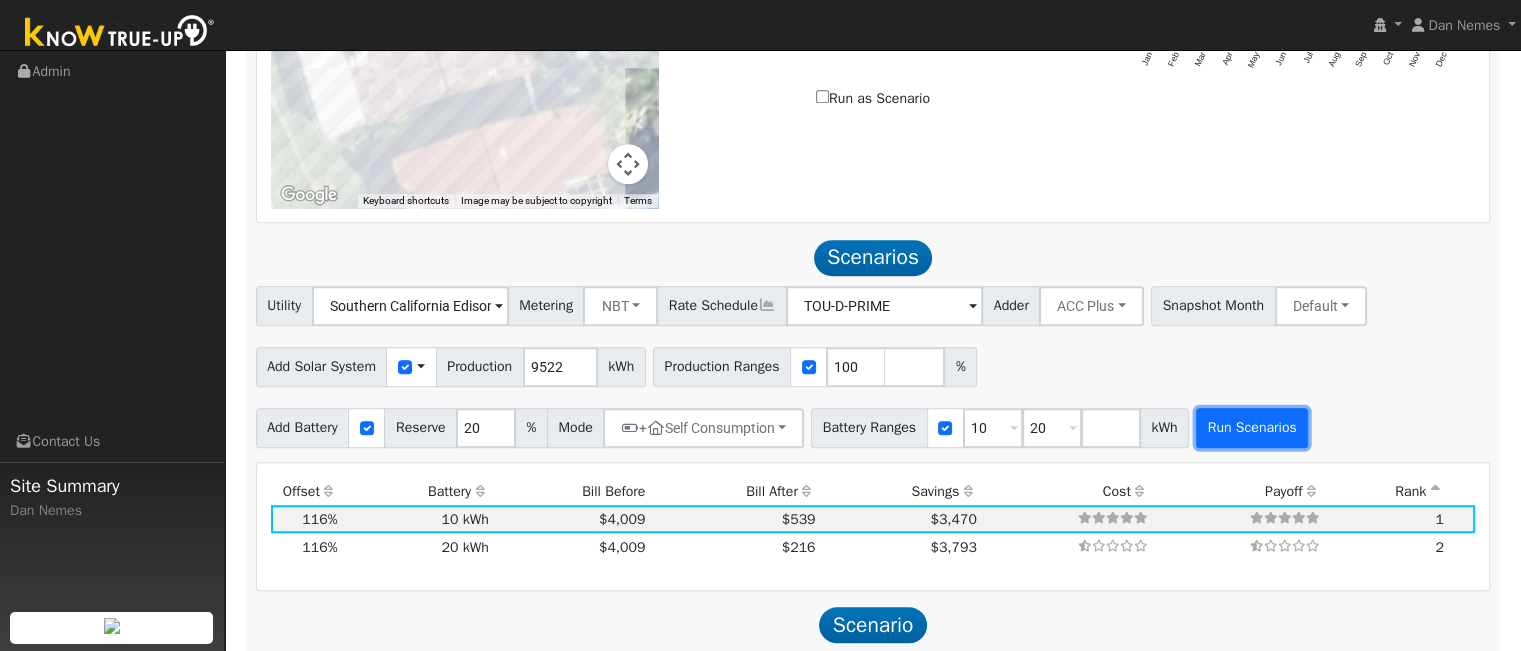 click on "Run Scenarios" at bounding box center (1252, 428) 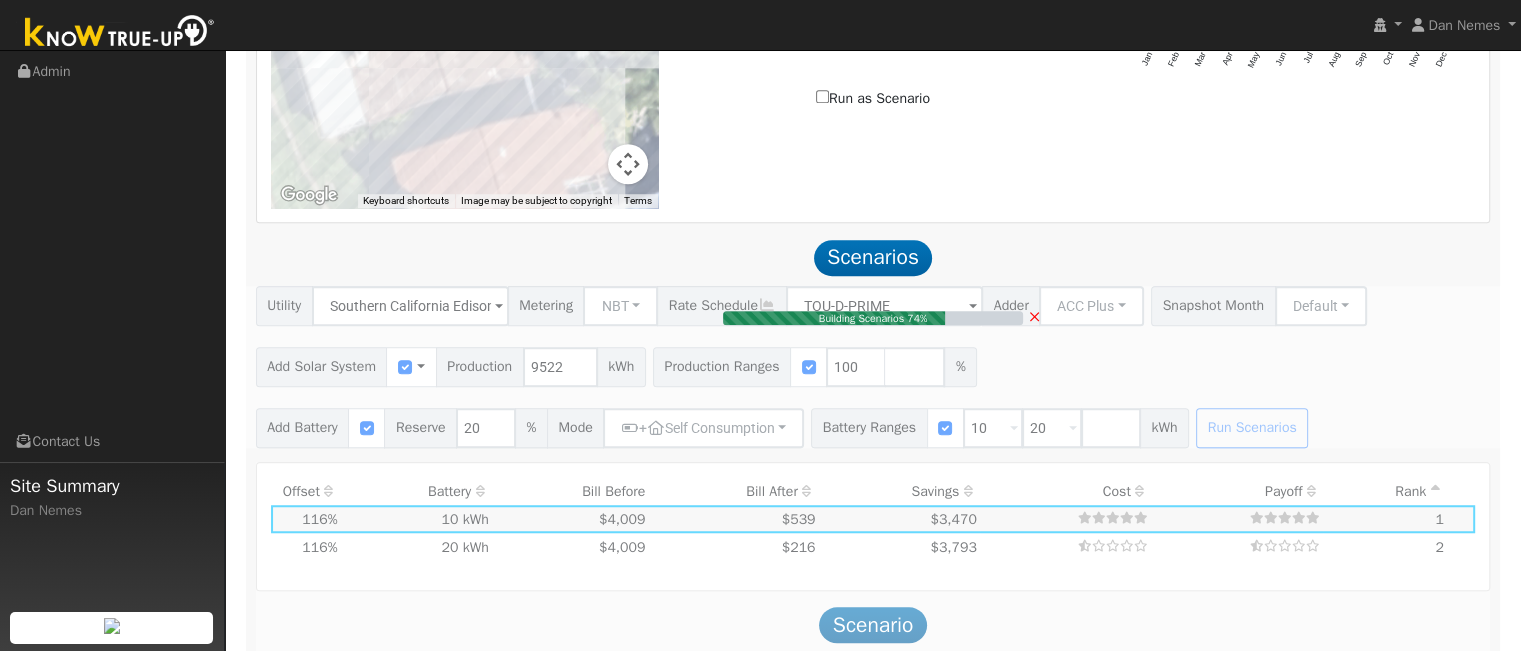 type on "6.3" 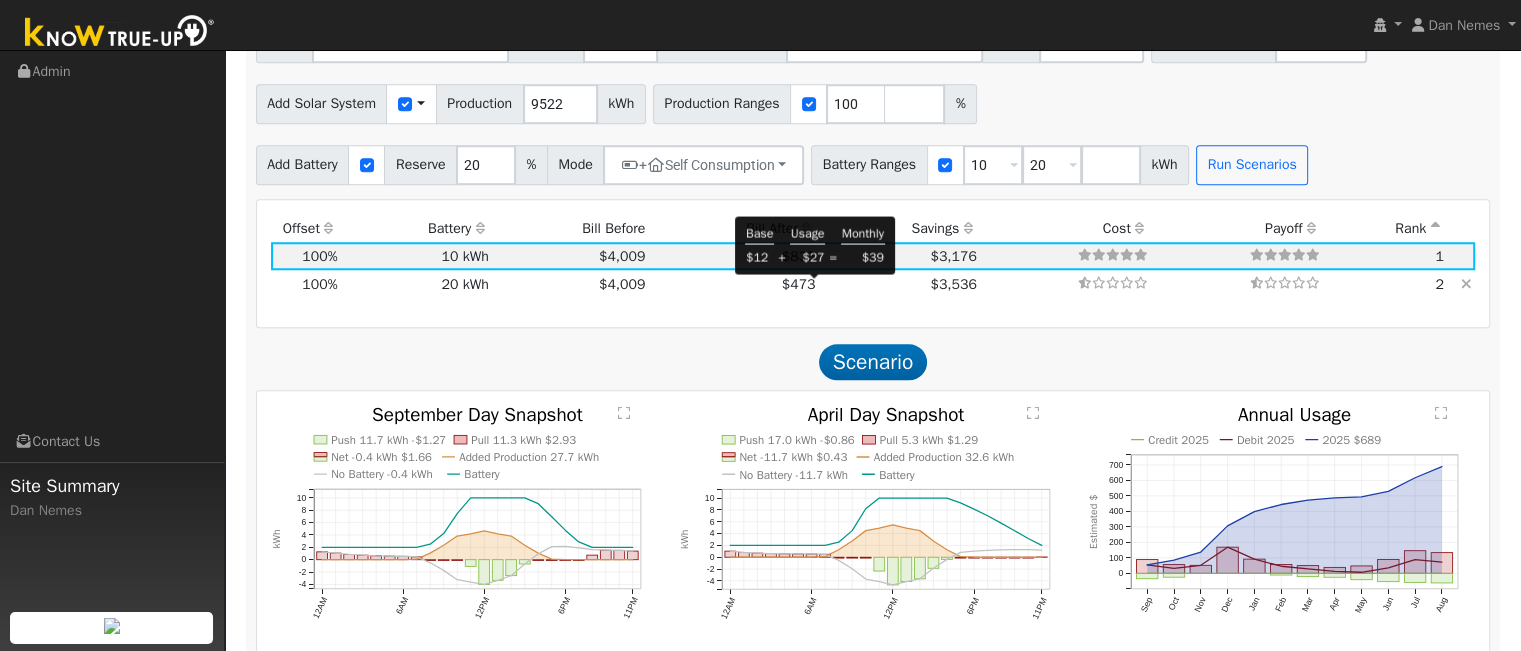 scroll, scrollTop: 1702, scrollLeft: 0, axis: vertical 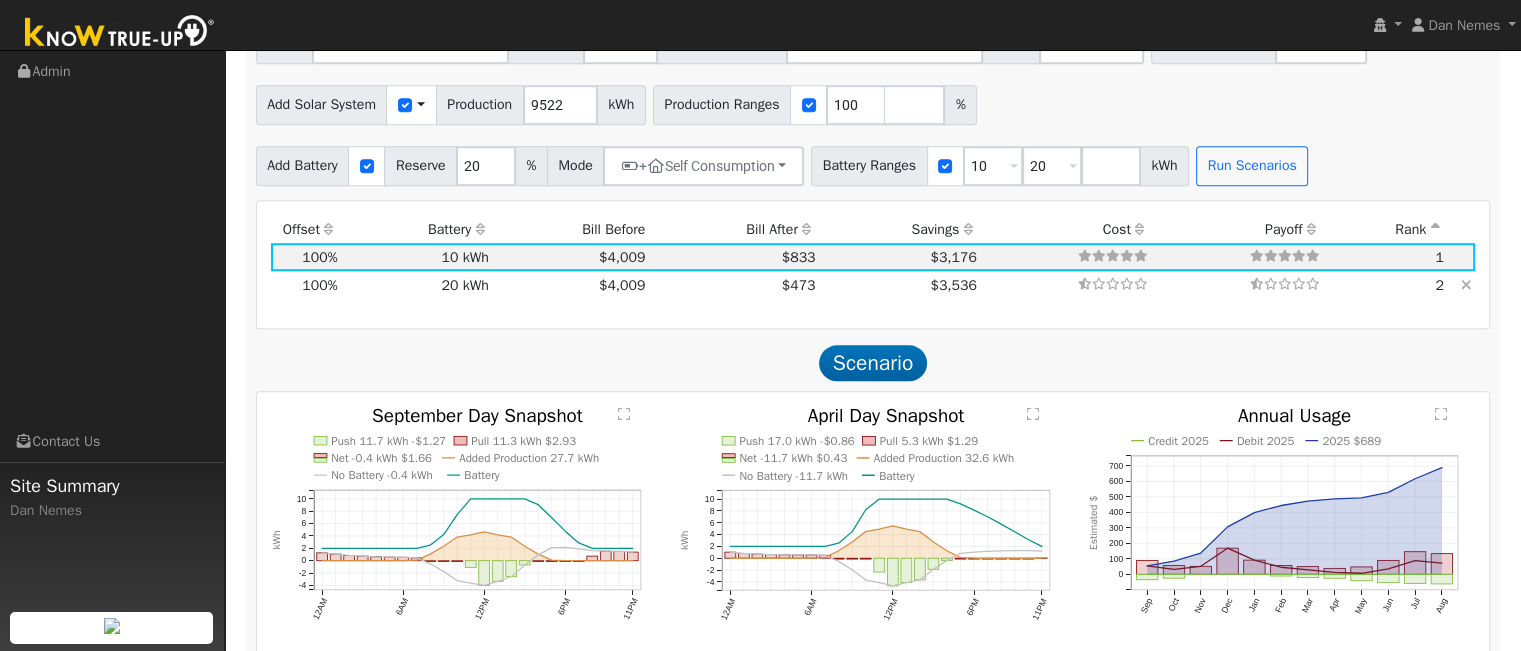 click on "Scenario" at bounding box center (873, 363) 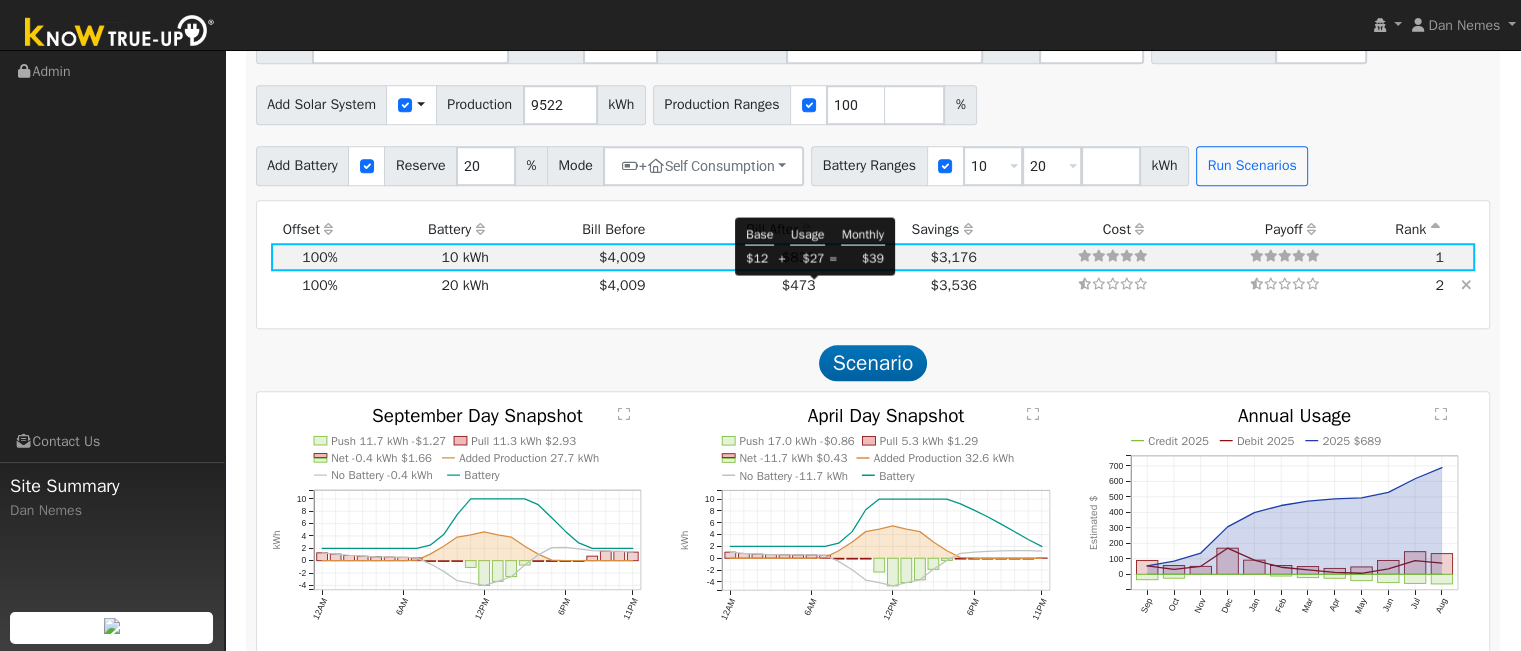 click on "$473" at bounding box center (799, 285) 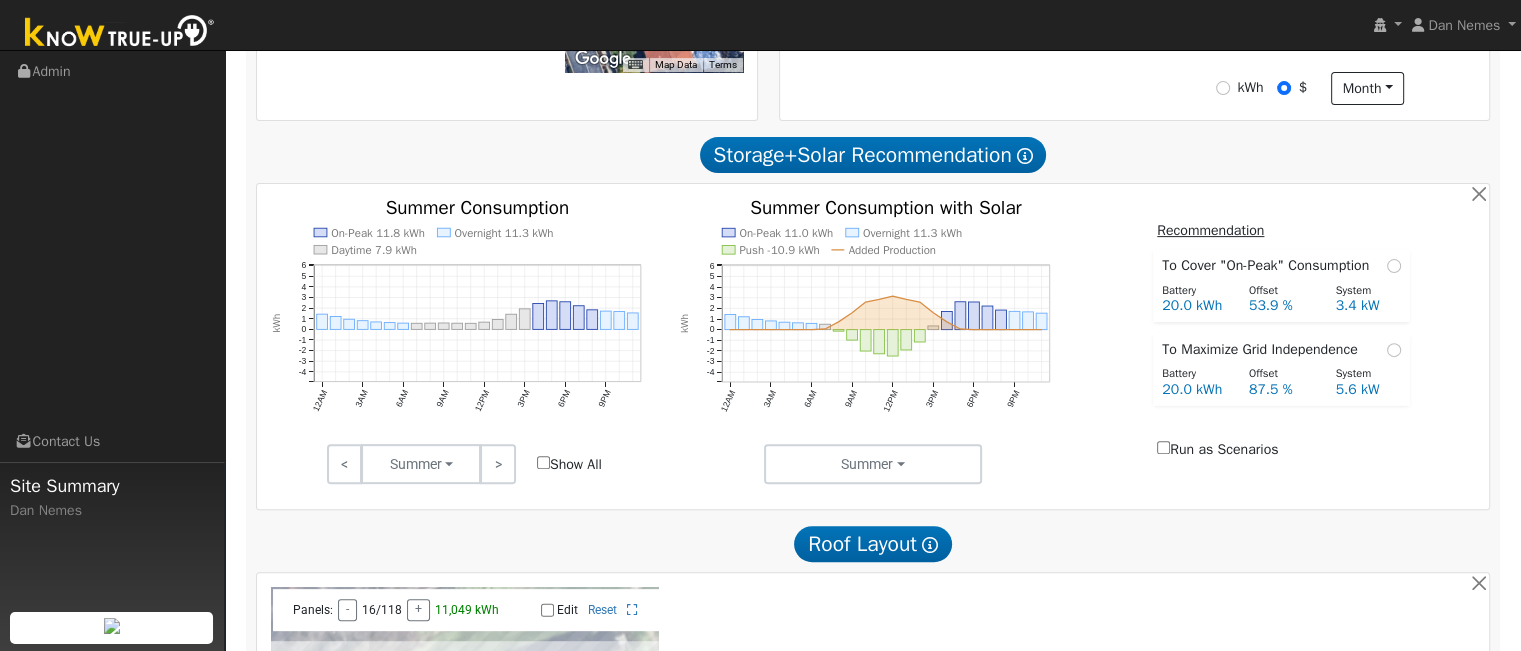 scroll, scrollTop: 595, scrollLeft: 0, axis: vertical 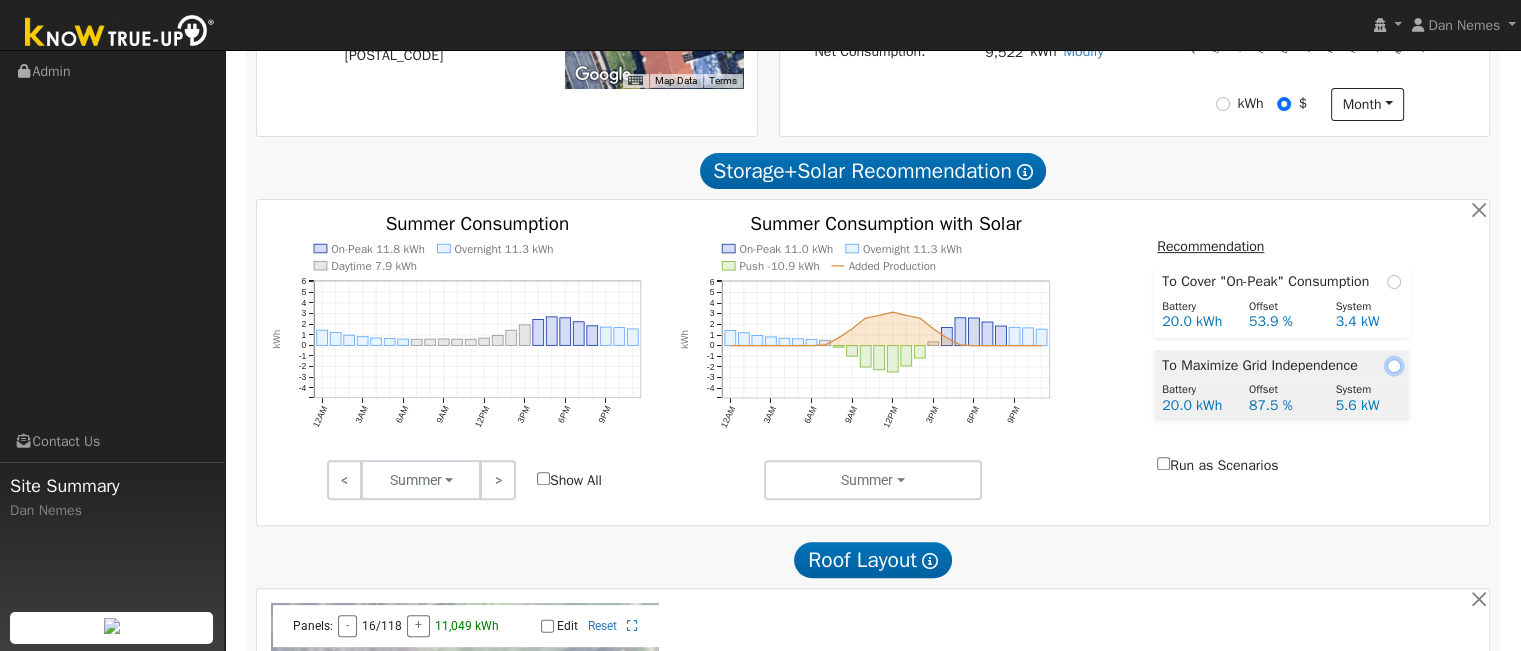 click at bounding box center [1394, 366] 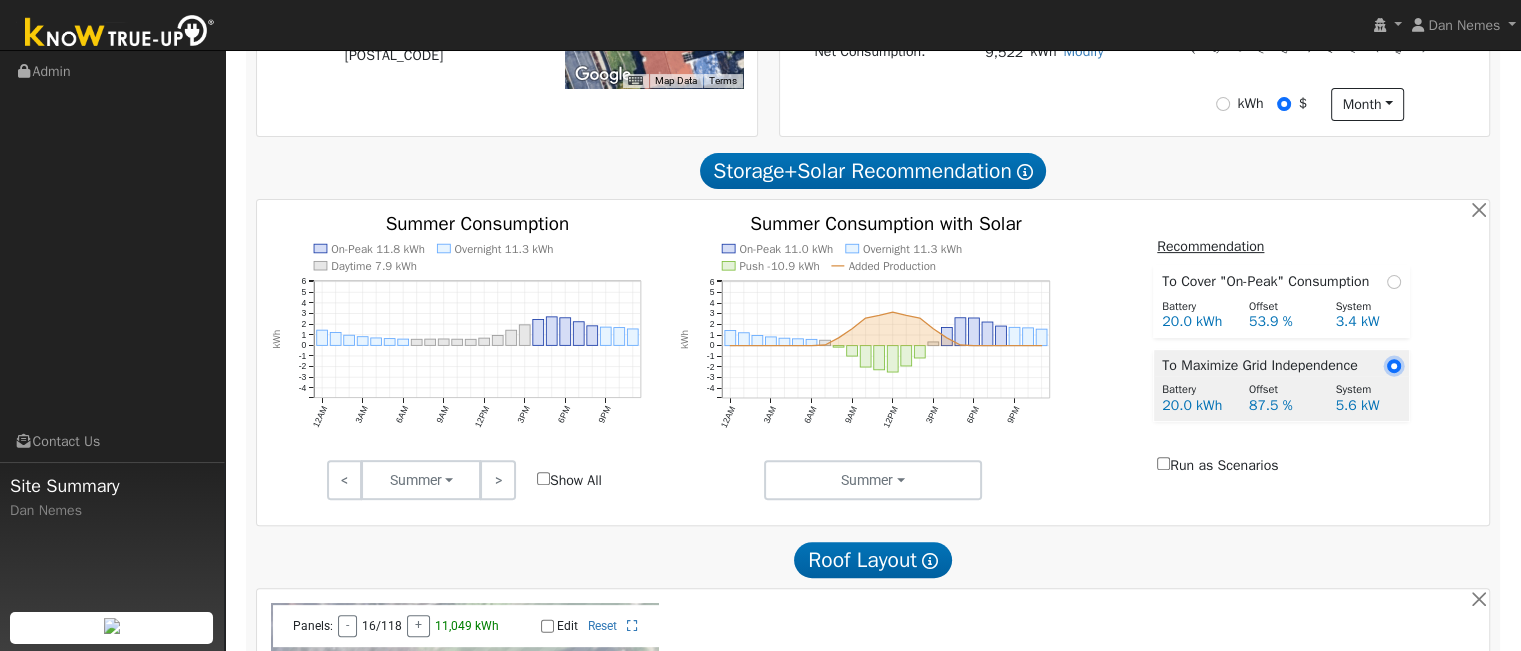 radio on "true" 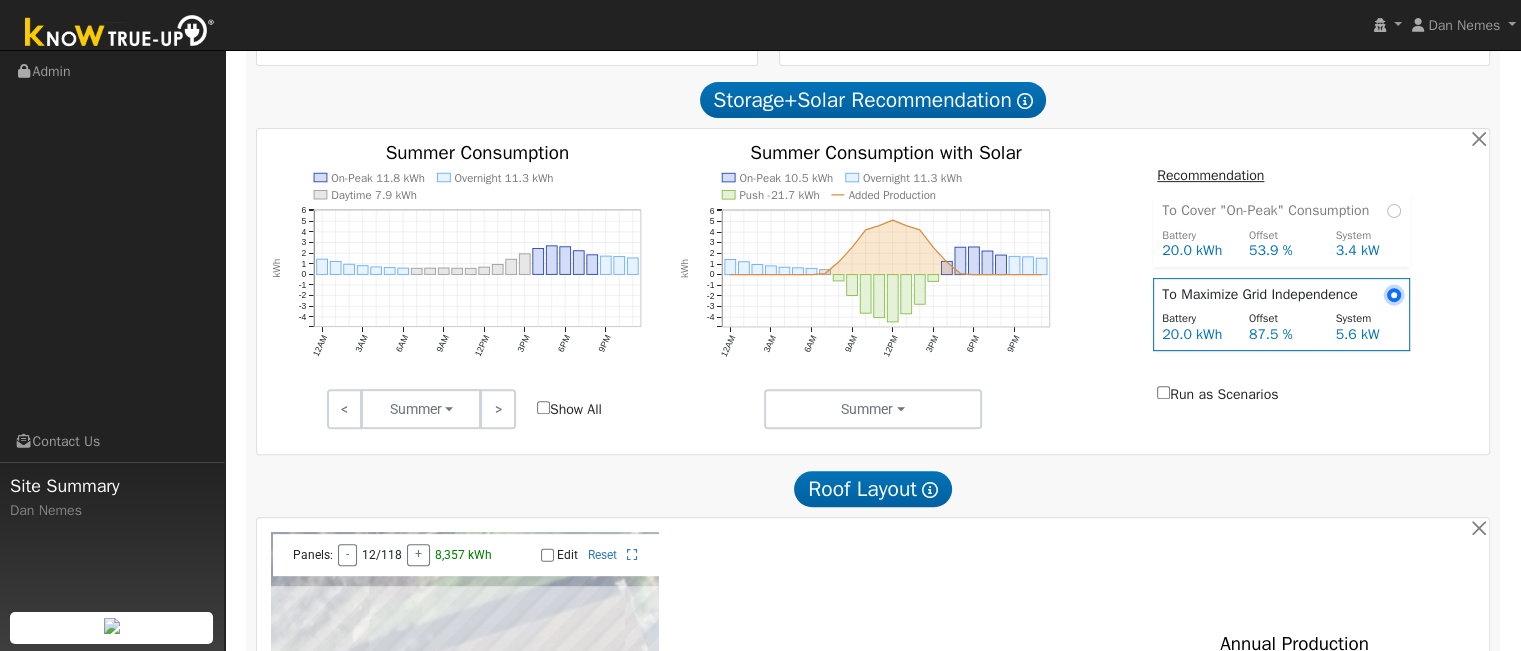 scroll, scrollTop: 670, scrollLeft: 0, axis: vertical 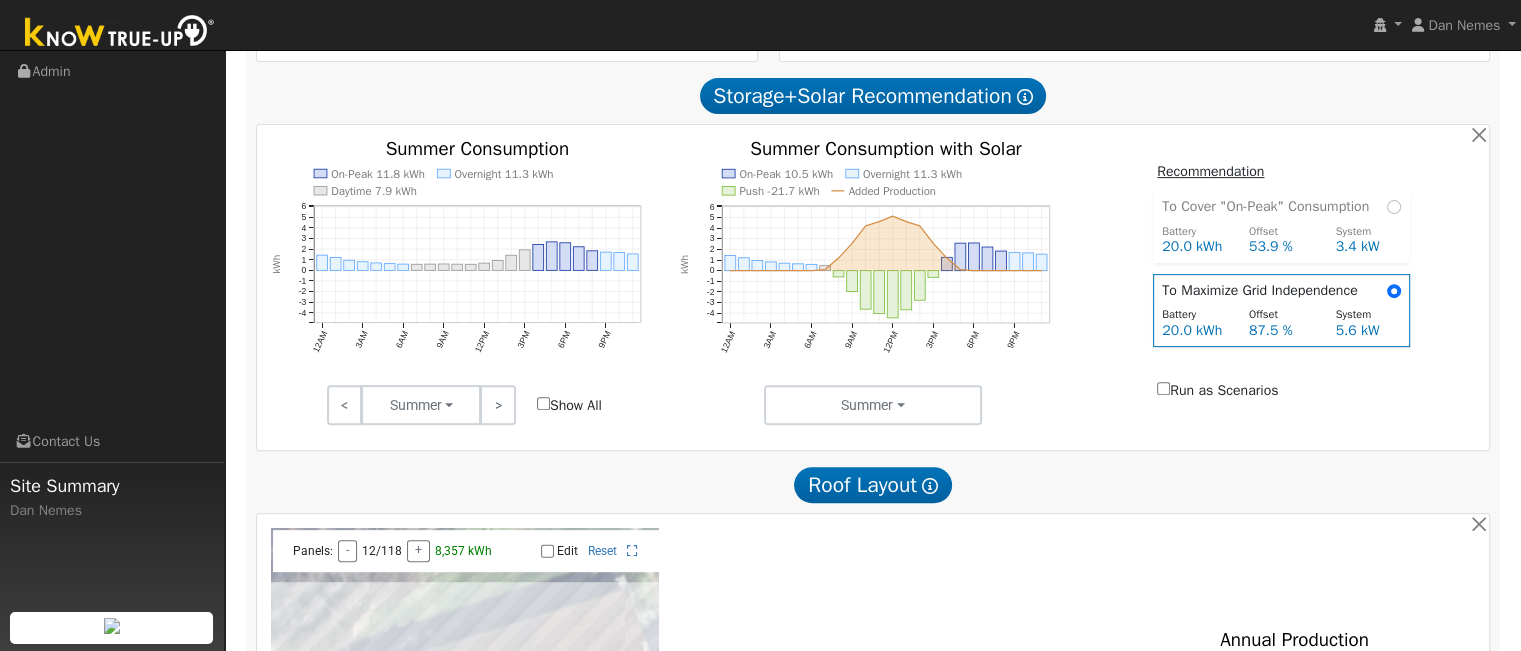 click on "Run as Scenarios" at bounding box center [1163, 388] 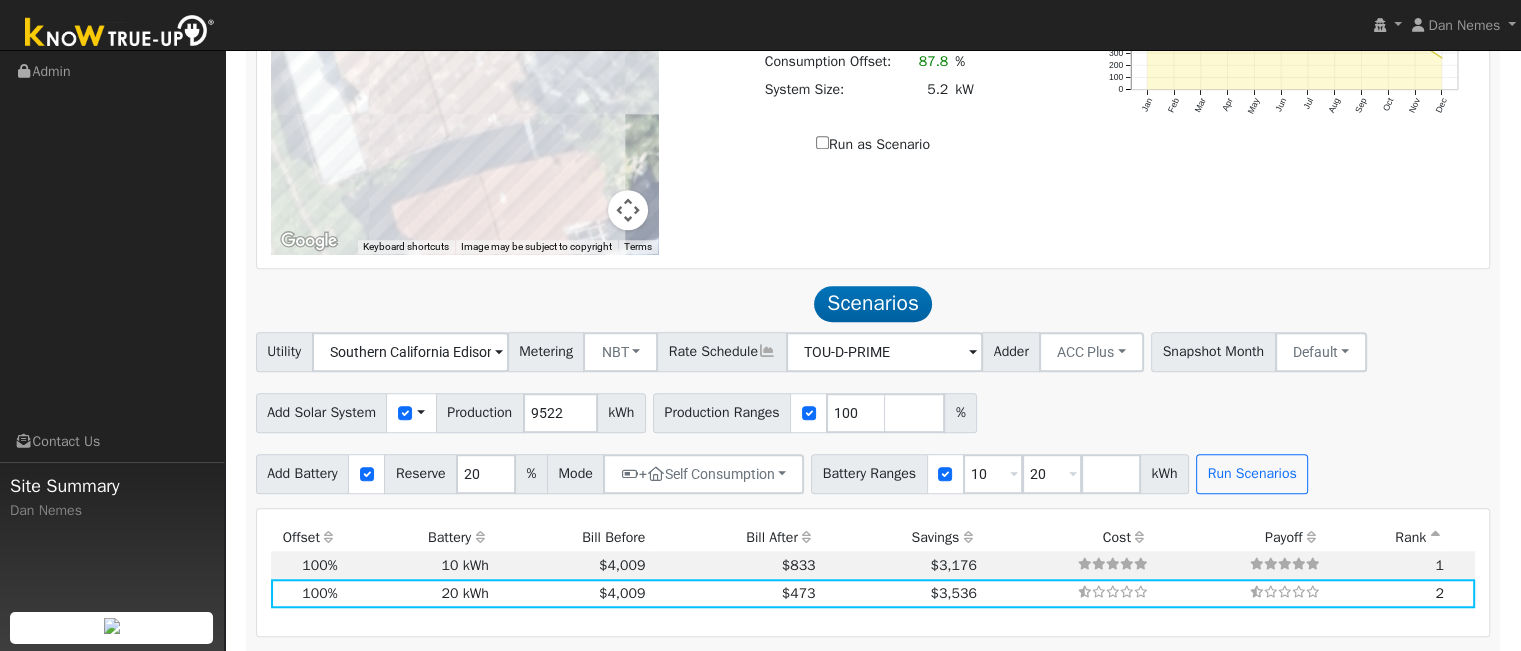 scroll, scrollTop: 1404, scrollLeft: 0, axis: vertical 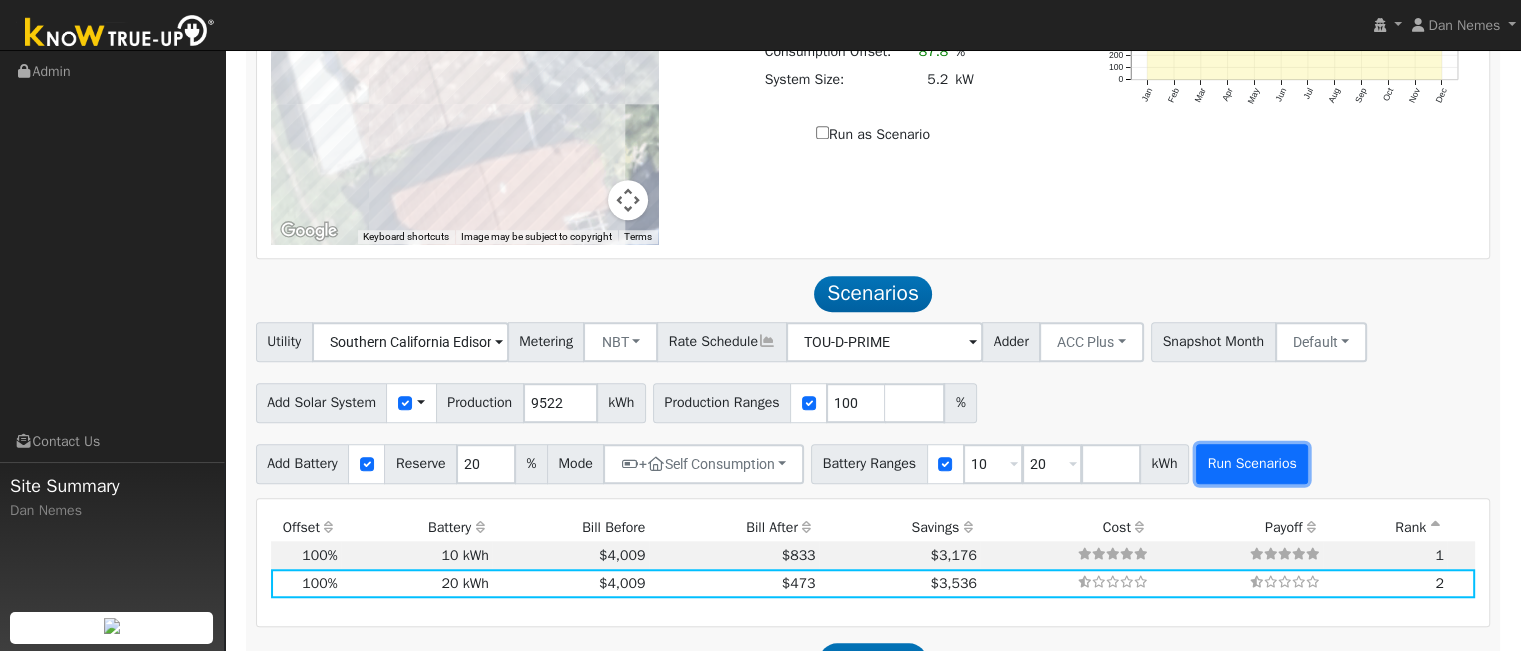 click on "Run Scenarios" at bounding box center (1252, 464) 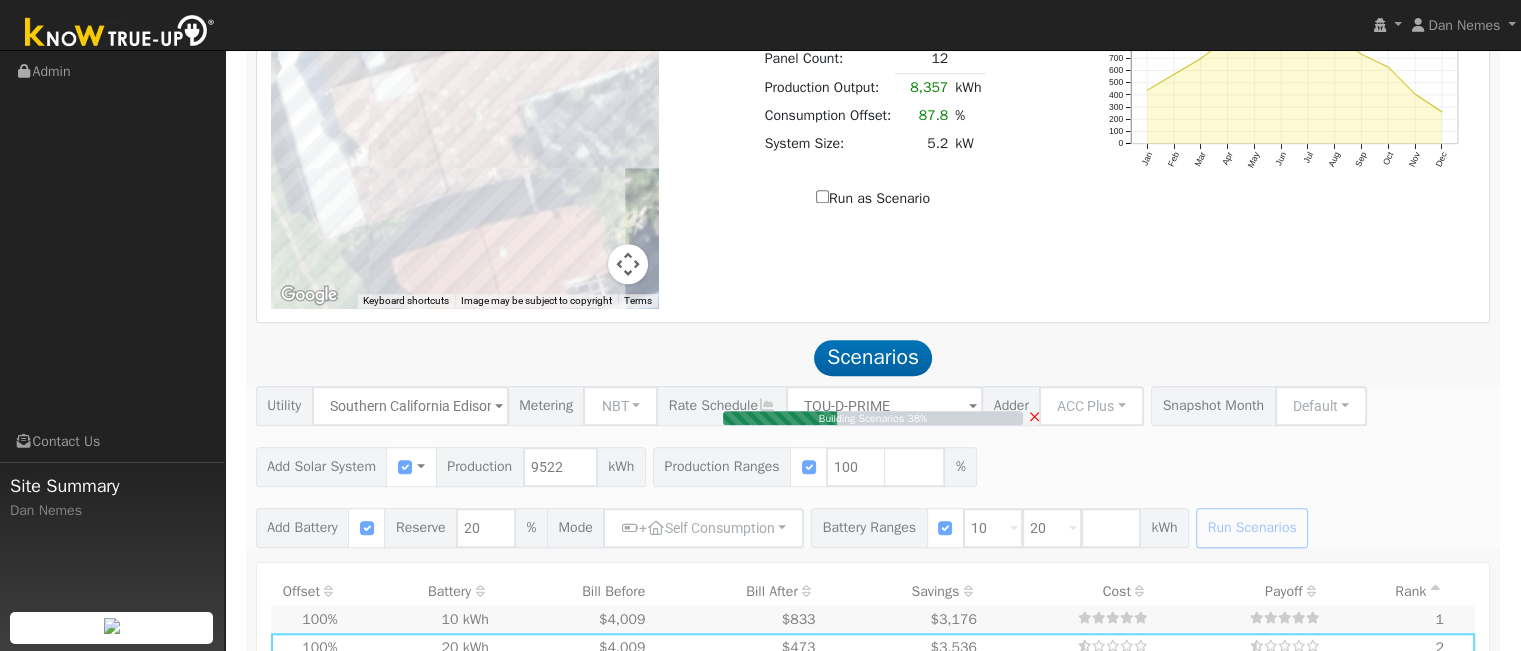 scroll, scrollTop: 1313, scrollLeft: 0, axis: vertical 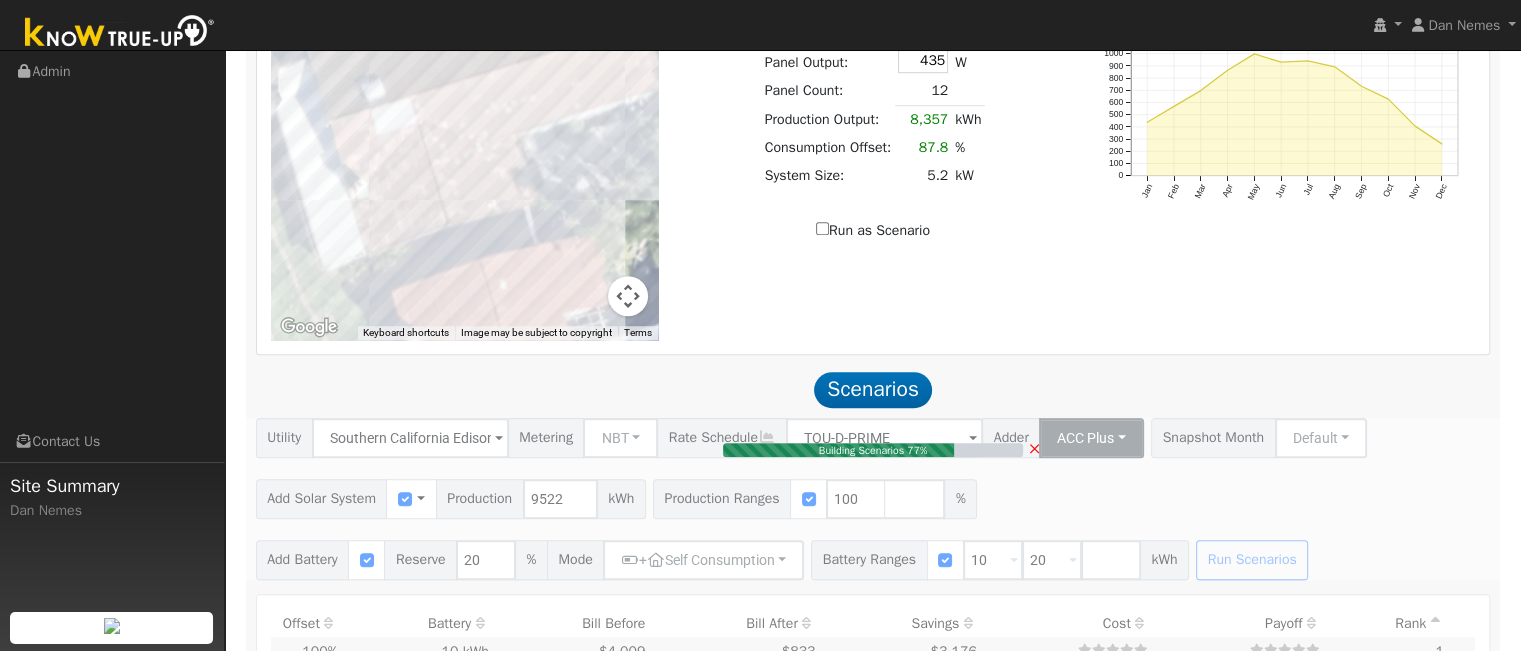 type on "$14,800" 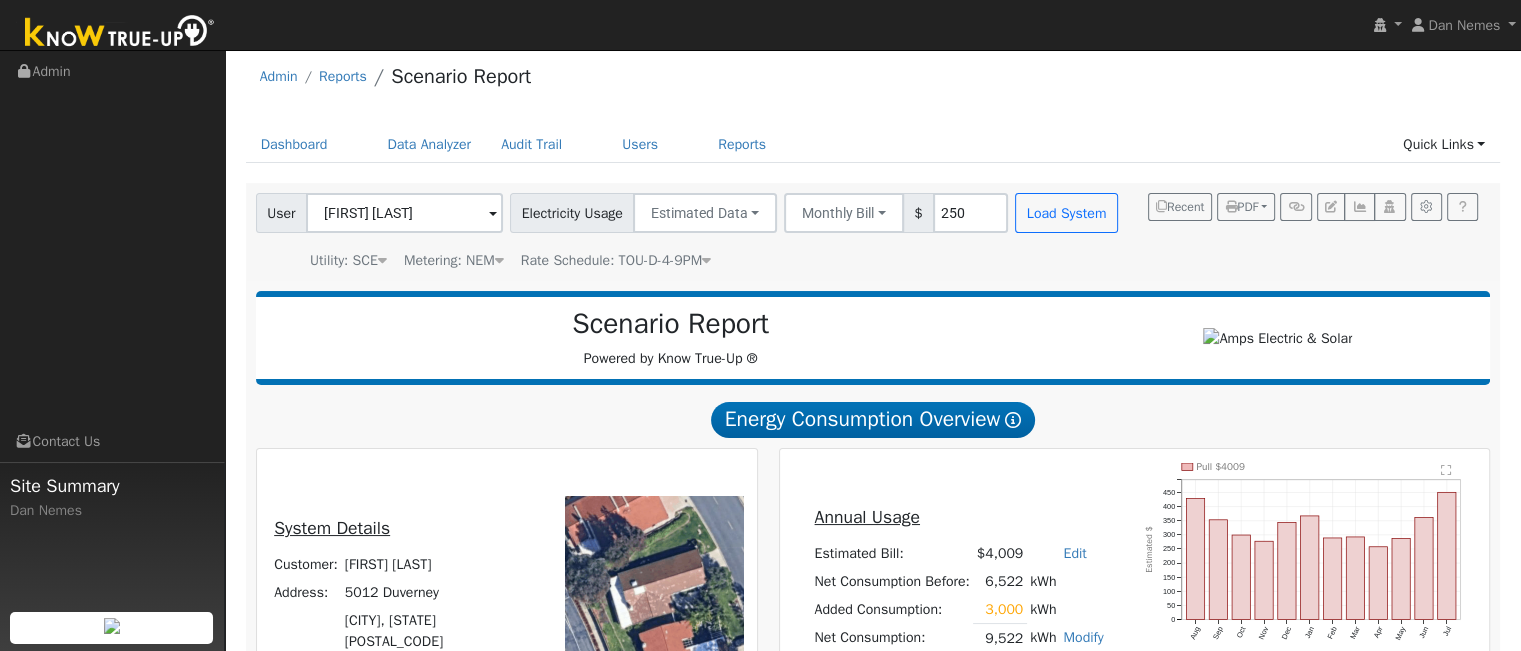 scroll, scrollTop: 8, scrollLeft: 0, axis: vertical 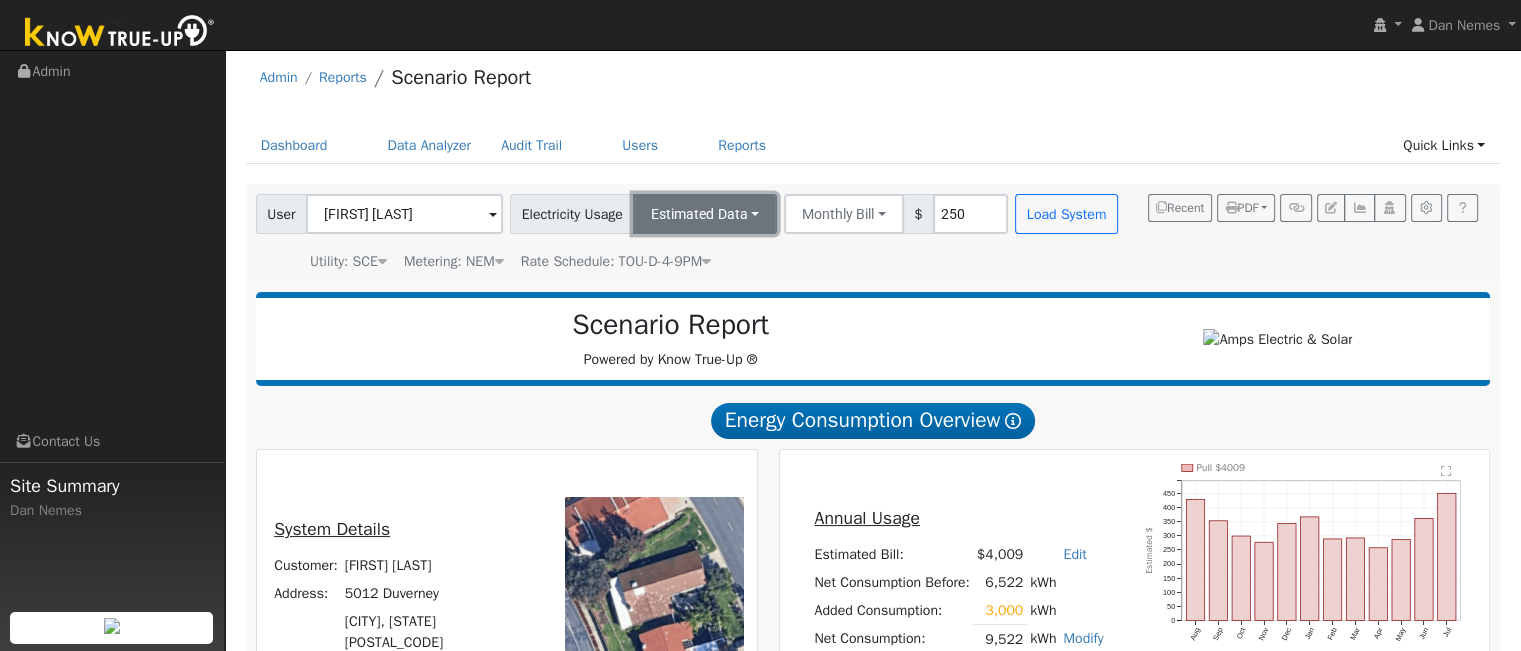 click on "Estimated Data" at bounding box center (705, 214) 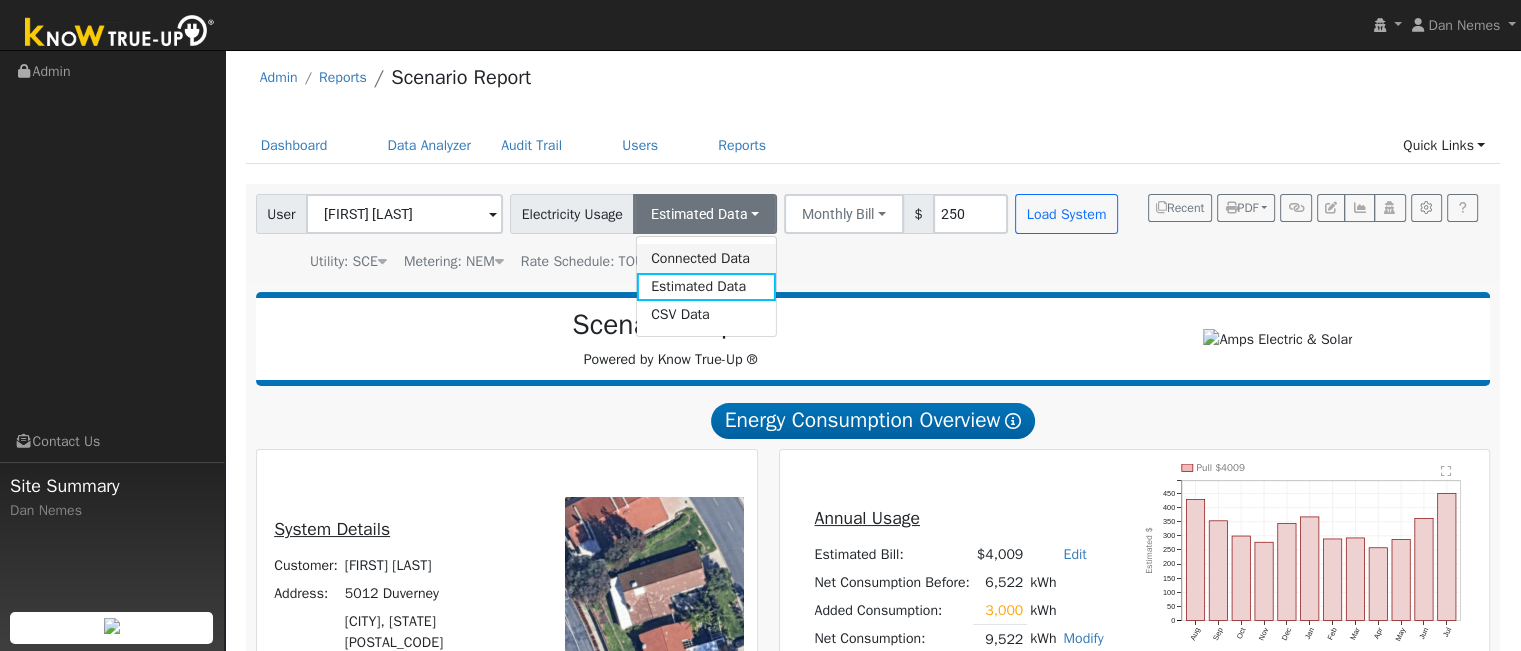 click on "Connected Data" at bounding box center [706, 258] 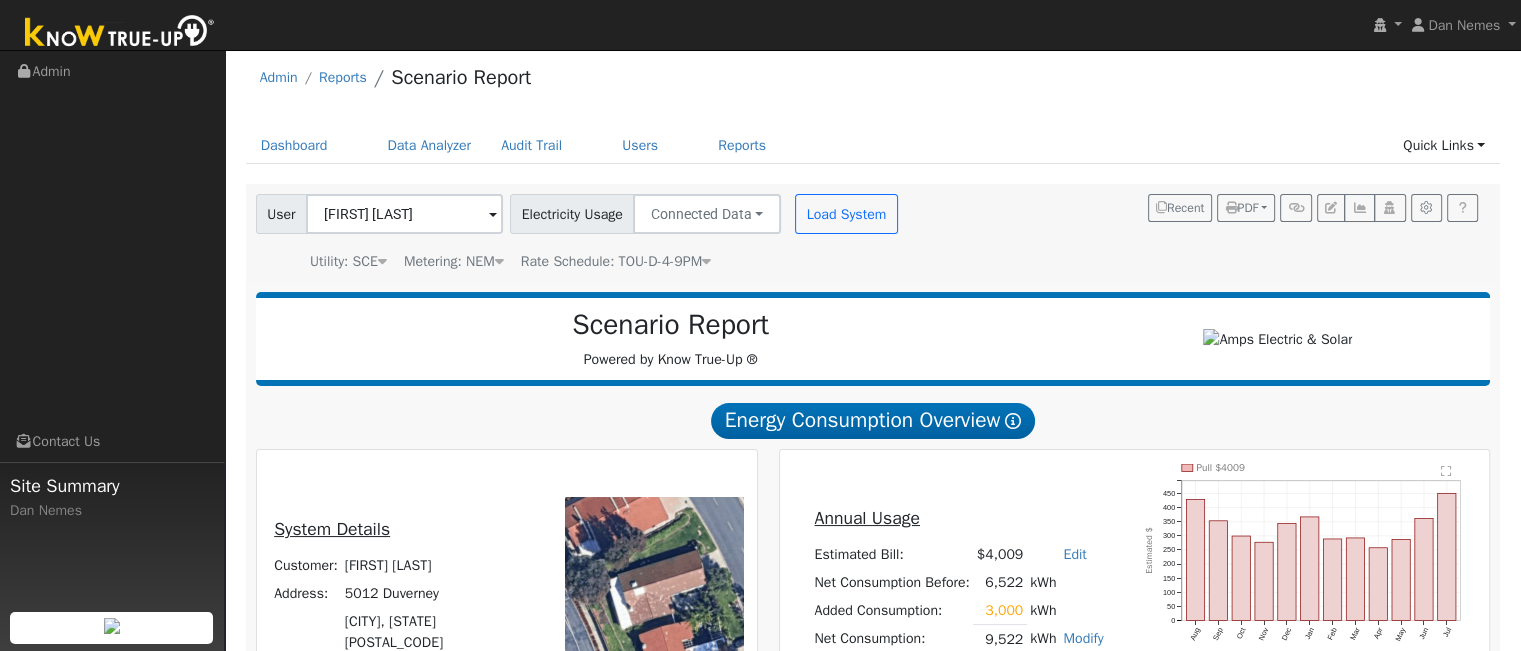 click on "User [FIRST] [LAST] Account   Default Account Default Account 5012 Duverney, [CITY], [STATE] [POSTAL_CODE] Primary Account Electricity Usage Connected Data Connected Data Estimated Data CSV Data Load System  Utility: SCE  Southern California Edison  Metering: NEM  NEM NEM NBT  Rate Schedule: TOU-D-4-9PM  TOU-D-4-9PM" at bounding box center (579, 233) 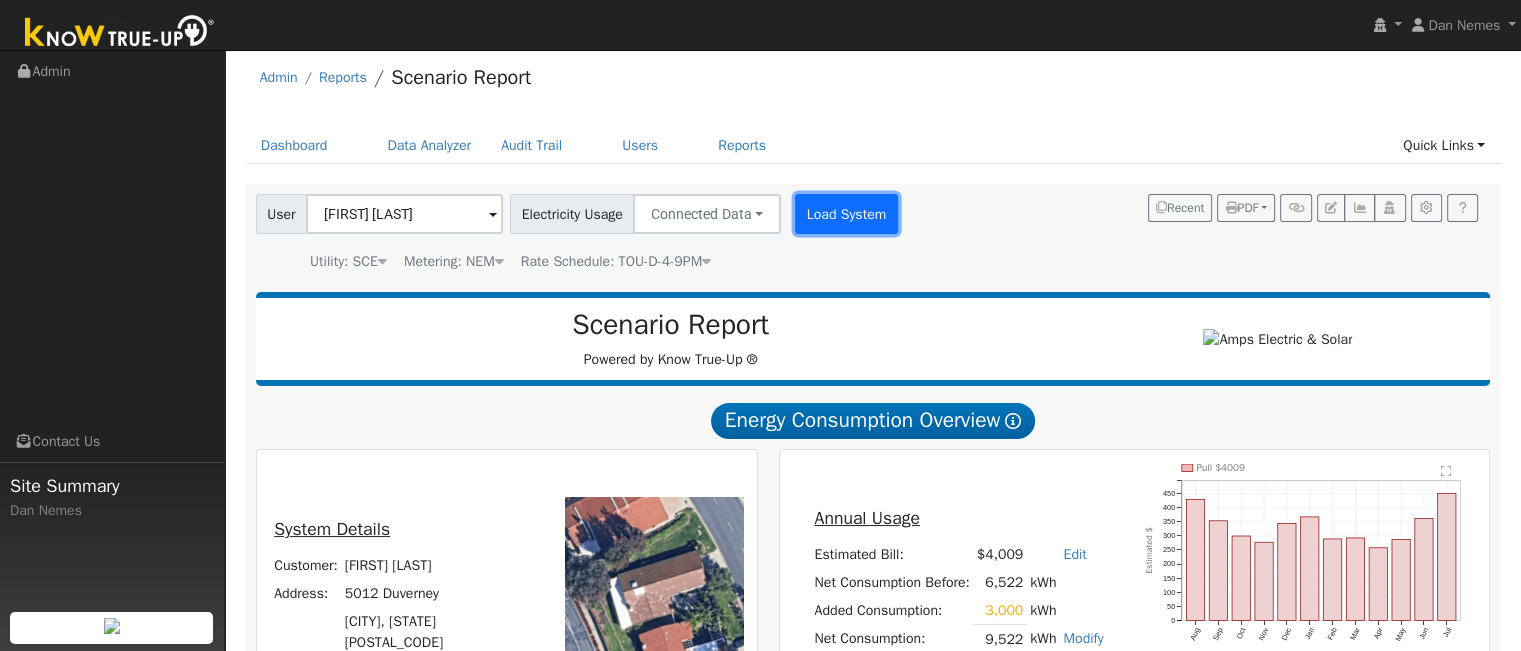 click on "Load System" at bounding box center [846, 214] 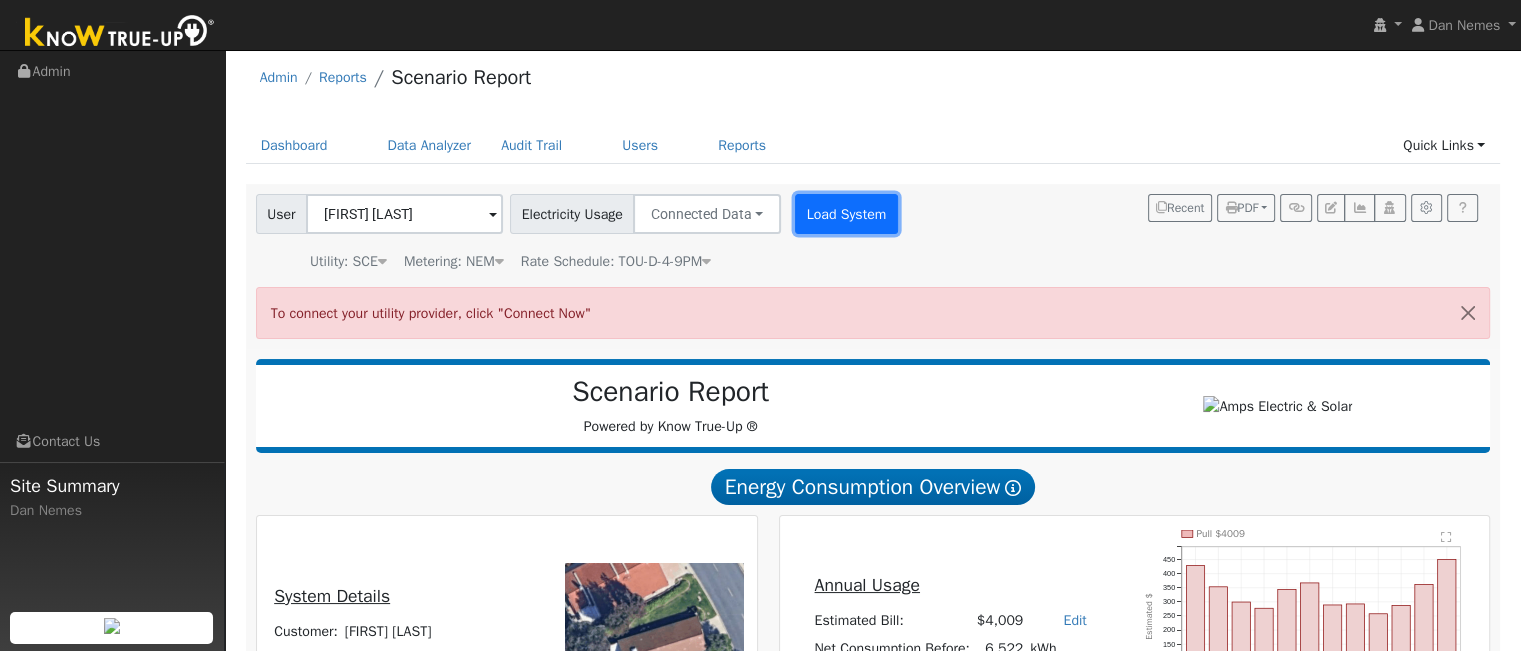 scroll, scrollTop: 0, scrollLeft: 0, axis: both 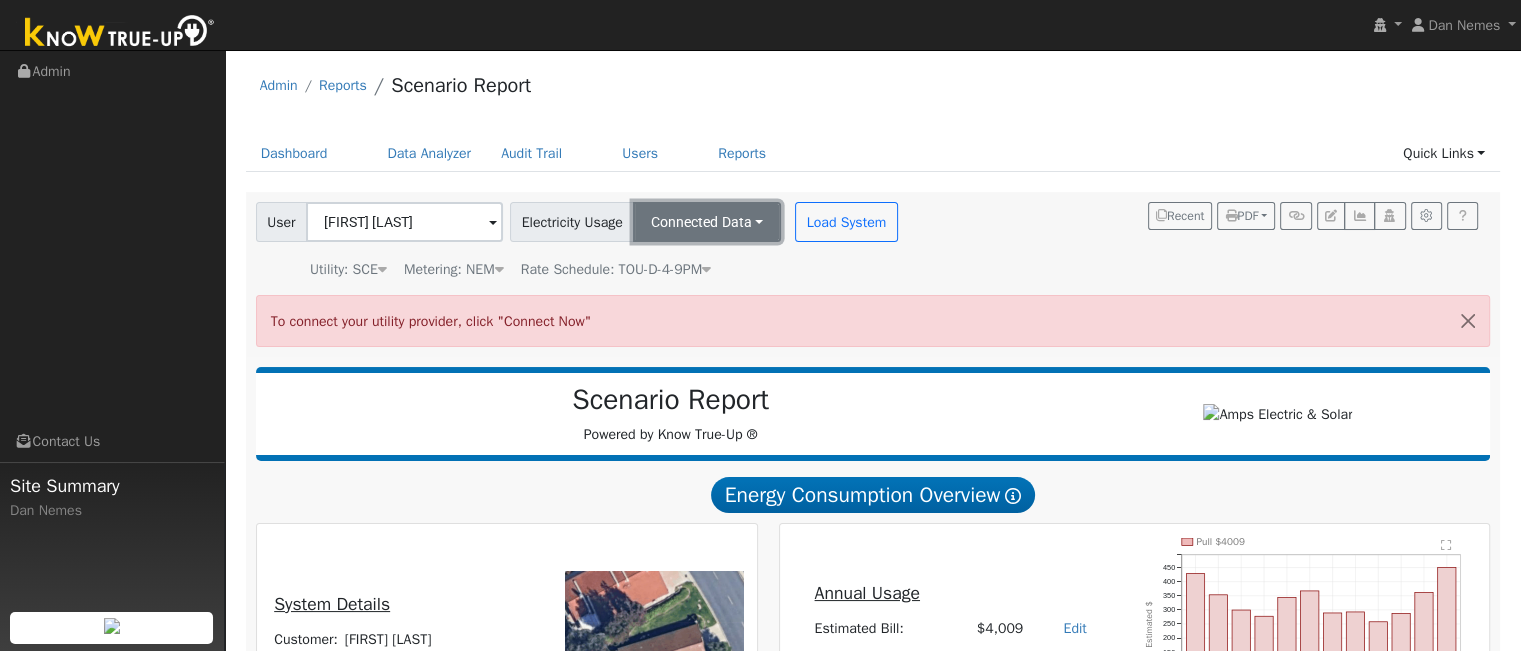 click on "Connected Data" at bounding box center (707, 222) 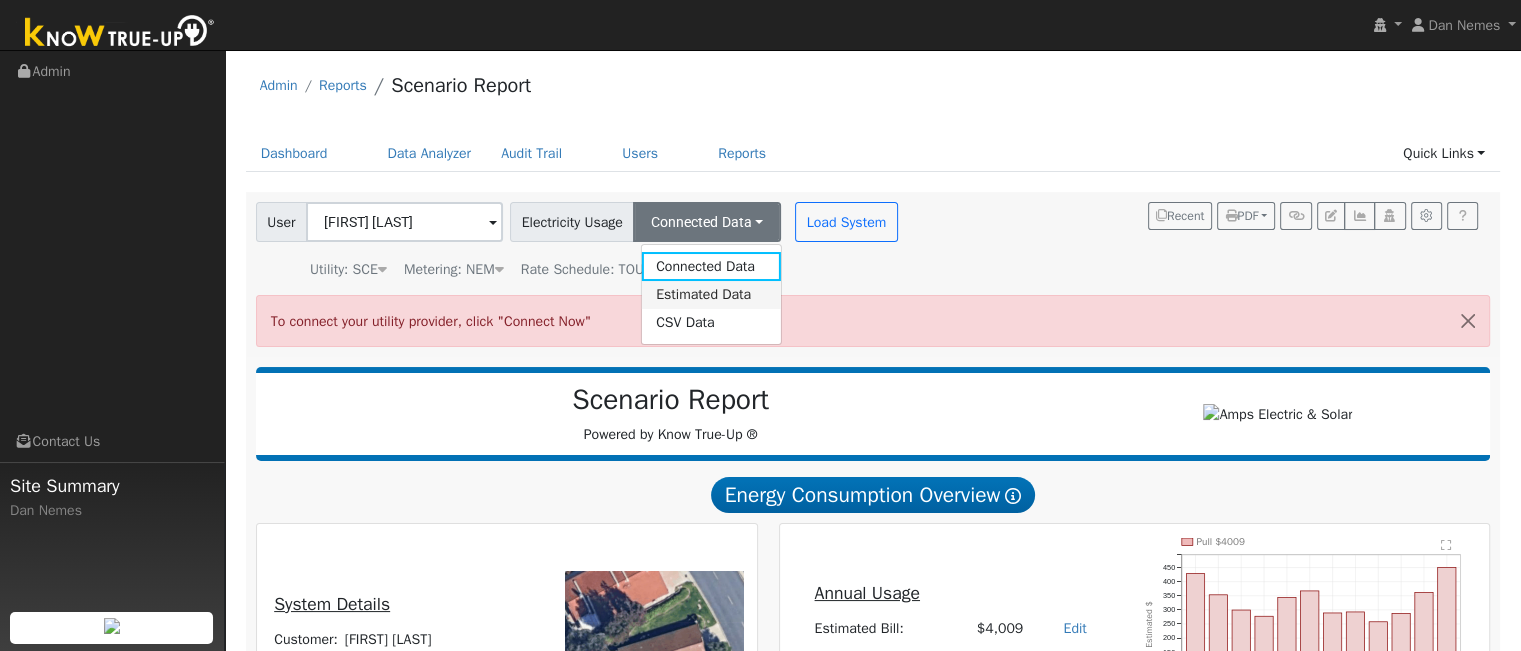 click on "Estimated Data" at bounding box center (711, 295) 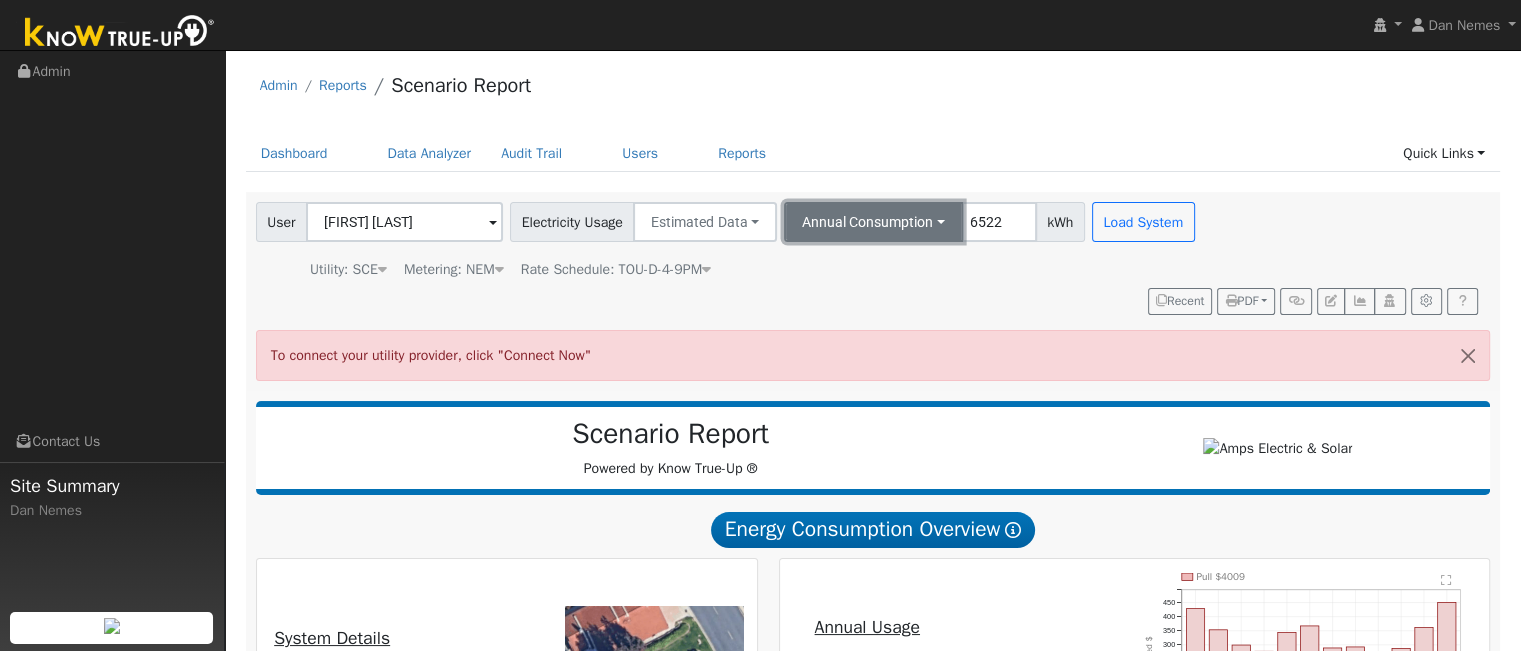 click on "Annual Consumption" at bounding box center [873, 222] 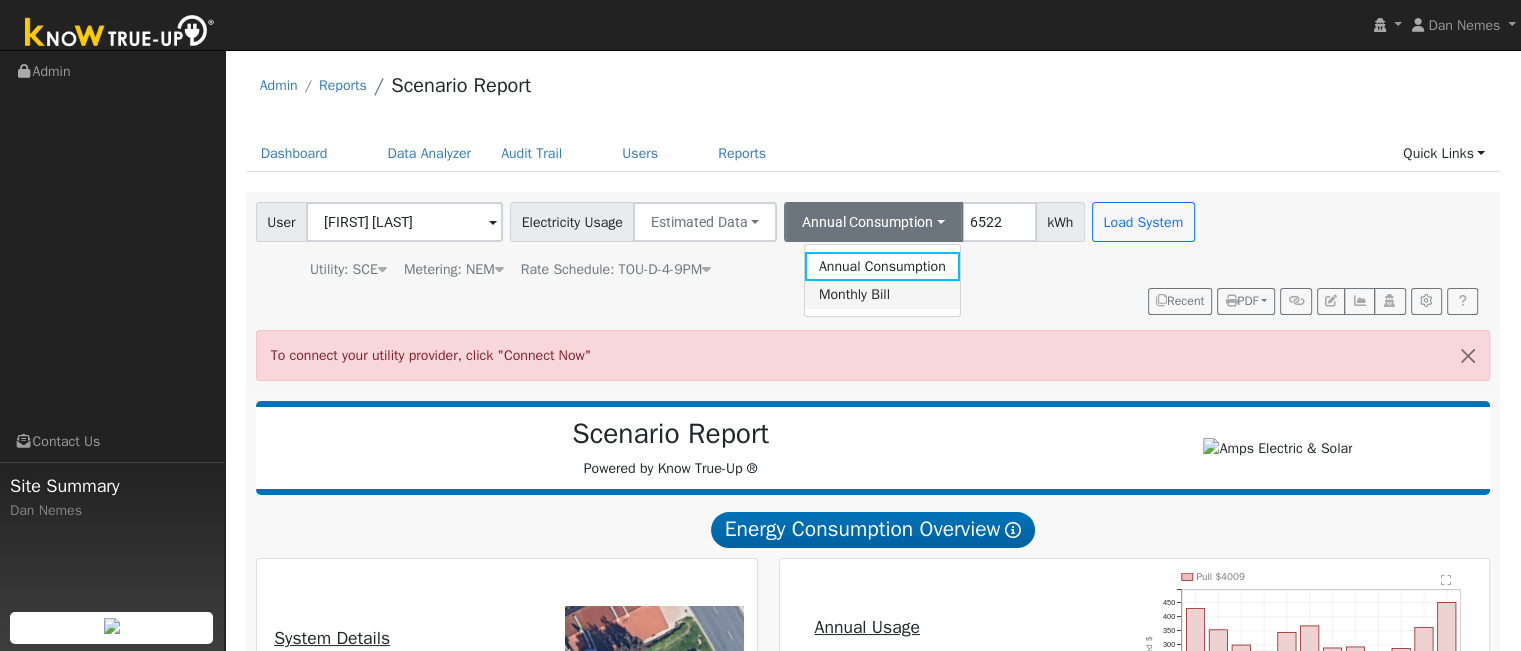 click on "Monthly Bill" at bounding box center (882, 295) 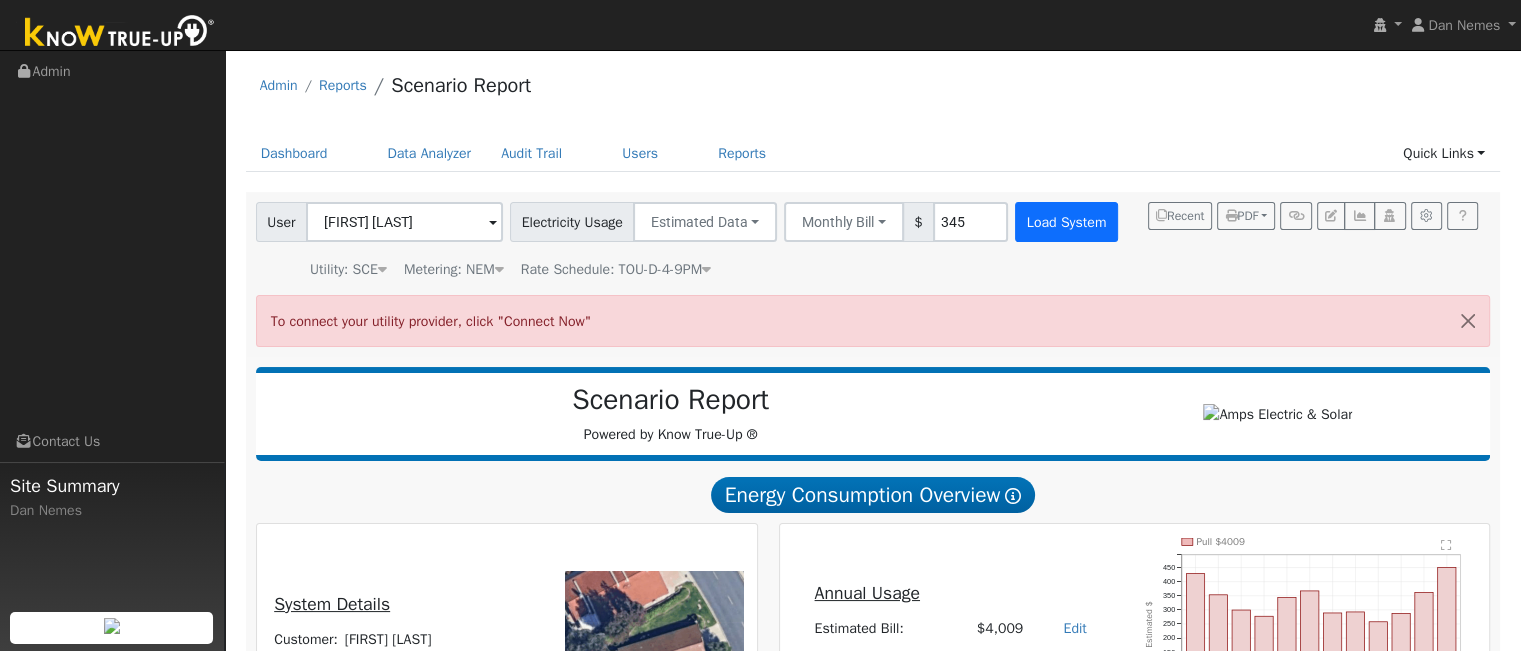 type on "345" 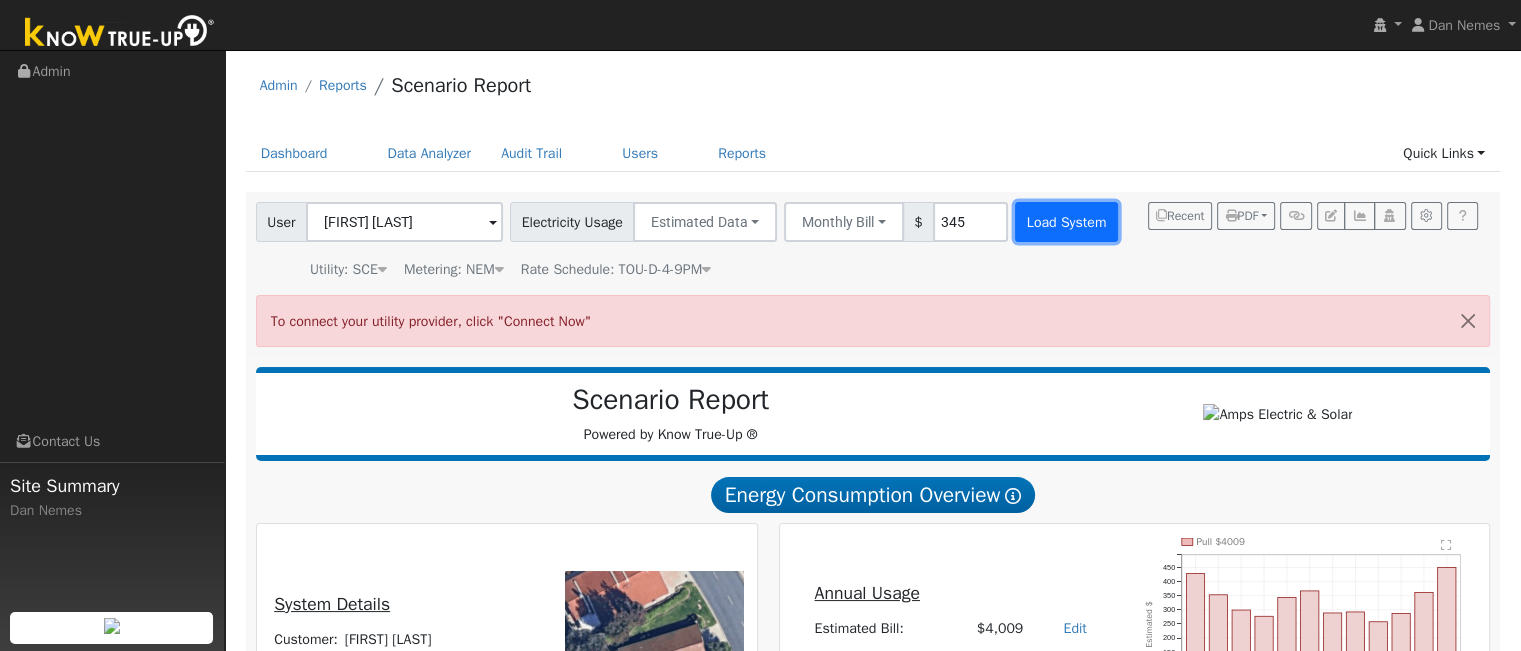 click on "Load System" at bounding box center (1066, 222) 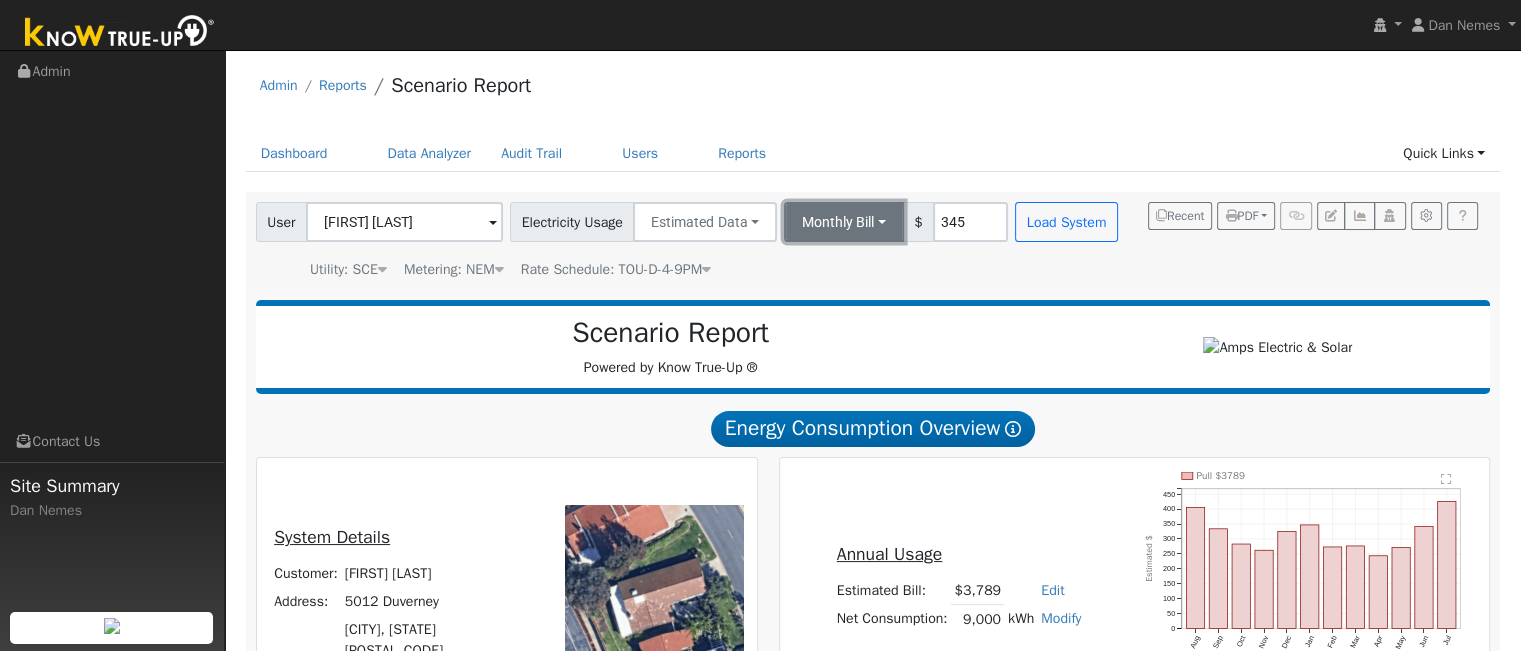 click on "Monthly Bill" at bounding box center (844, 222) 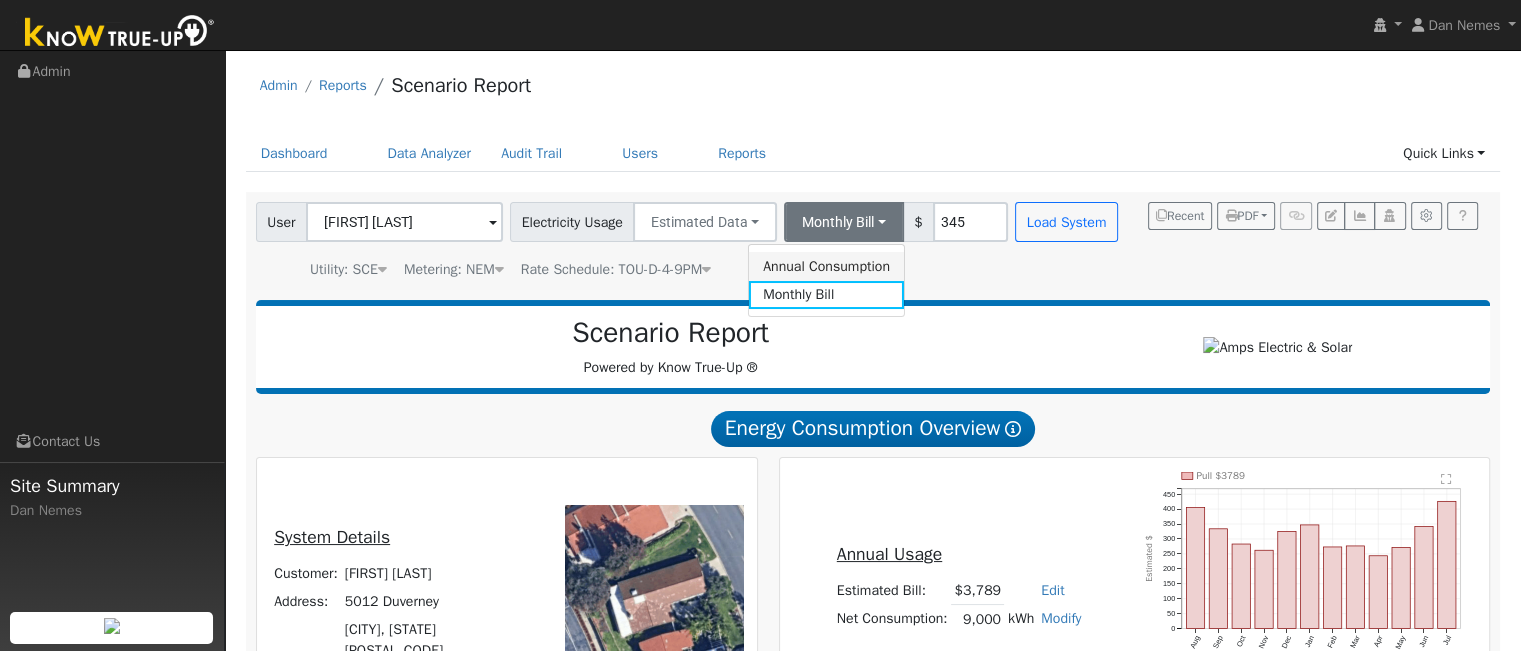 click on "Annual Consumption" at bounding box center (826, 266) 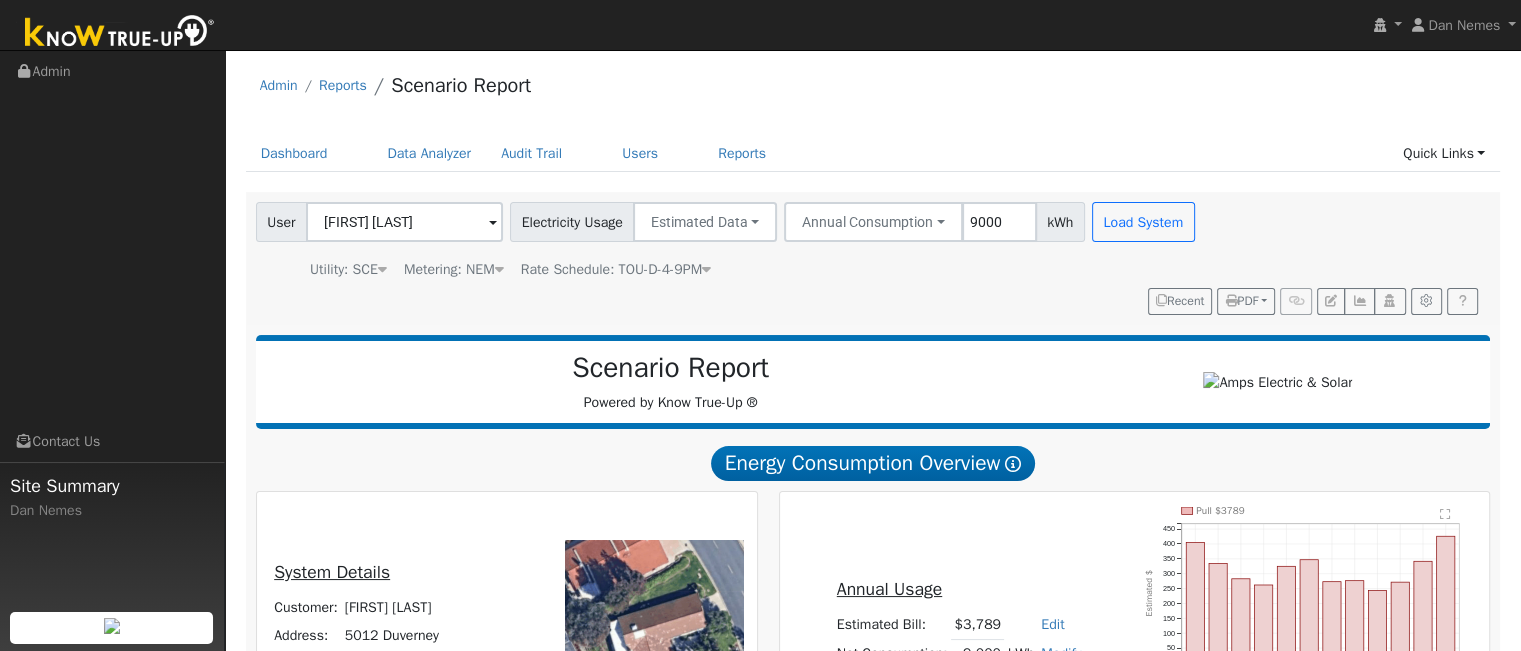click on "9000" at bounding box center (999, 222) 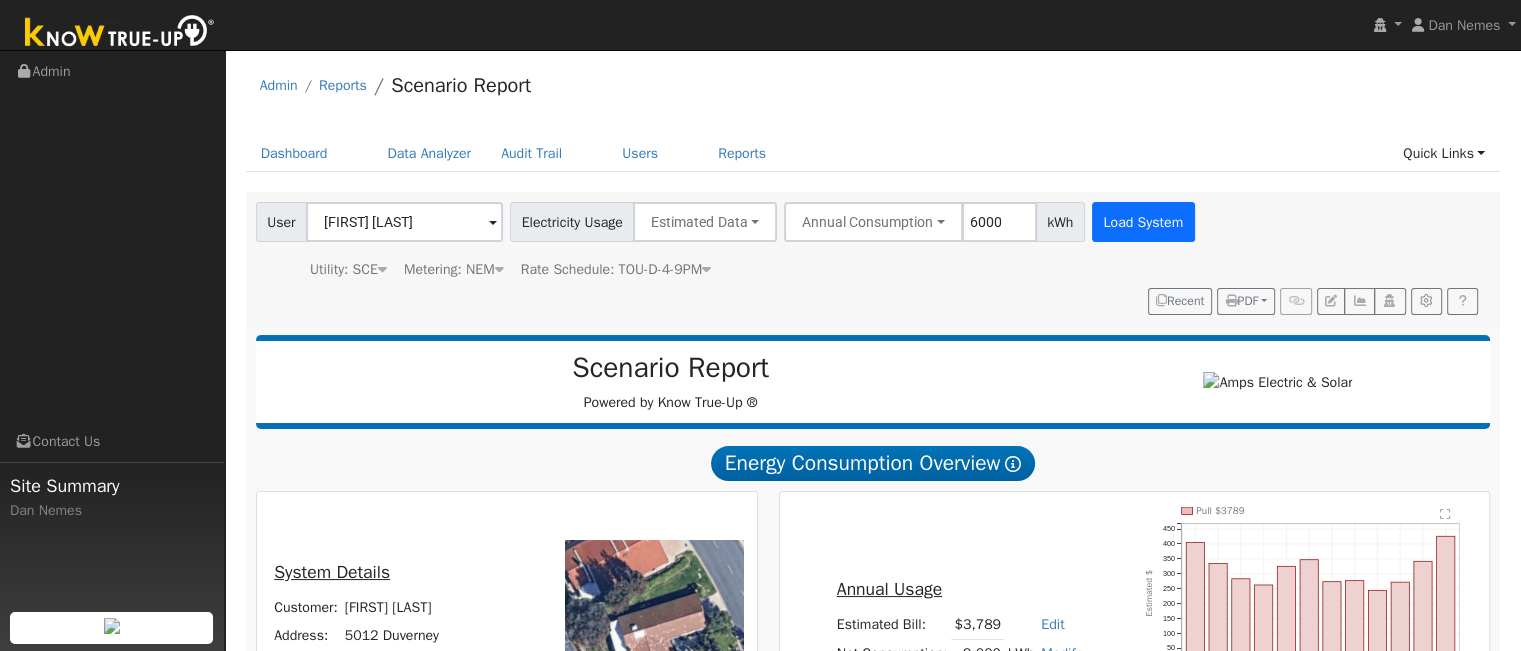 type on "6000" 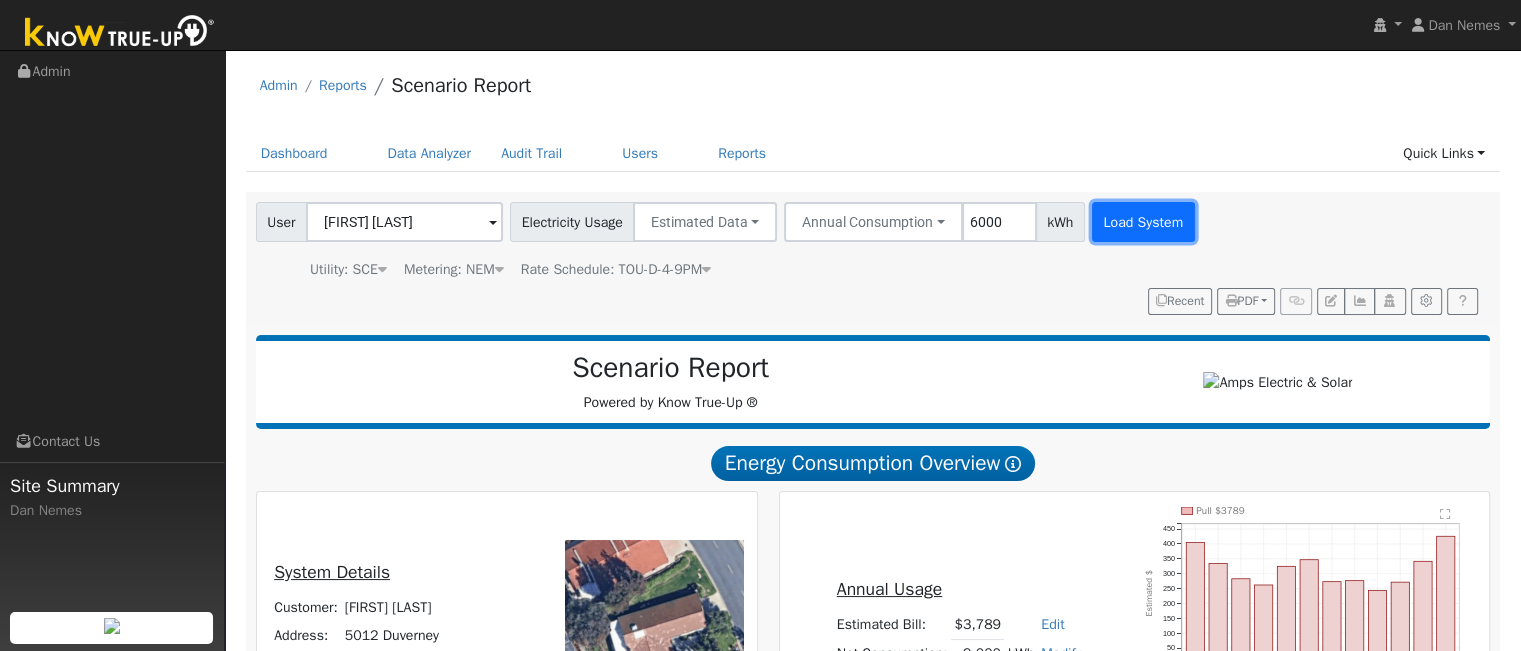 click on "Load System" at bounding box center (1143, 222) 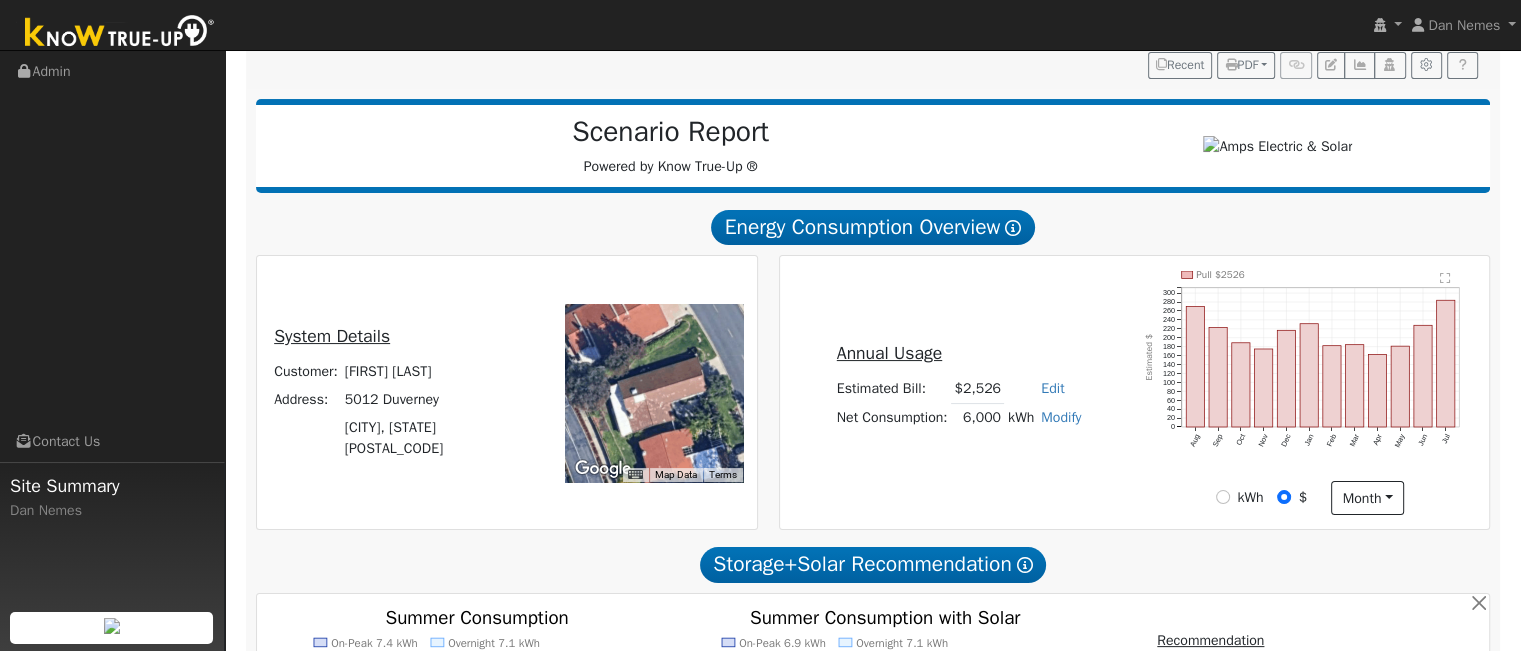 scroll, scrollTop: 0, scrollLeft: 0, axis: both 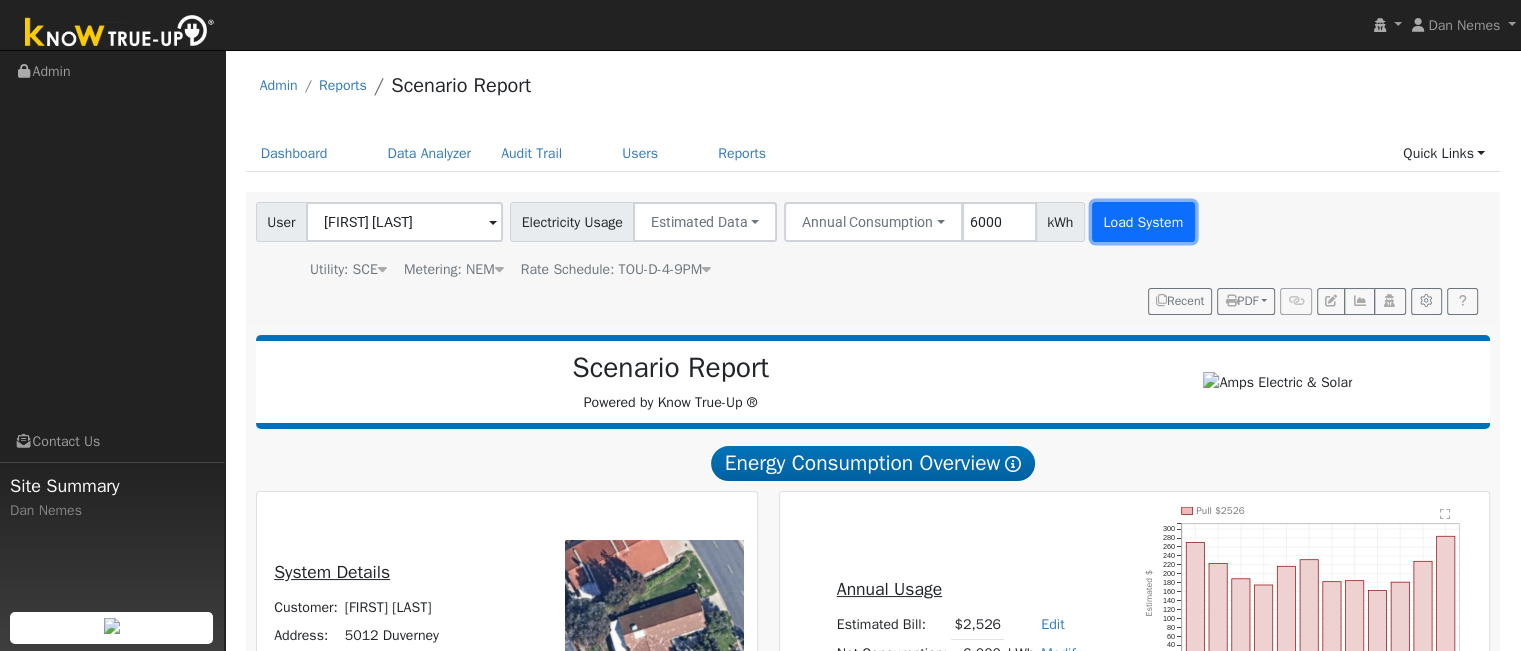 click on "Load System" at bounding box center [1143, 222] 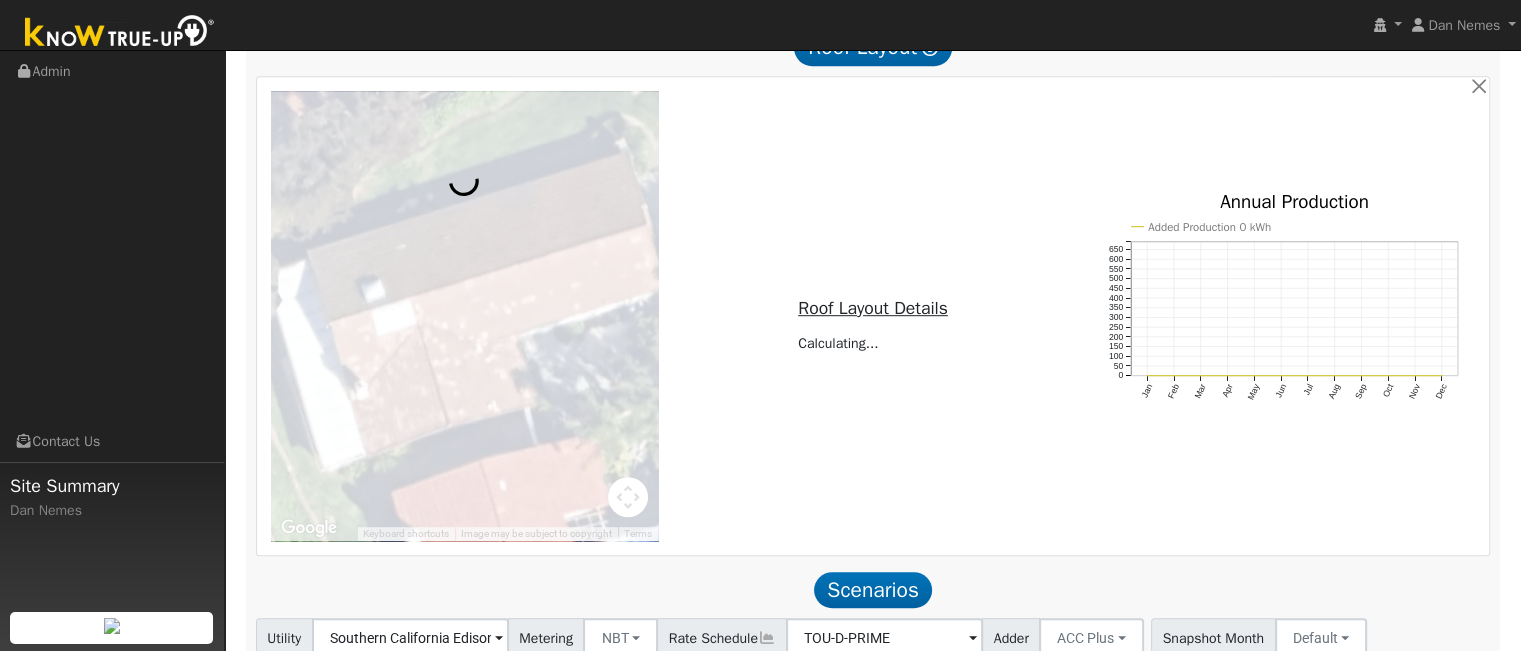 scroll, scrollTop: 1171, scrollLeft: 0, axis: vertical 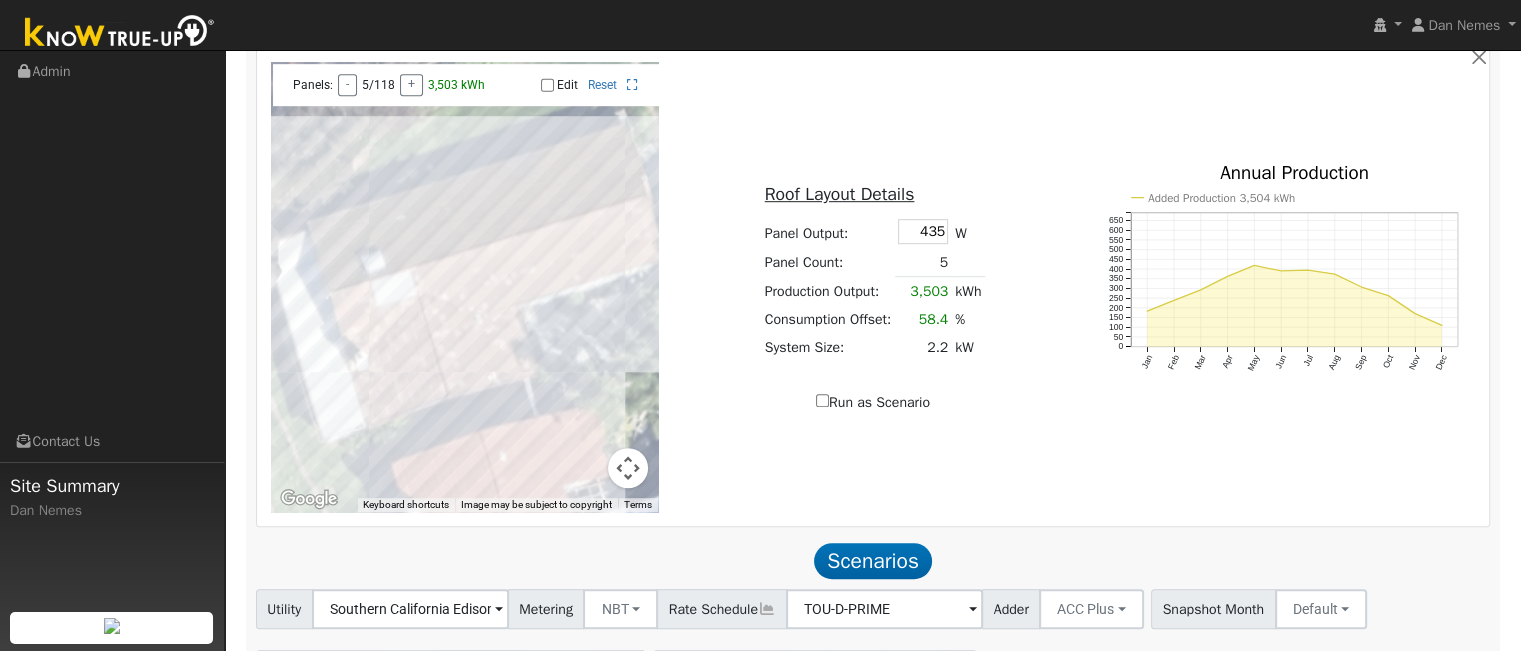 click on "Panels: - 5/118 + 3,503 kWh Edit Reset" at bounding box center [466, 85] 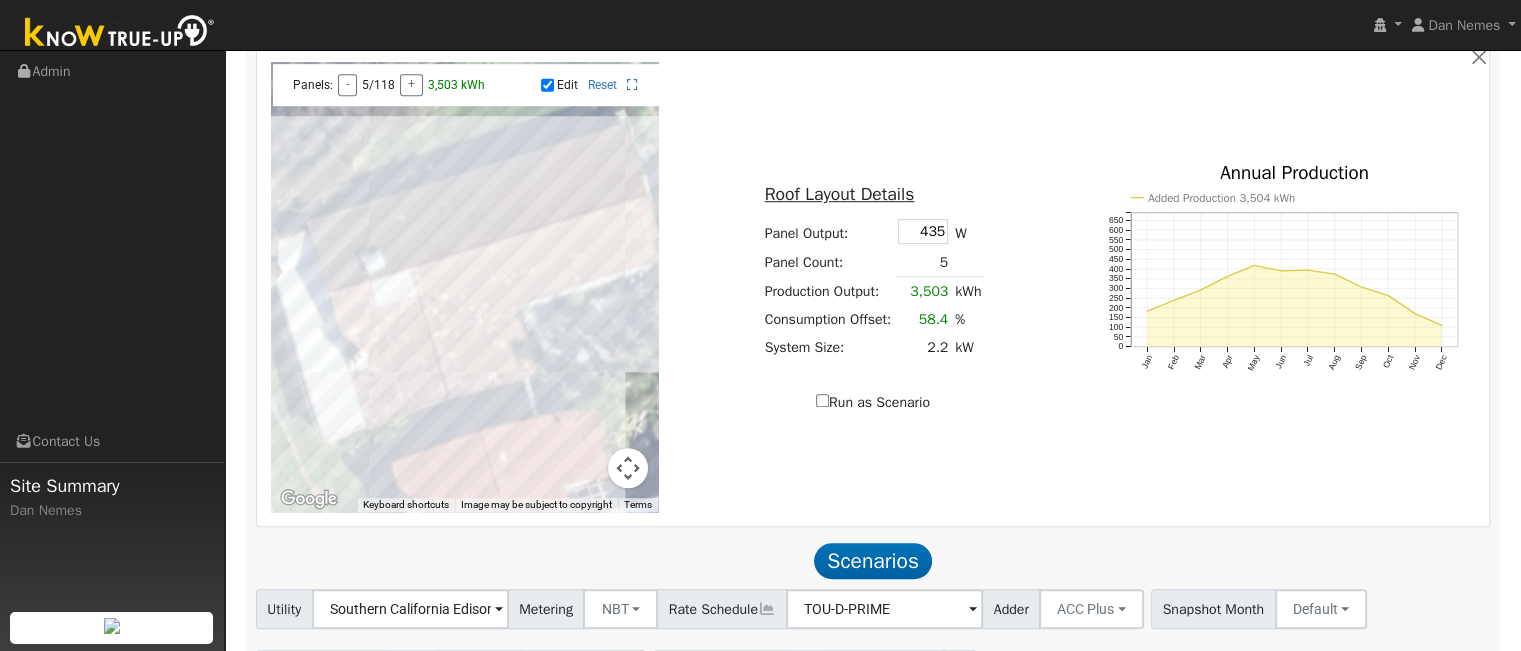 click at bounding box center [465, 287] 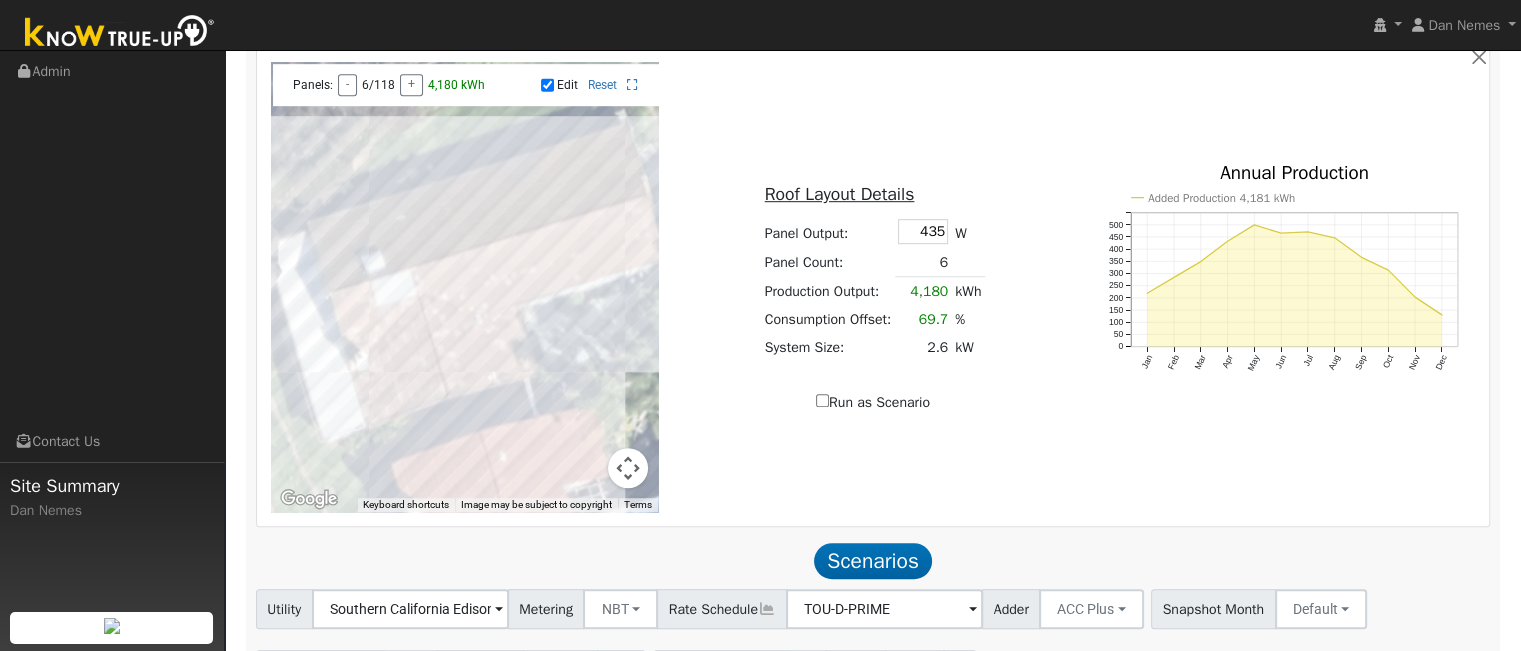 click at bounding box center (465, 287) 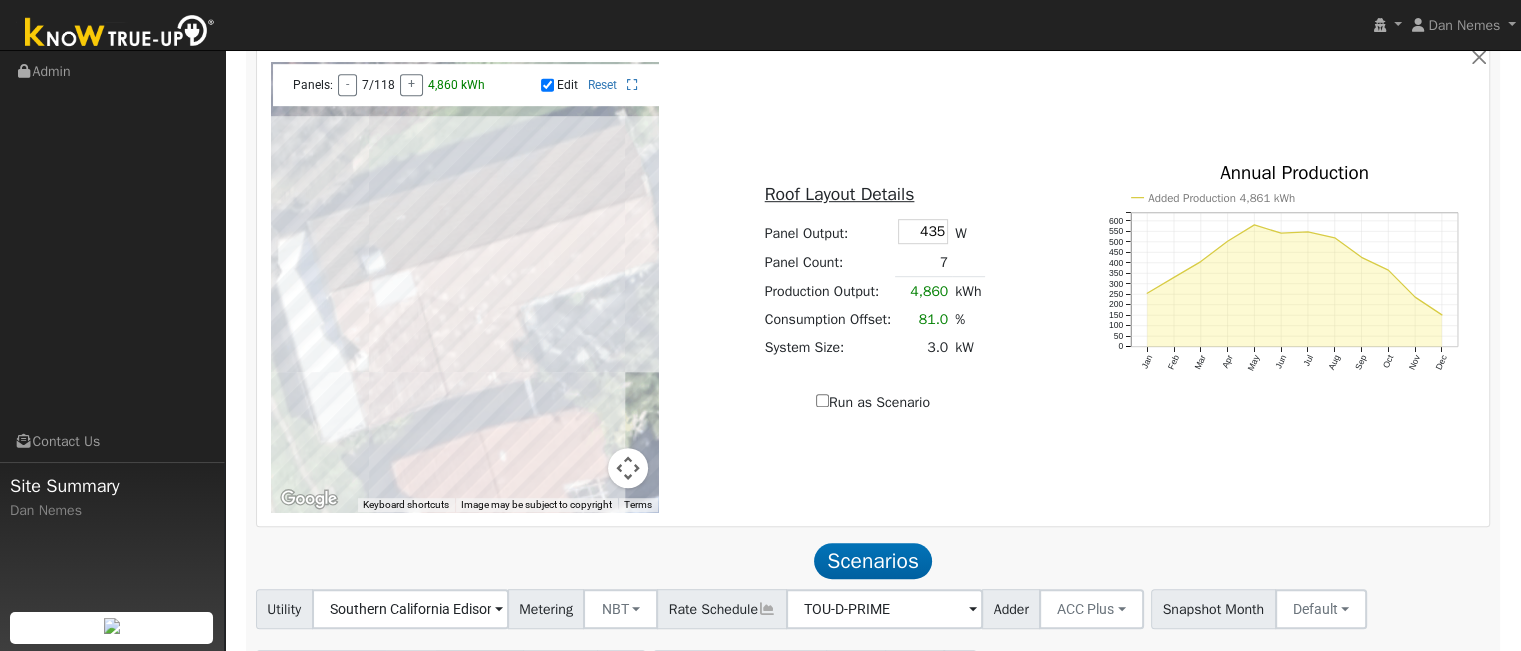 click at bounding box center (465, 287) 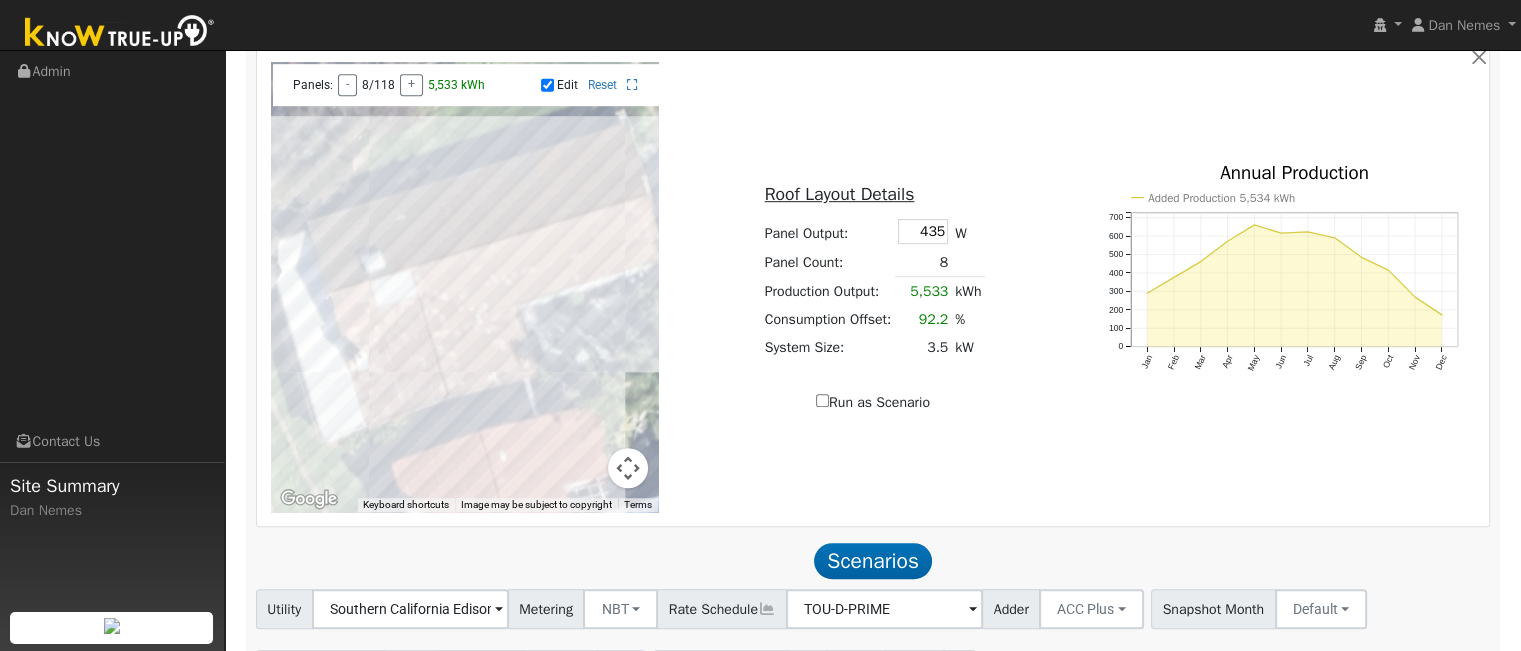 click at bounding box center (465, 287) 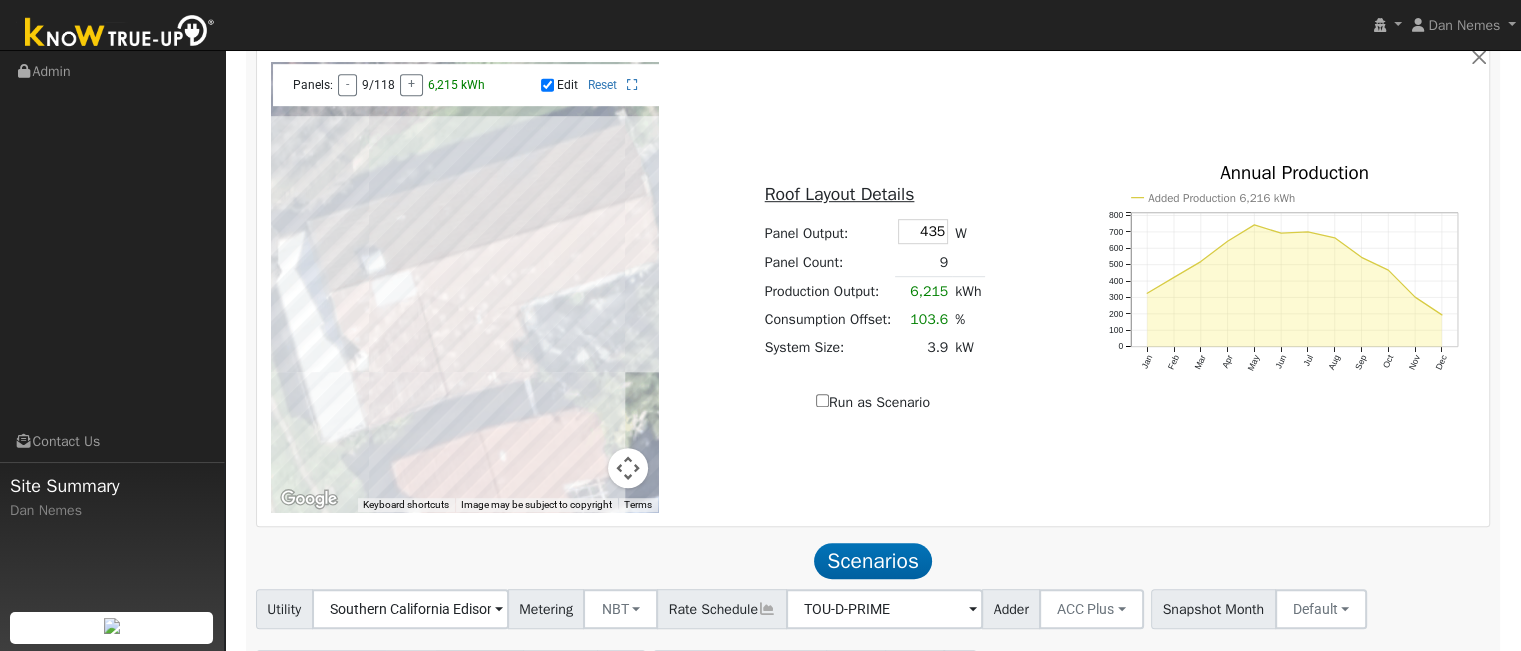 click at bounding box center (465, 287) 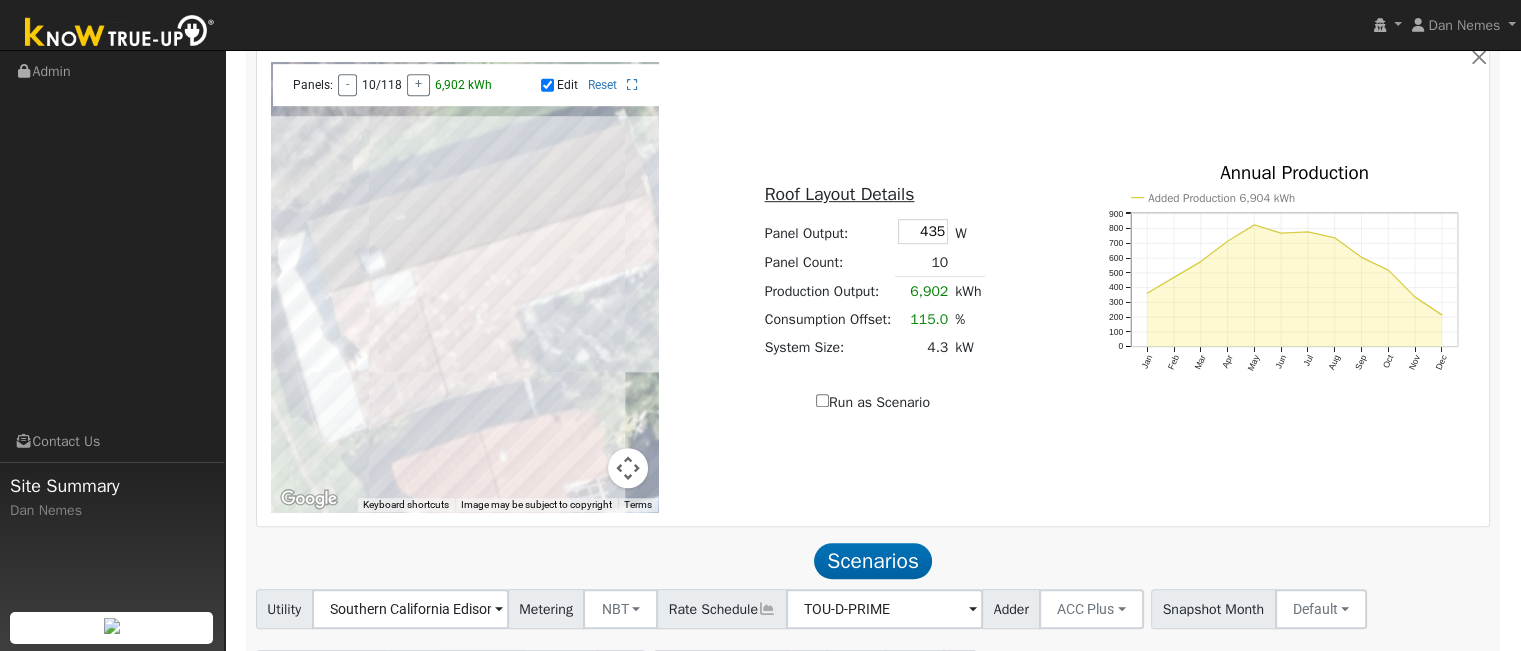 click at bounding box center (465, 287) 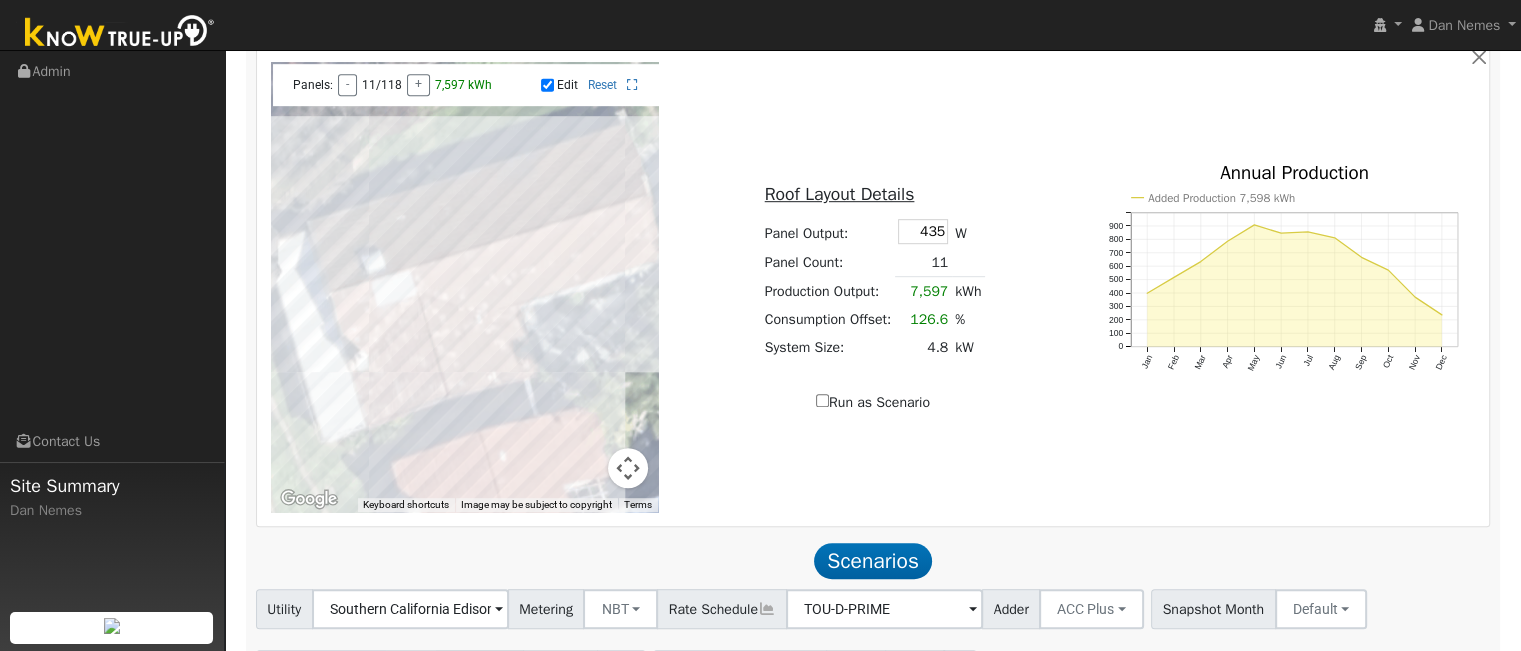click at bounding box center [465, 287] 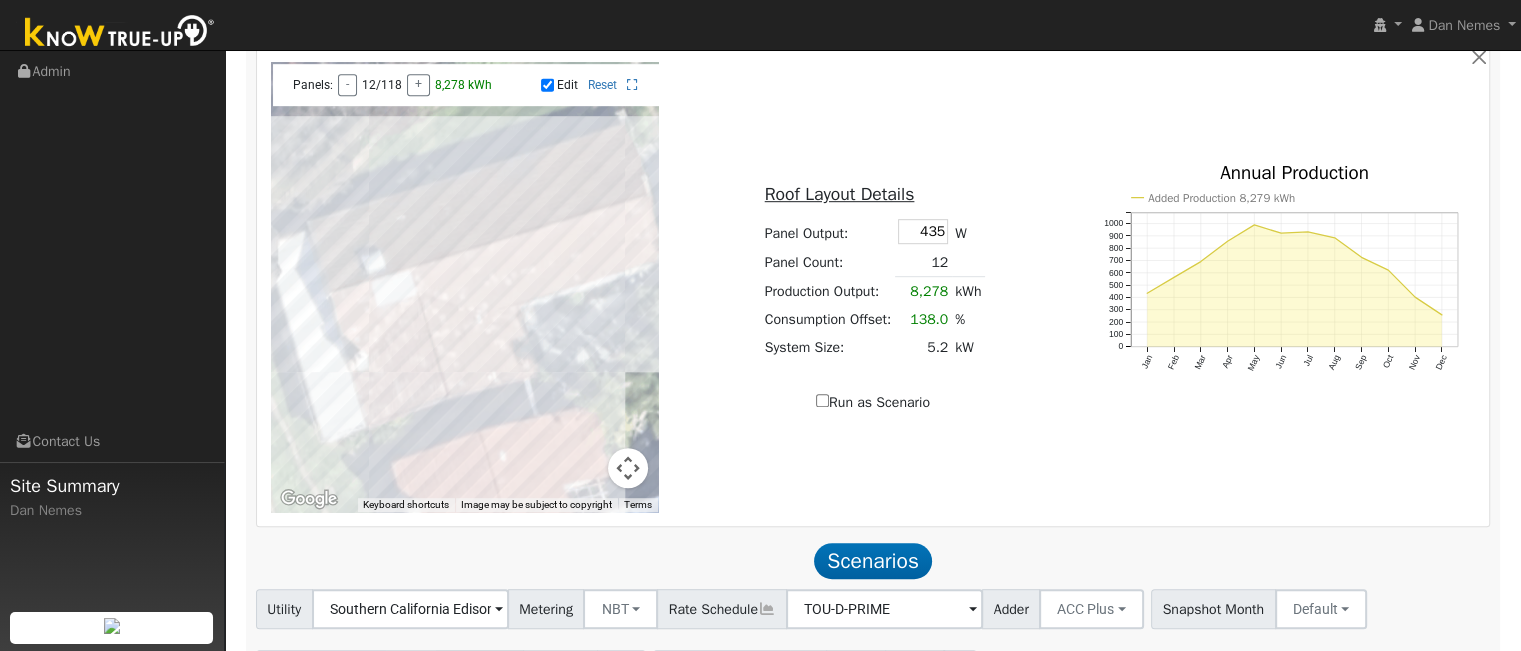 click on "Run as Scenario" at bounding box center (822, 400) 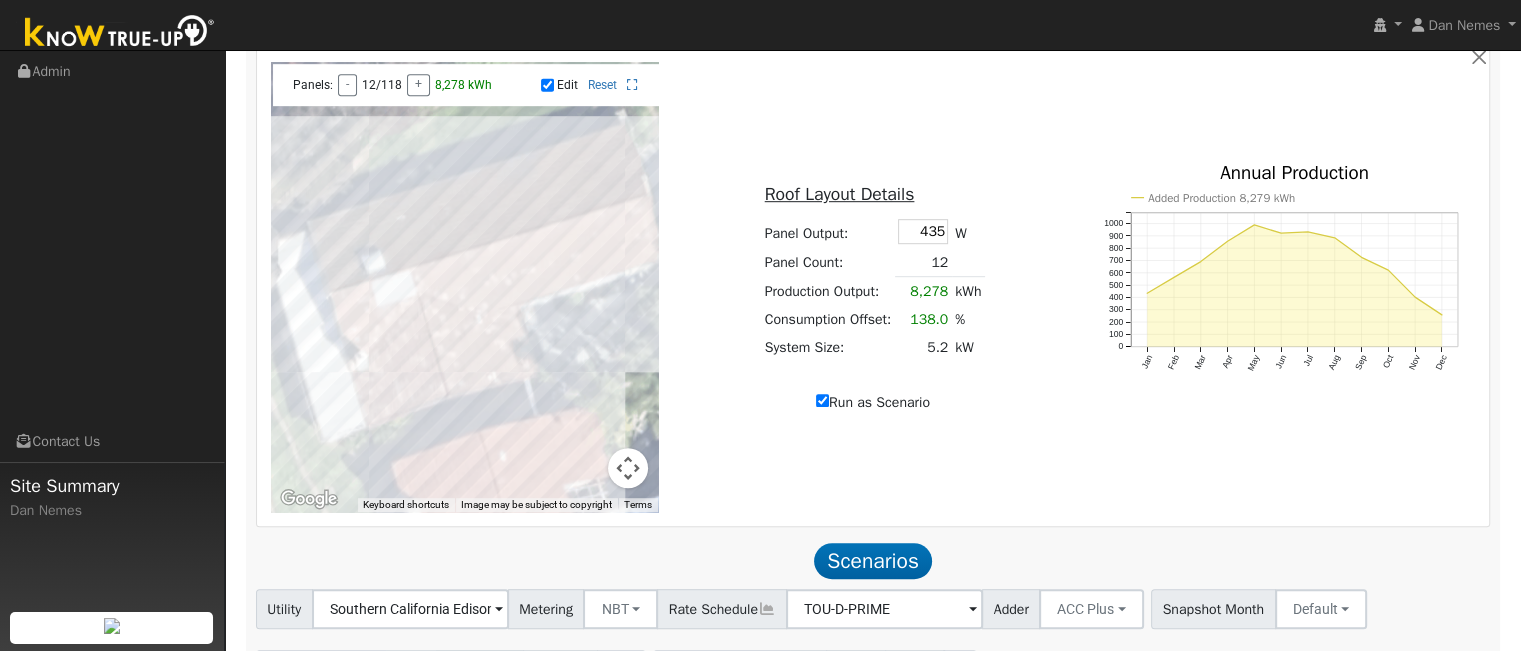 type on "8278" 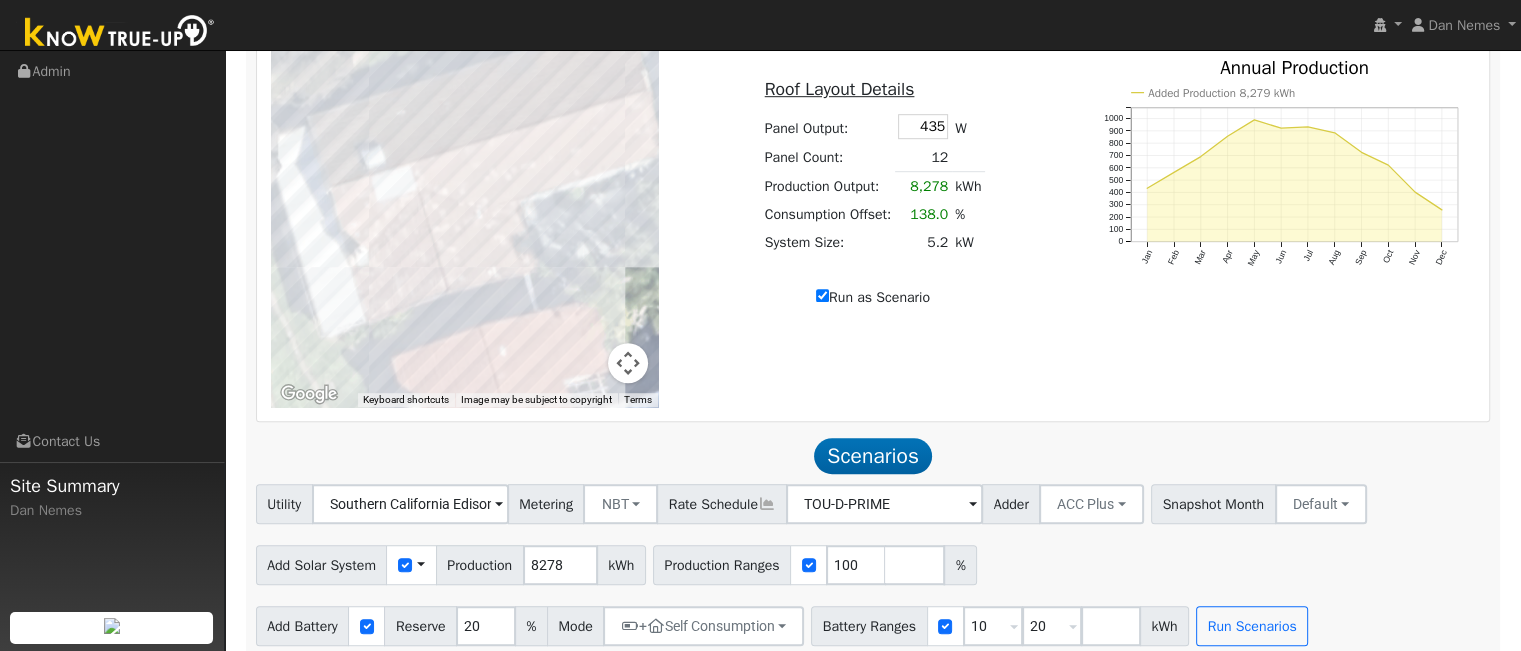 scroll, scrollTop: 1296, scrollLeft: 0, axis: vertical 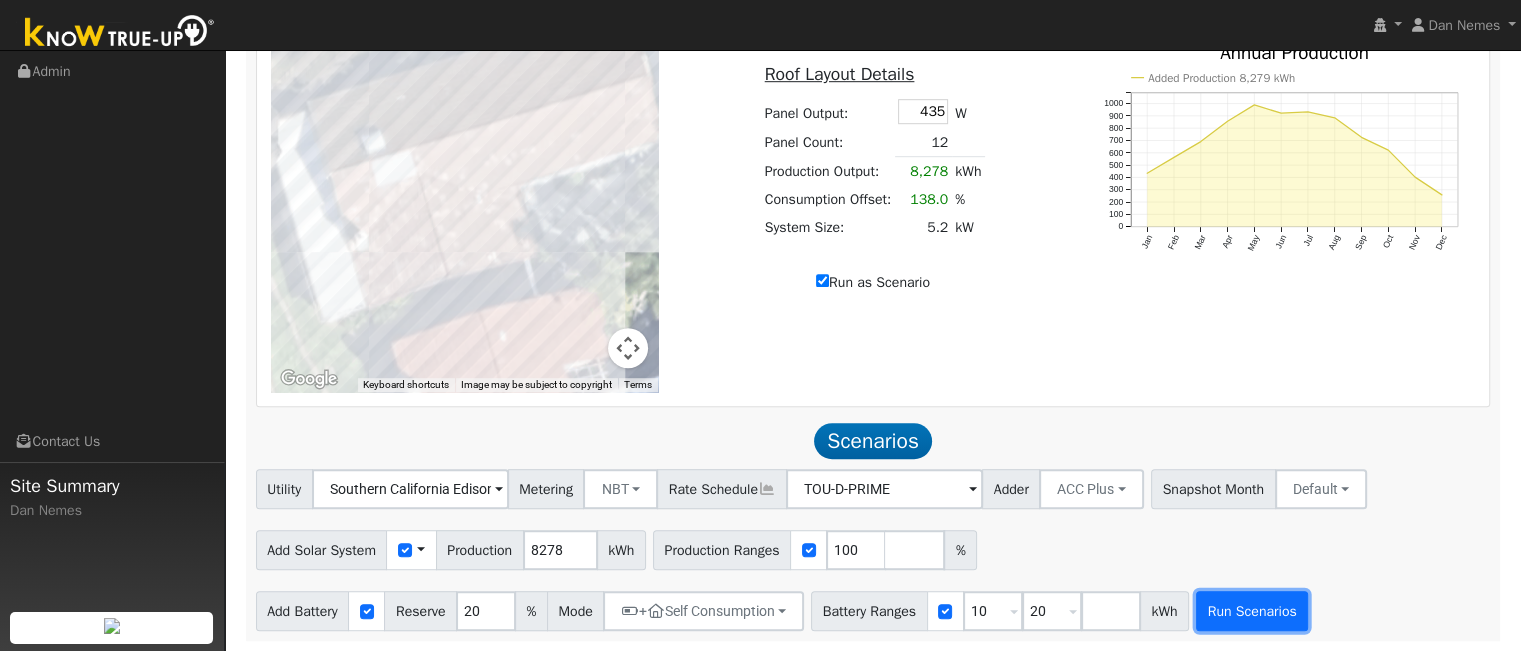 click on "Run Scenarios" at bounding box center [1252, 611] 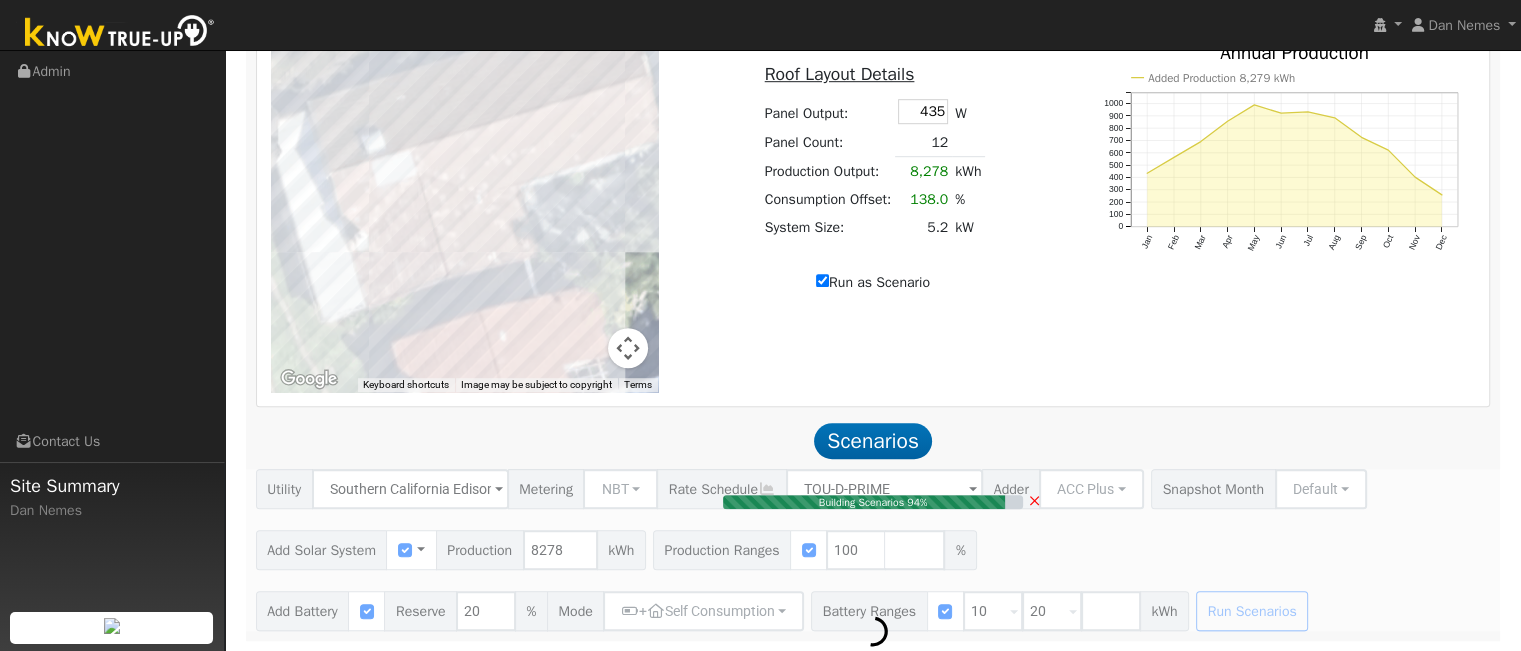 type on "5.2" 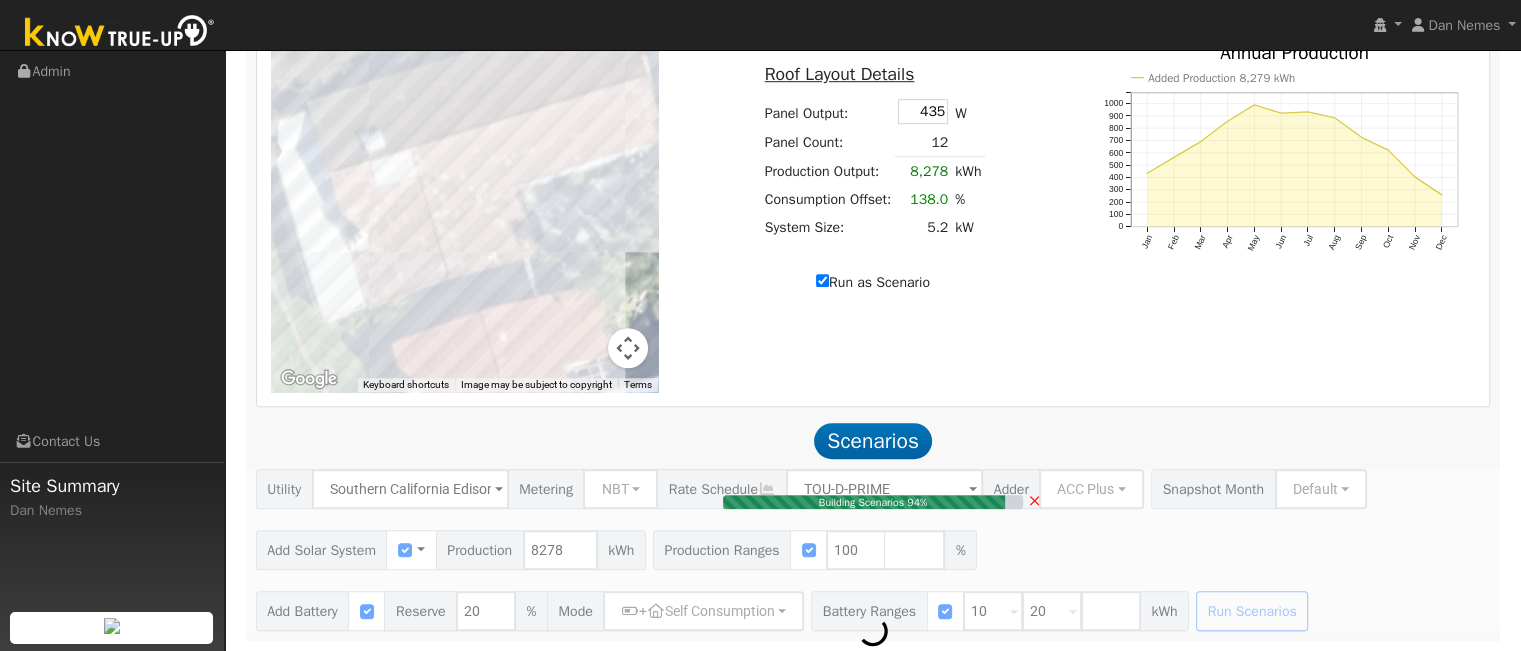 type on "$19,760" 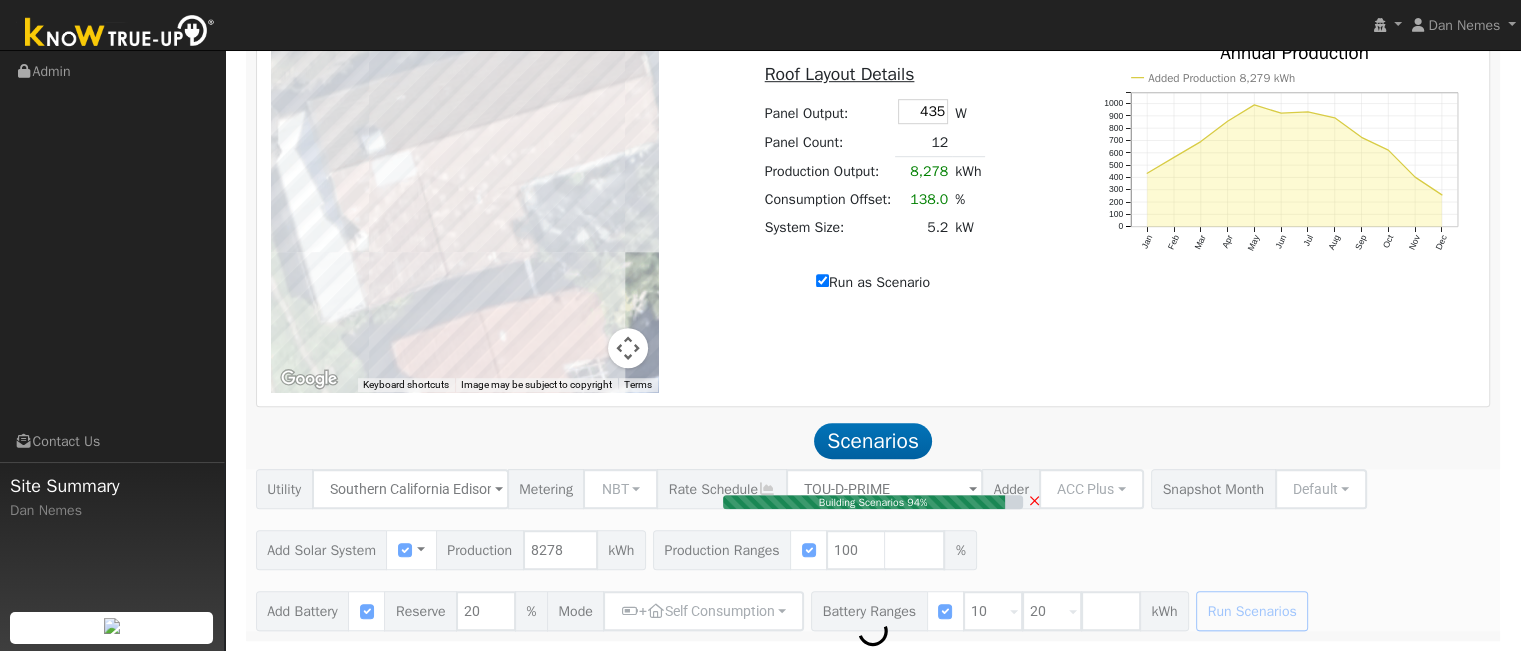 type on "$10,368" 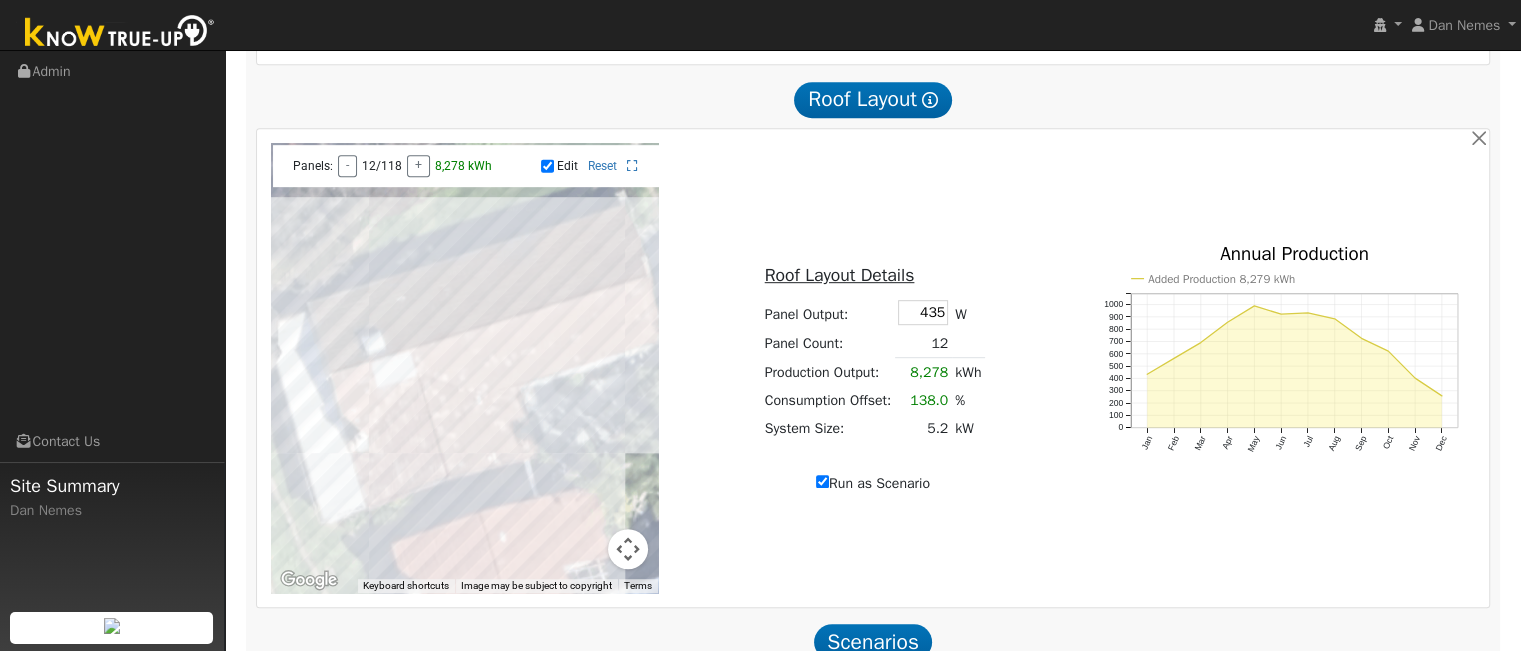 scroll, scrollTop: 1078, scrollLeft: 0, axis: vertical 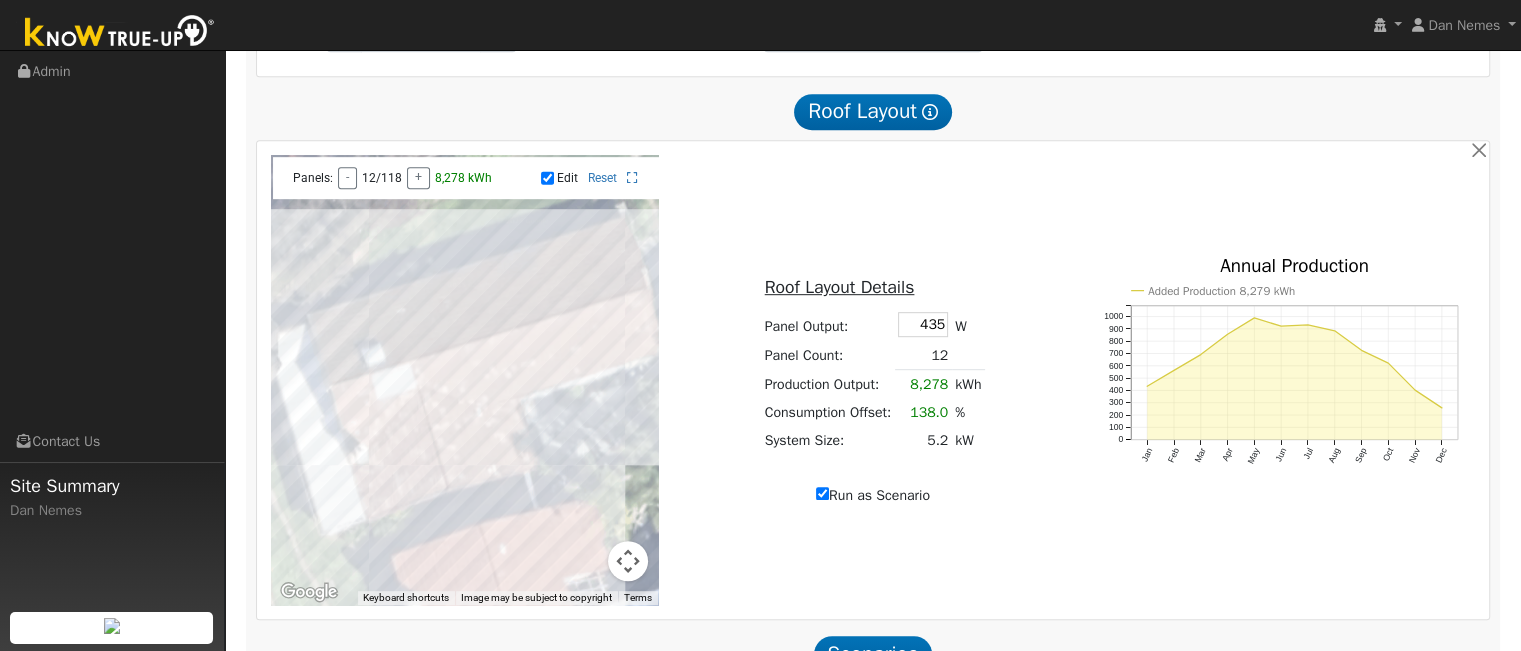 click on "Panel Count:" at bounding box center (828, 355) 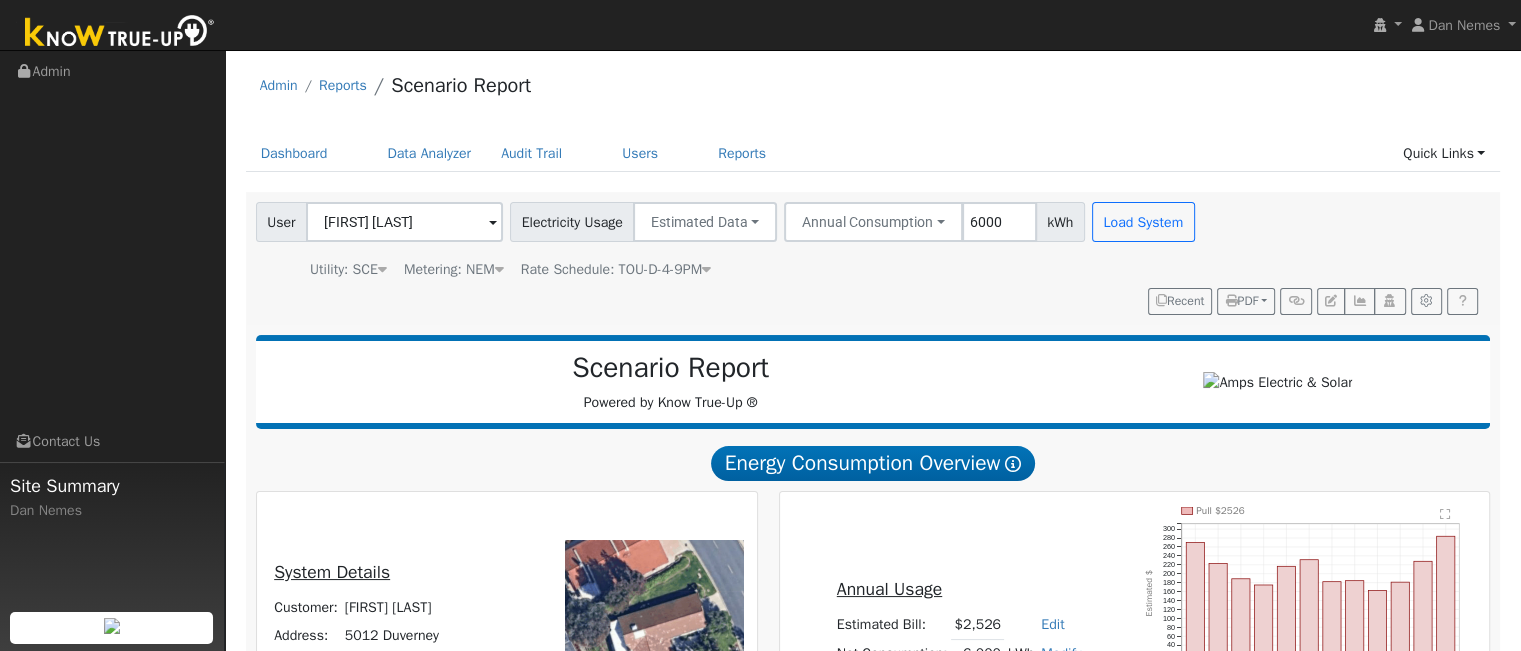 scroll, scrollTop: 20, scrollLeft: 0, axis: vertical 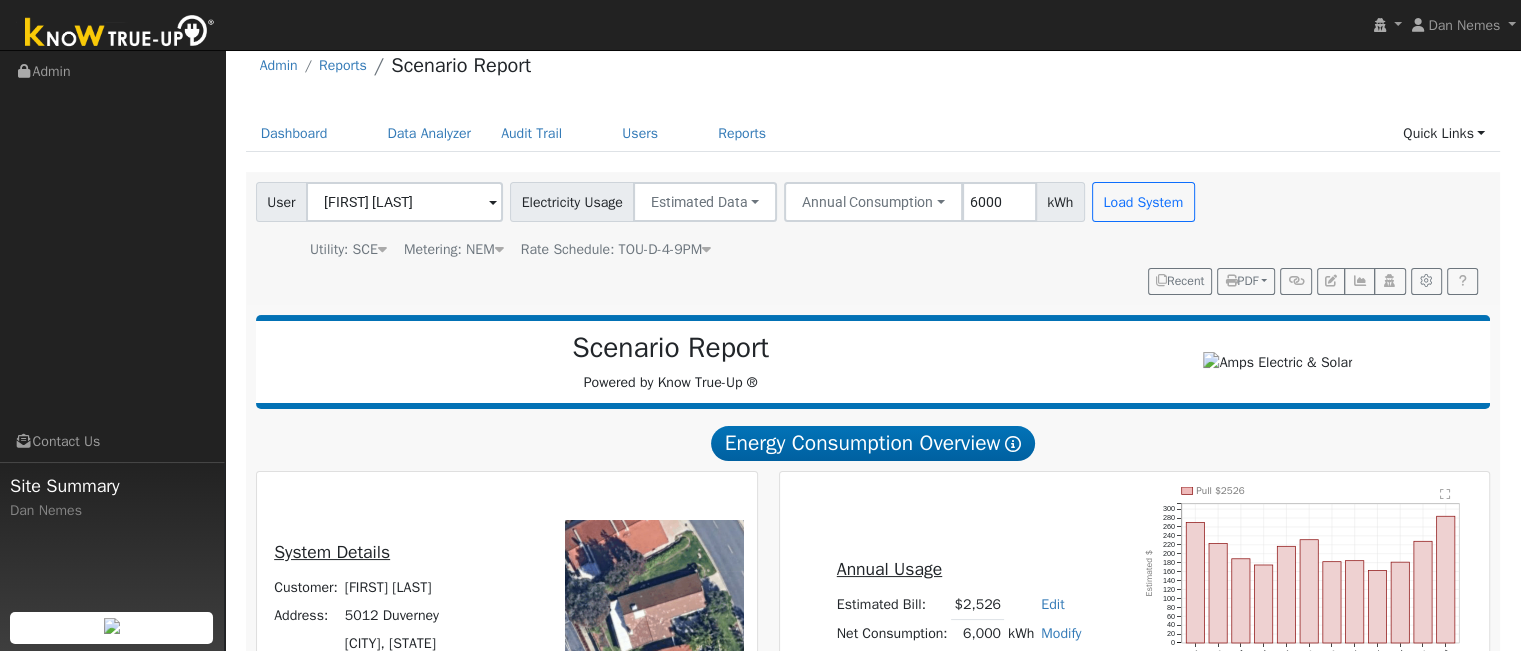 click on "Admin
Reports
Scenario Report" at bounding box center [873, 70] 